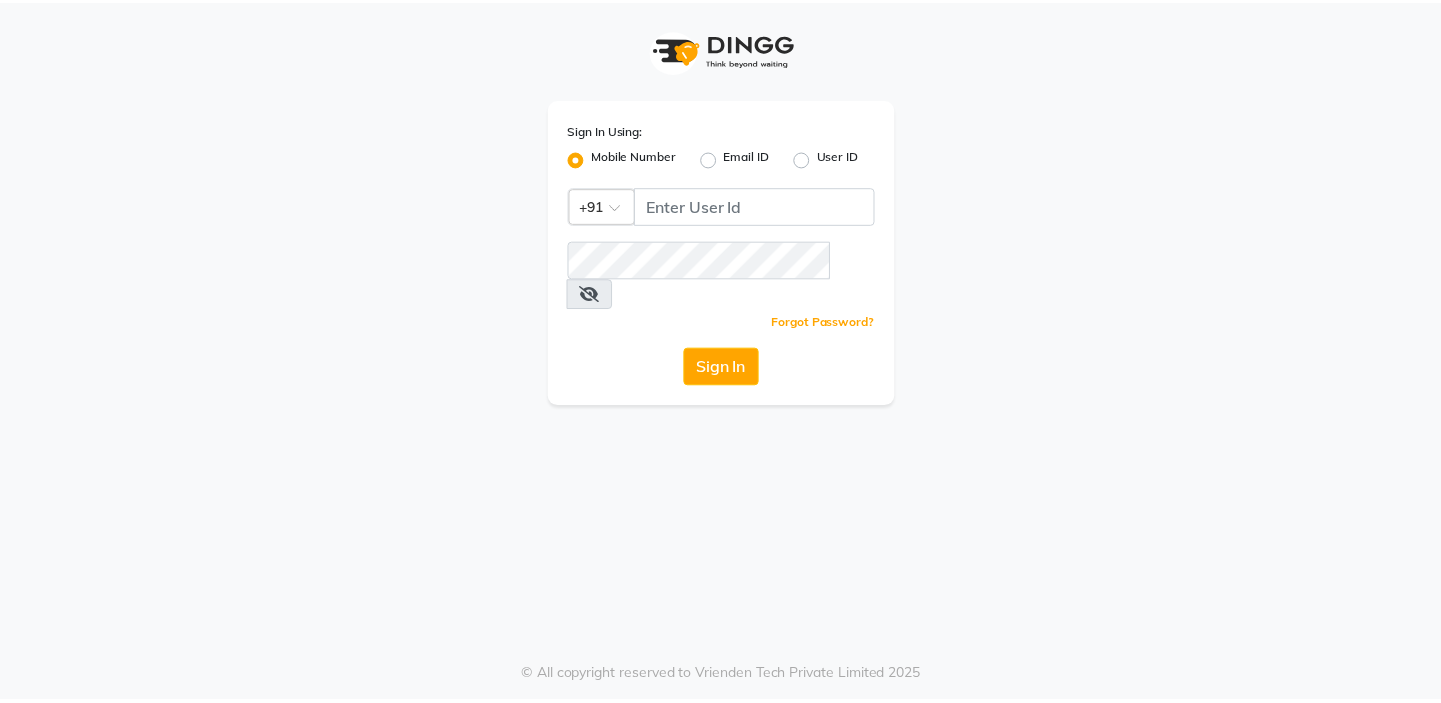 scroll, scrollTop: 0, scrollLeft: 0, axis: both 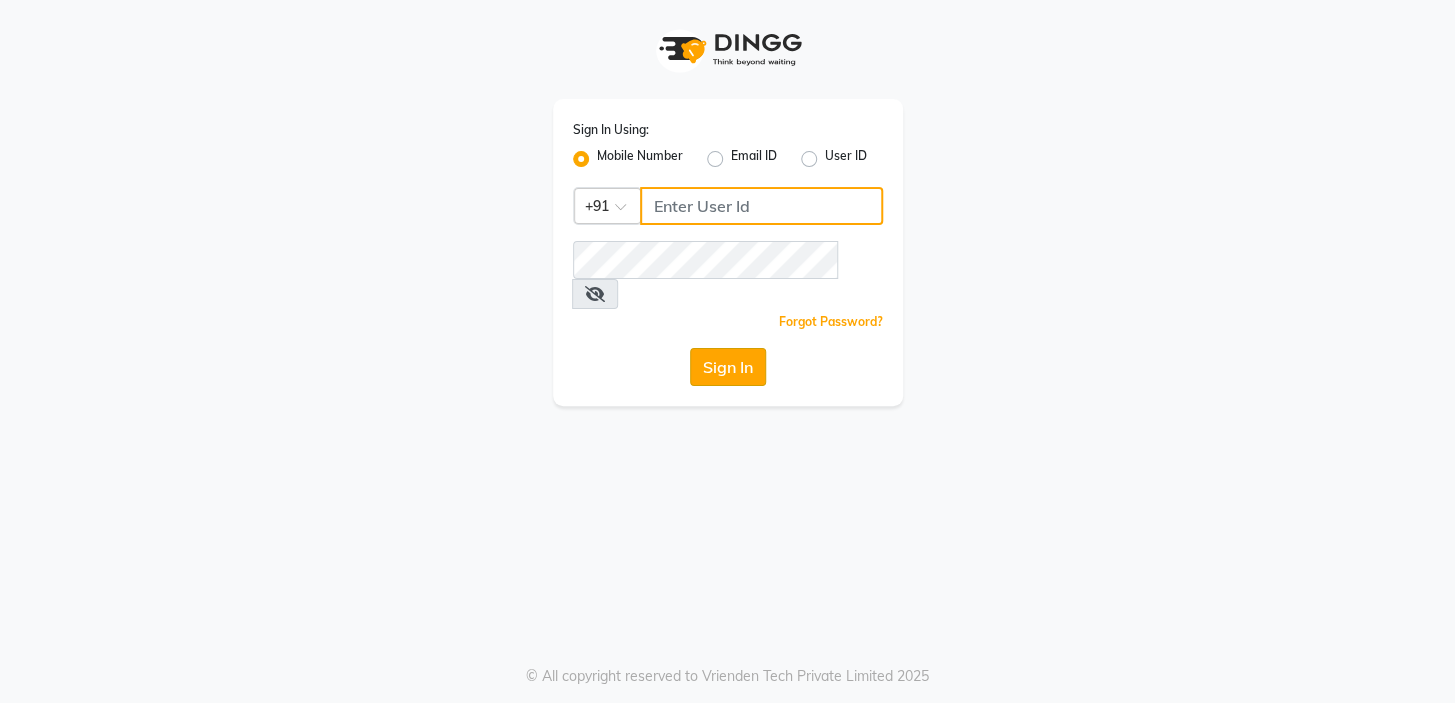 type on "8299508996" 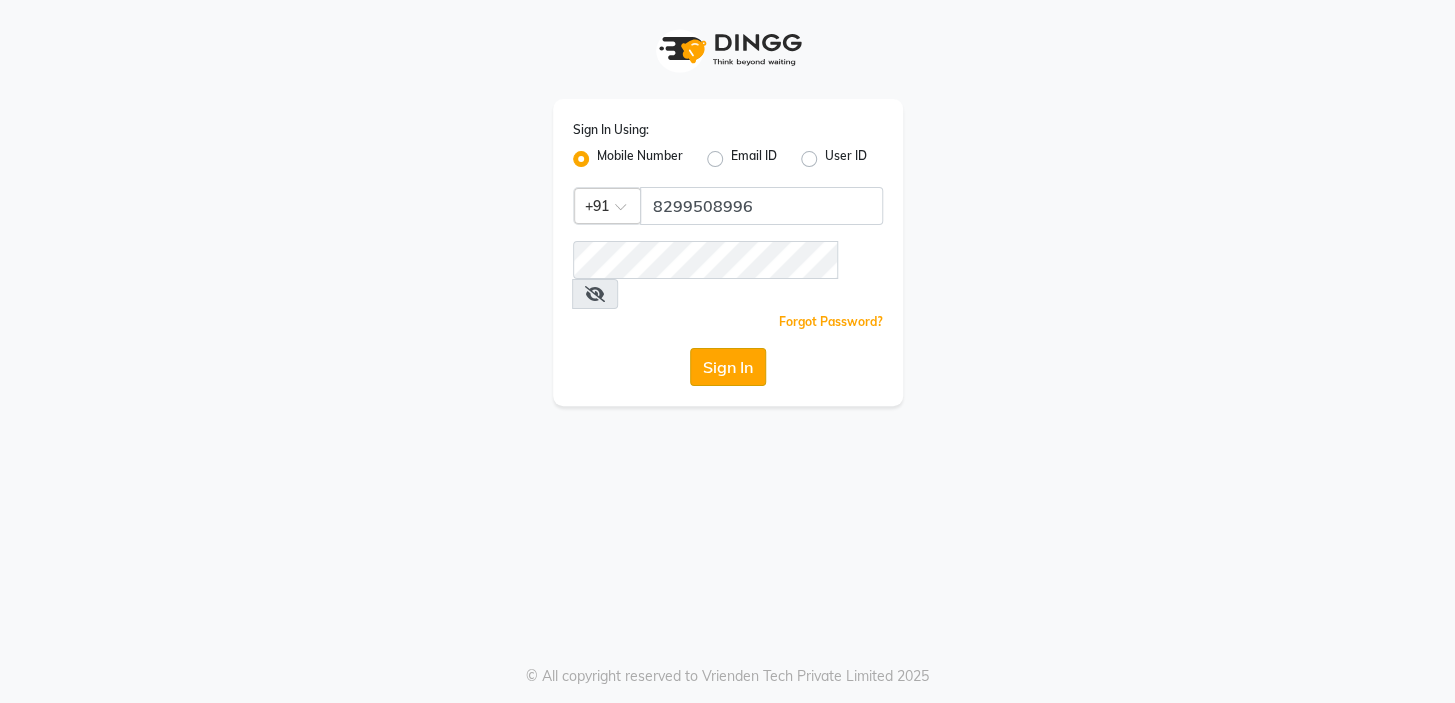 click on "Sign In" 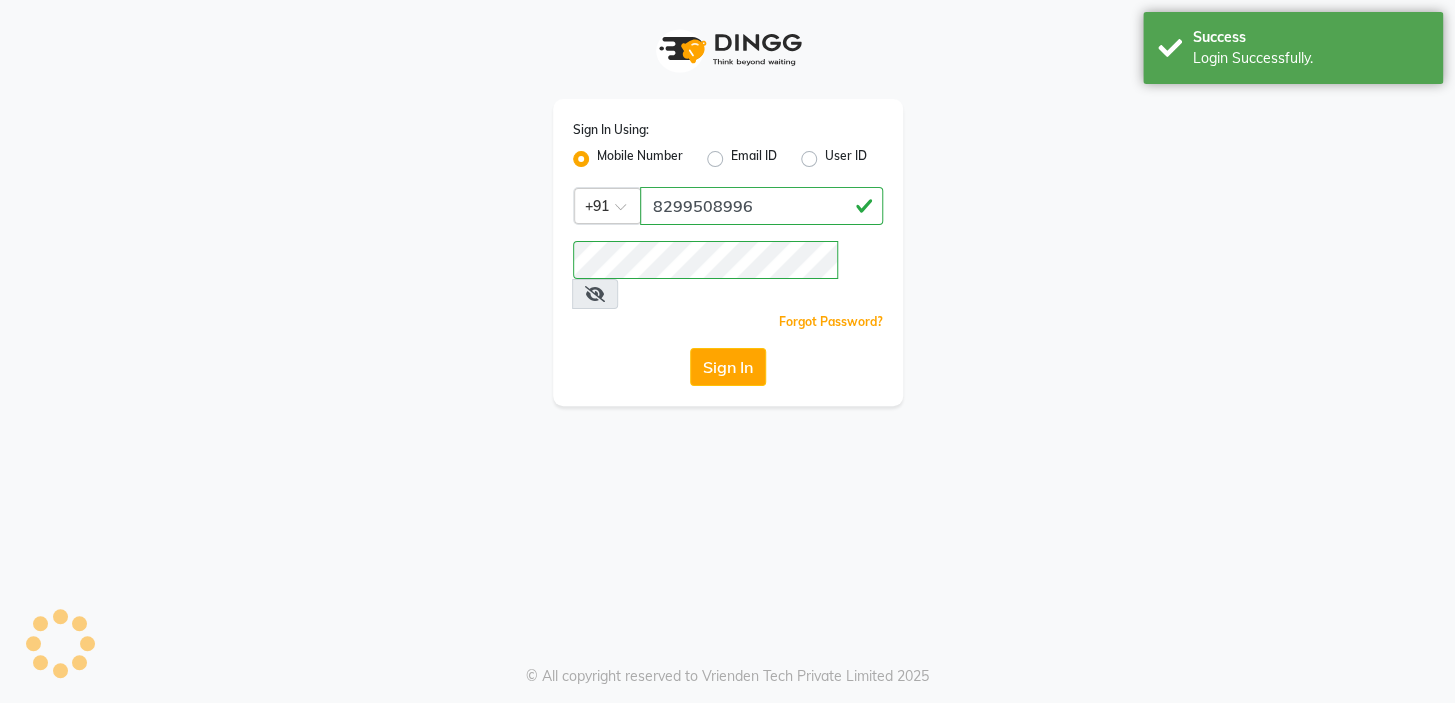 select on "service" 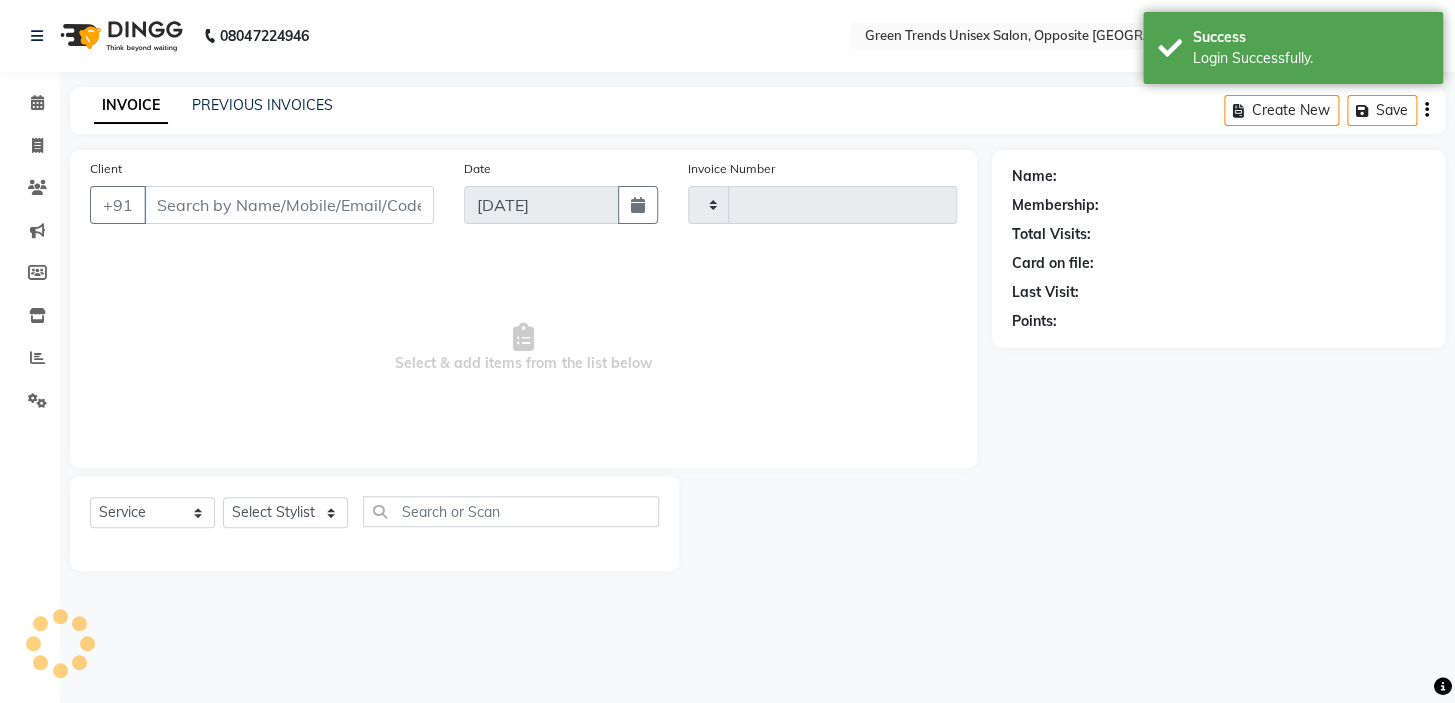 type on "0772" 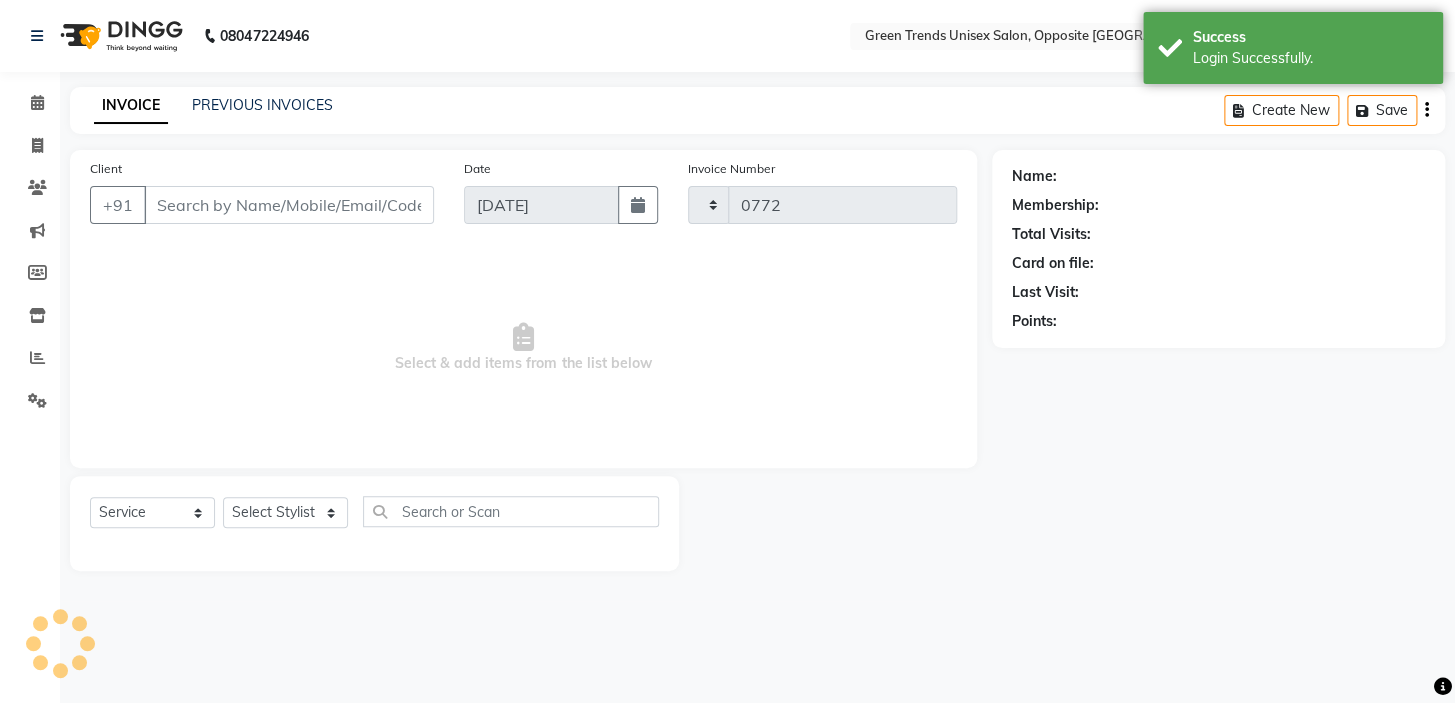 select on "en" 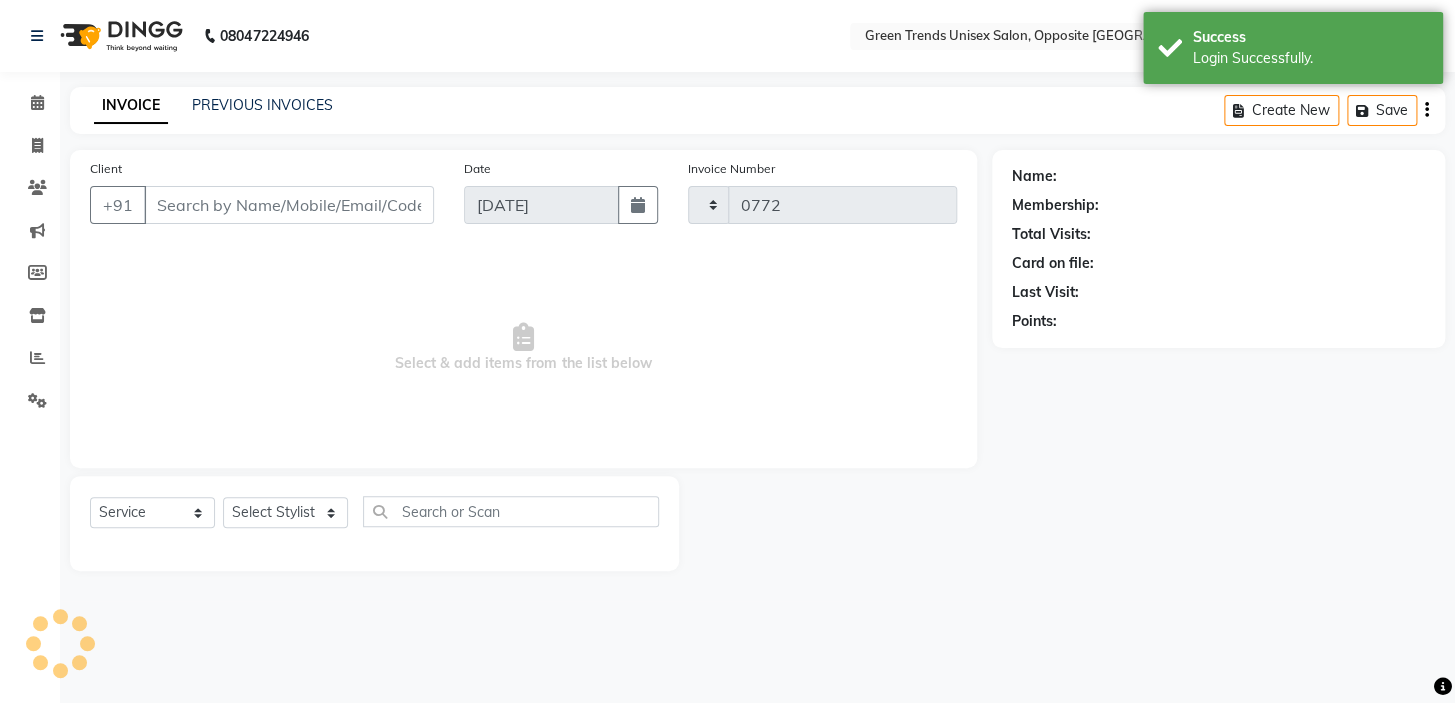 select on "5225" 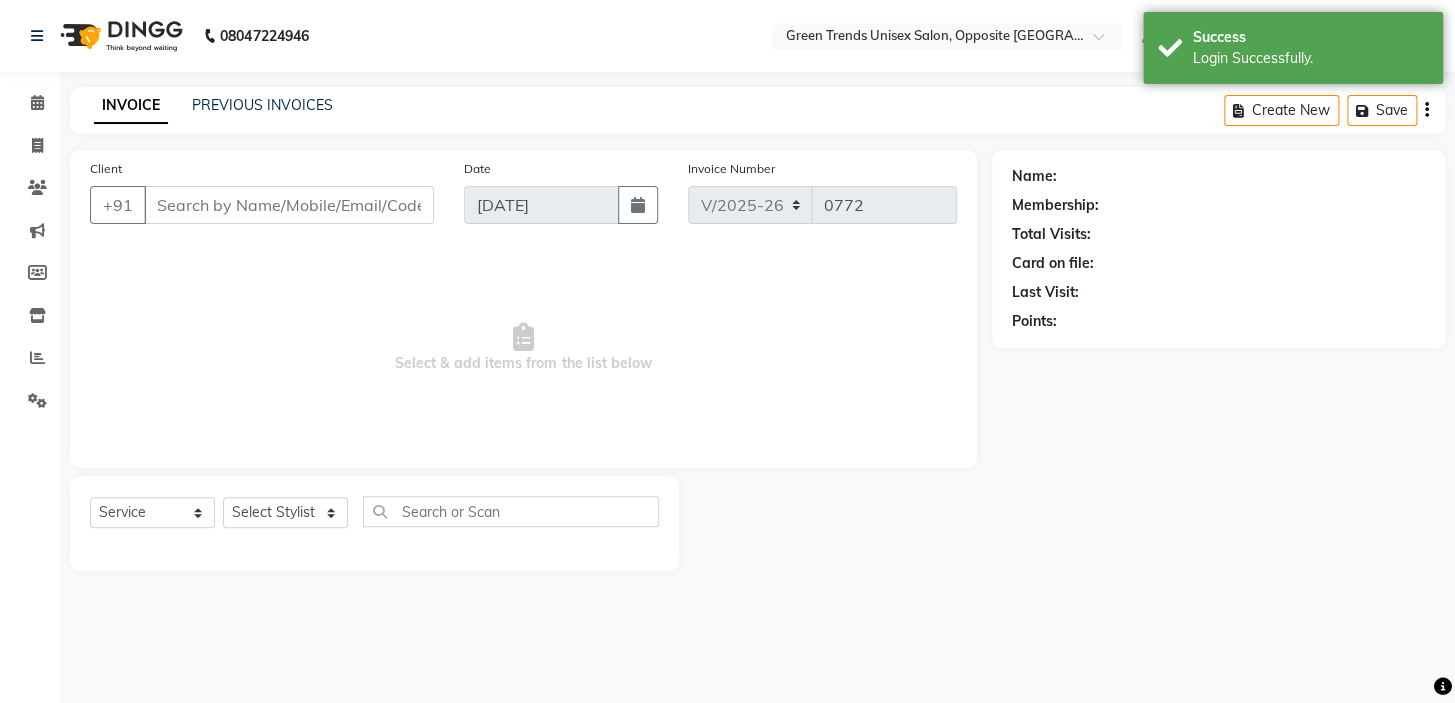 type on "76******30" 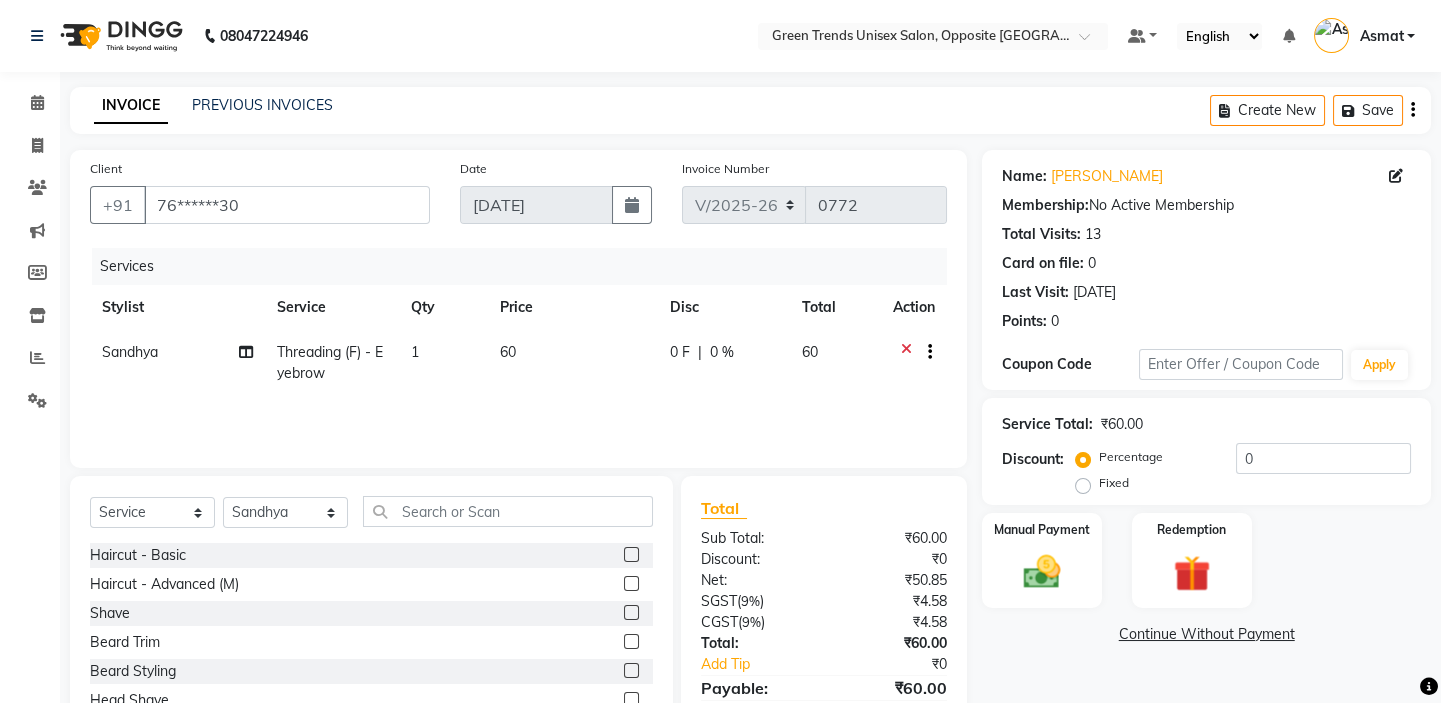 scroll, scrollTop: 0, scrollLeft: 0, axis: both 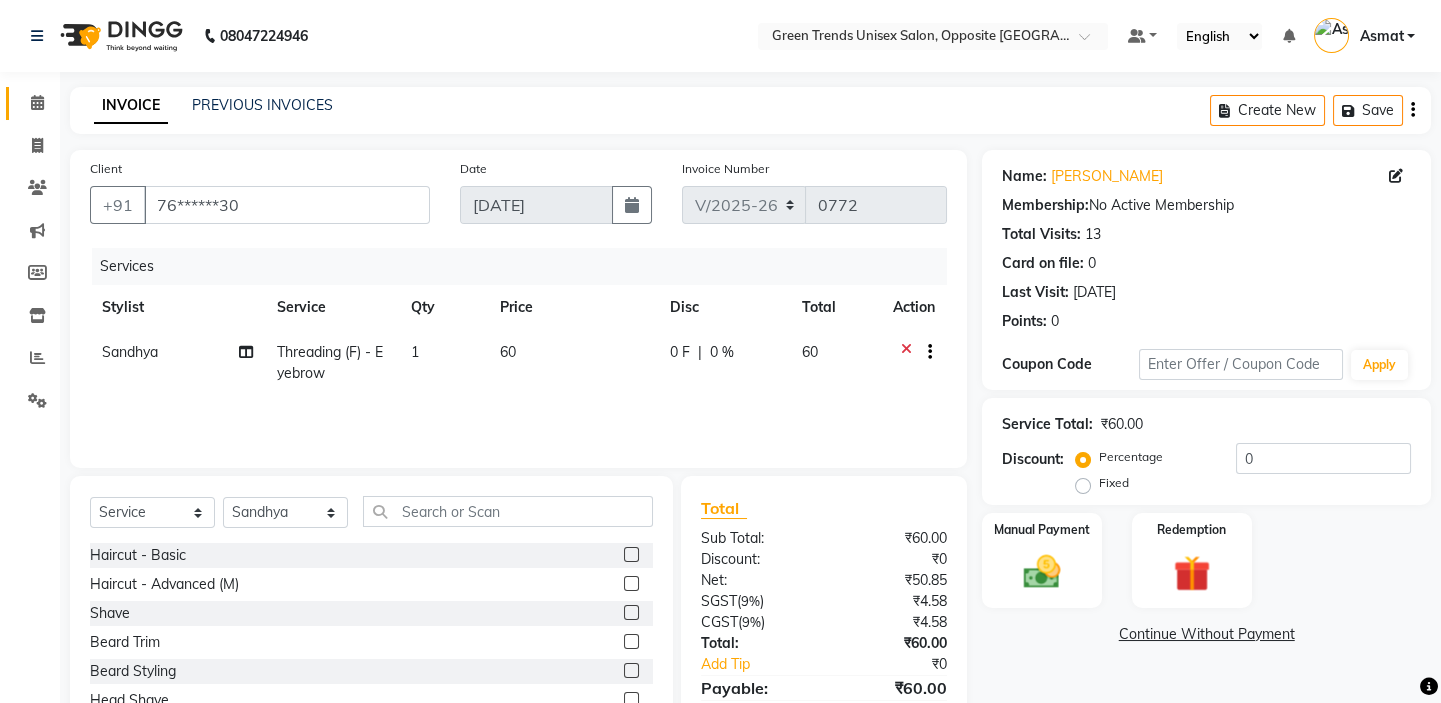 click on "Calendar" 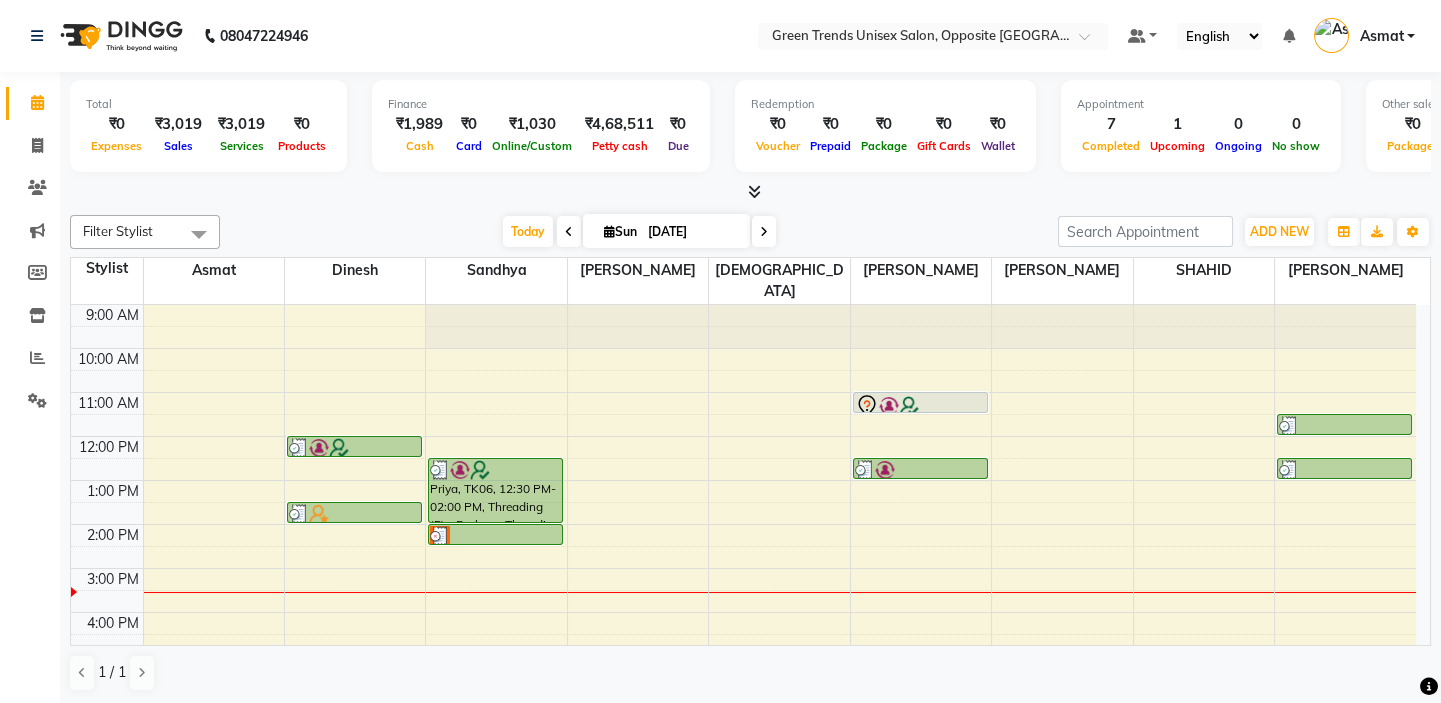 scroll, scrollTop: 0, scrollLeft: 0, axis: both 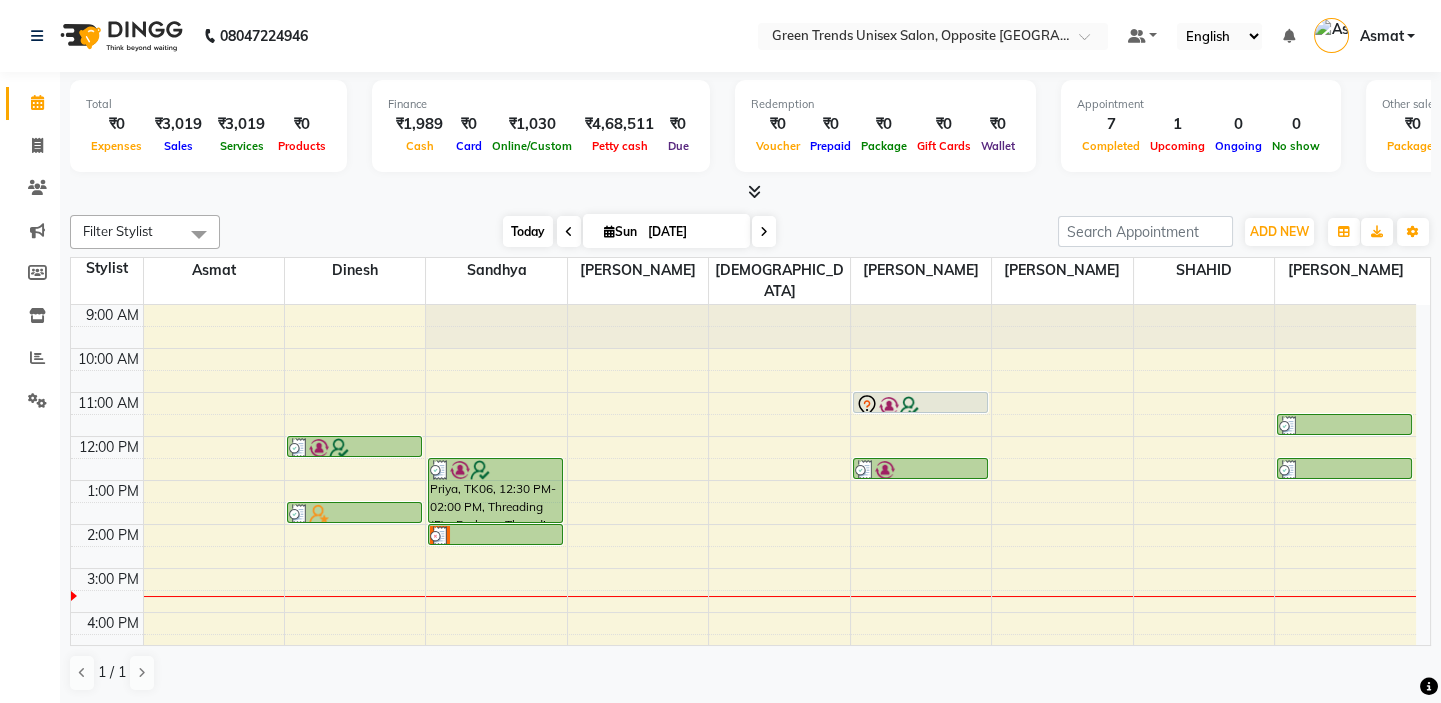 click on "Today" at bounding box center (528, 231) 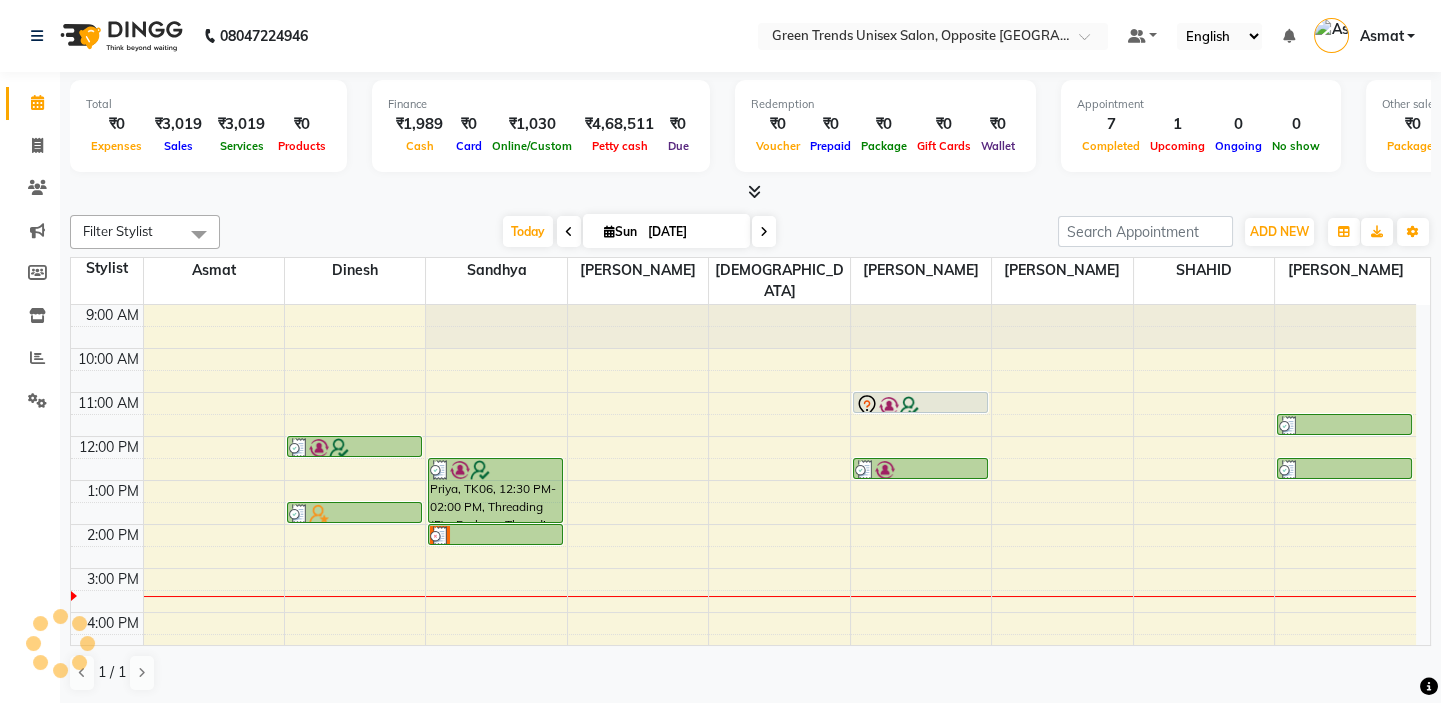 scroll, scrollTop: 208, scrollLeft: 0, axis: vertical 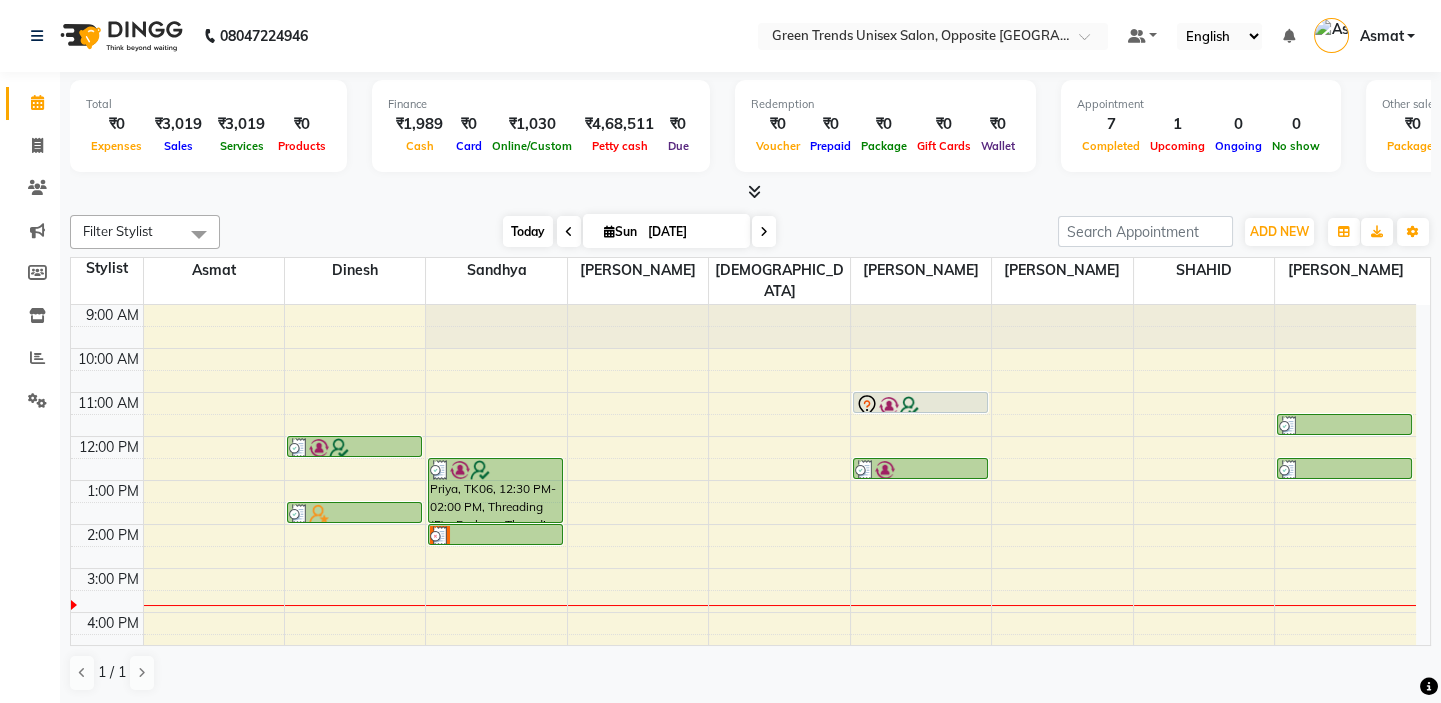 click on "Today" at bounding box center (528, 231) 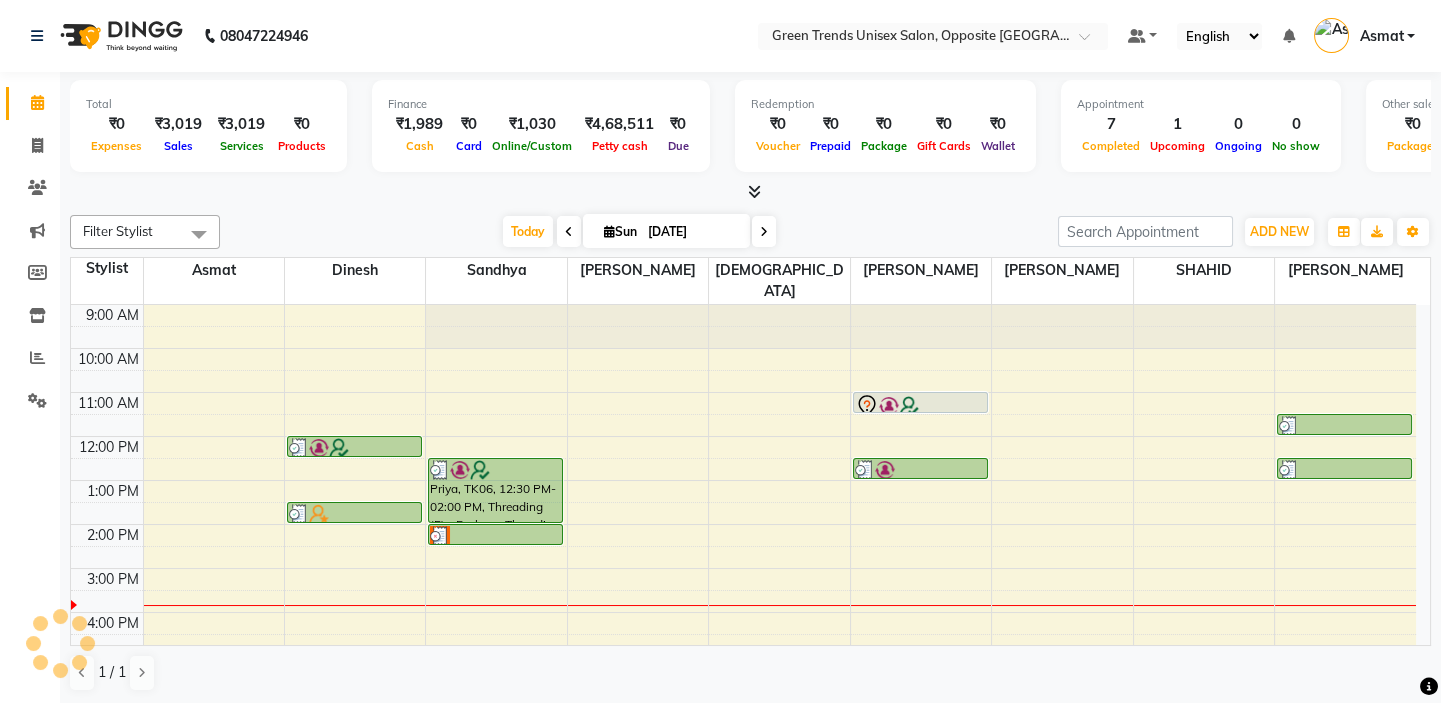 scroll, scrollTop: 208, scrollLeft: 0, axis: vertical 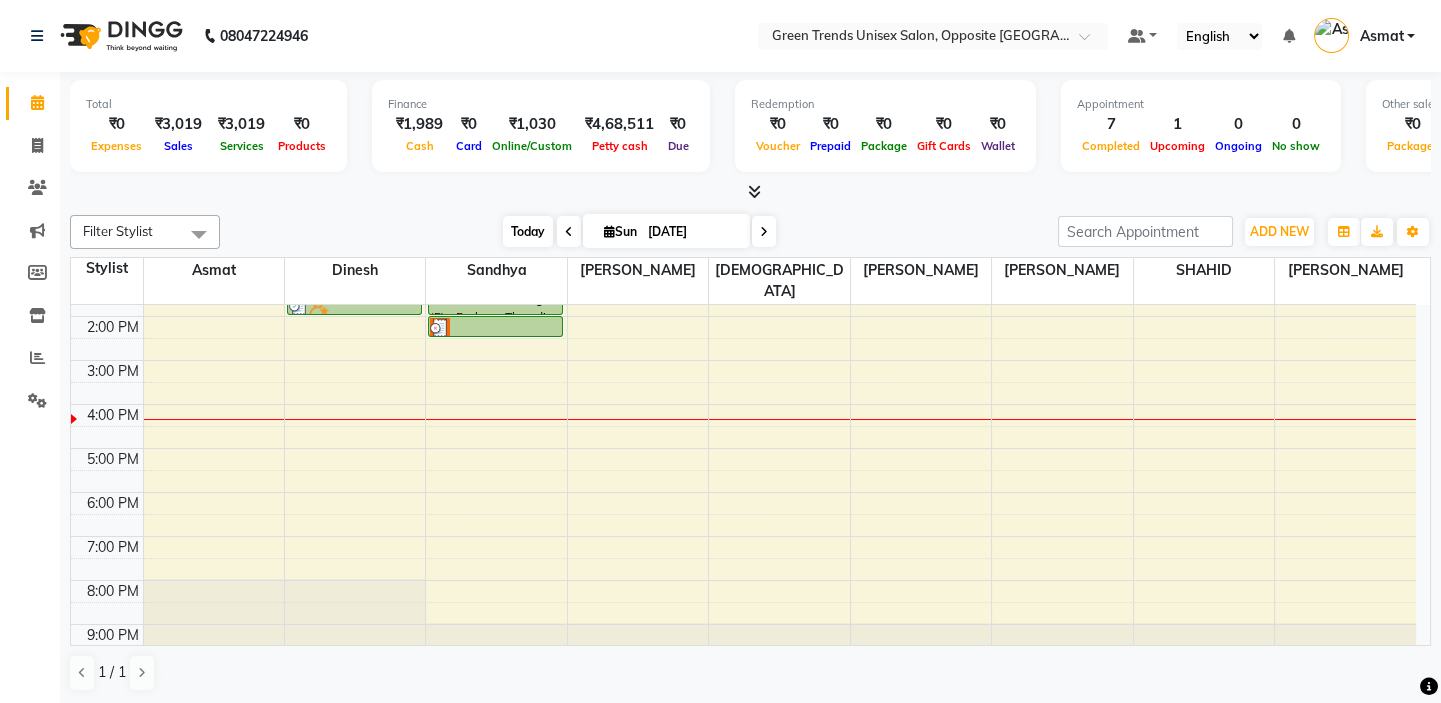 click on "Today" at bounding box center [528, 231] 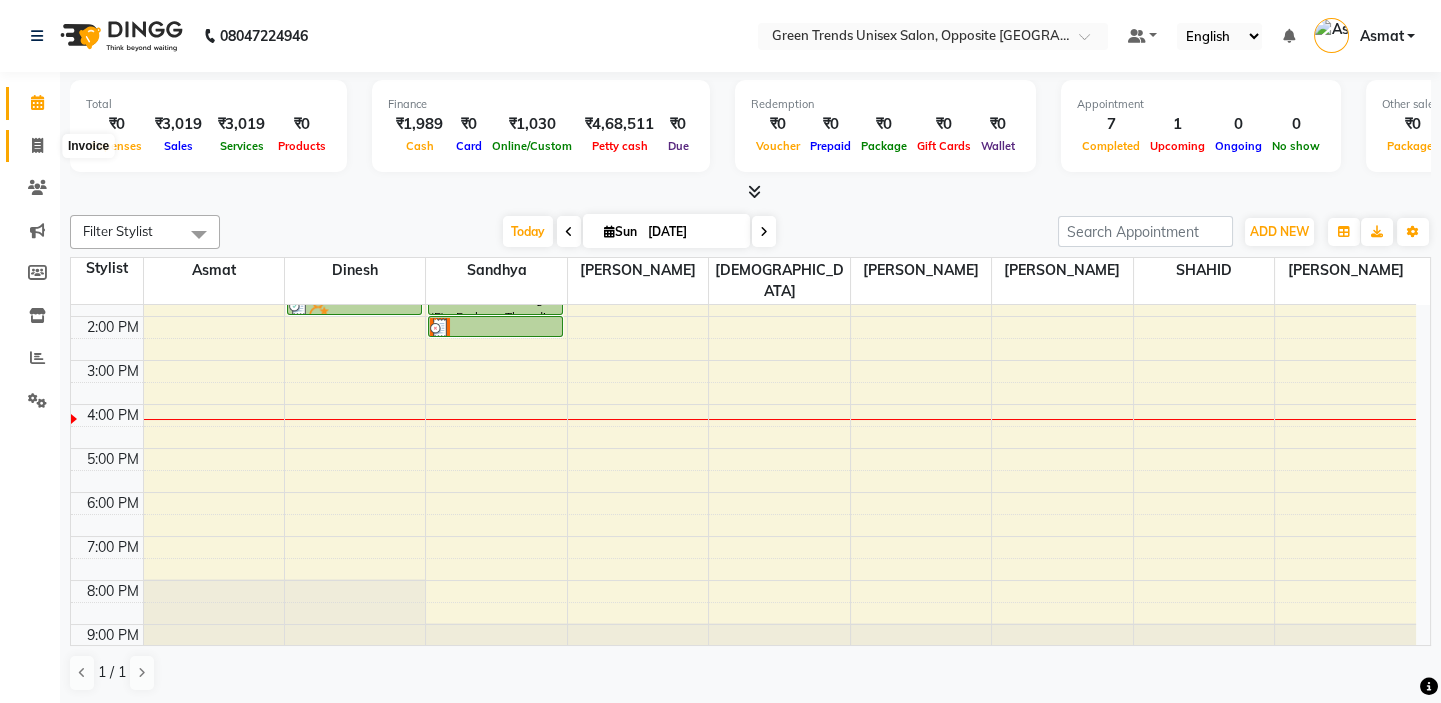 click 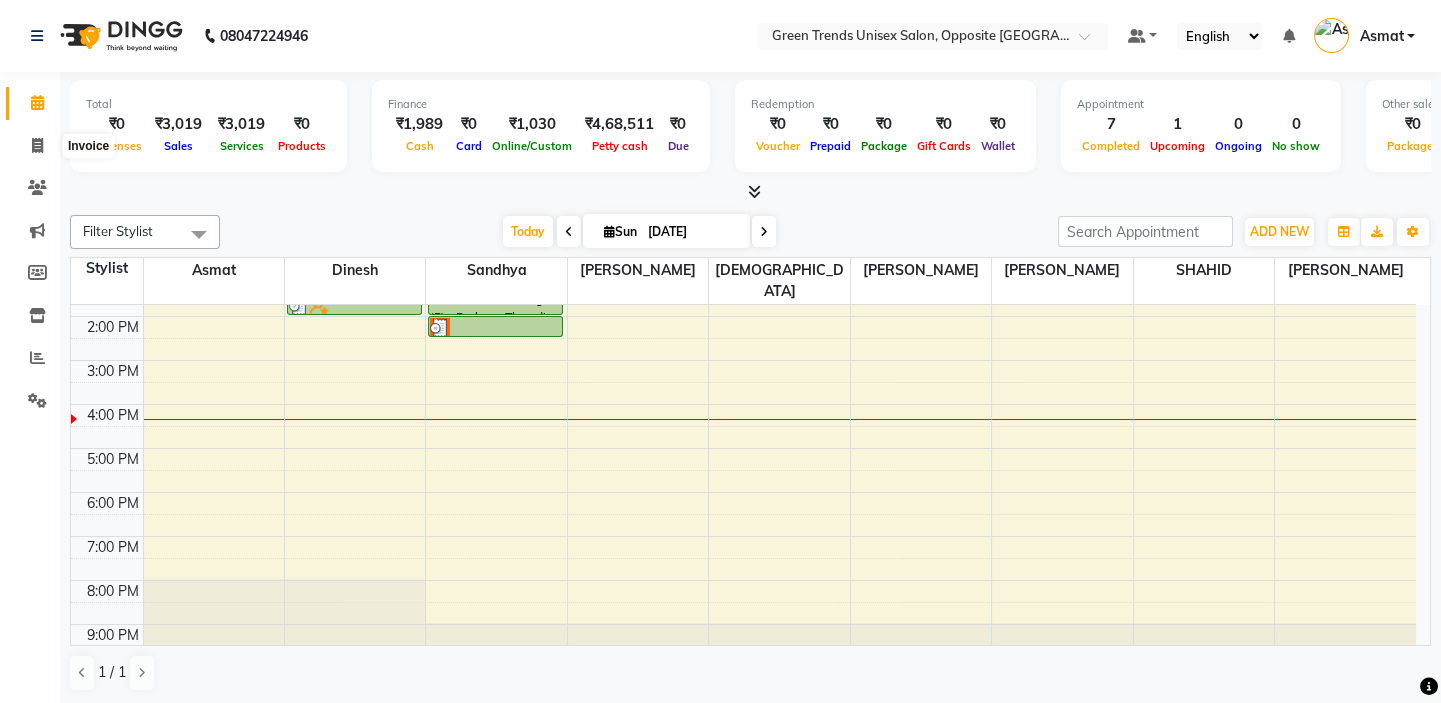 select on "5225" 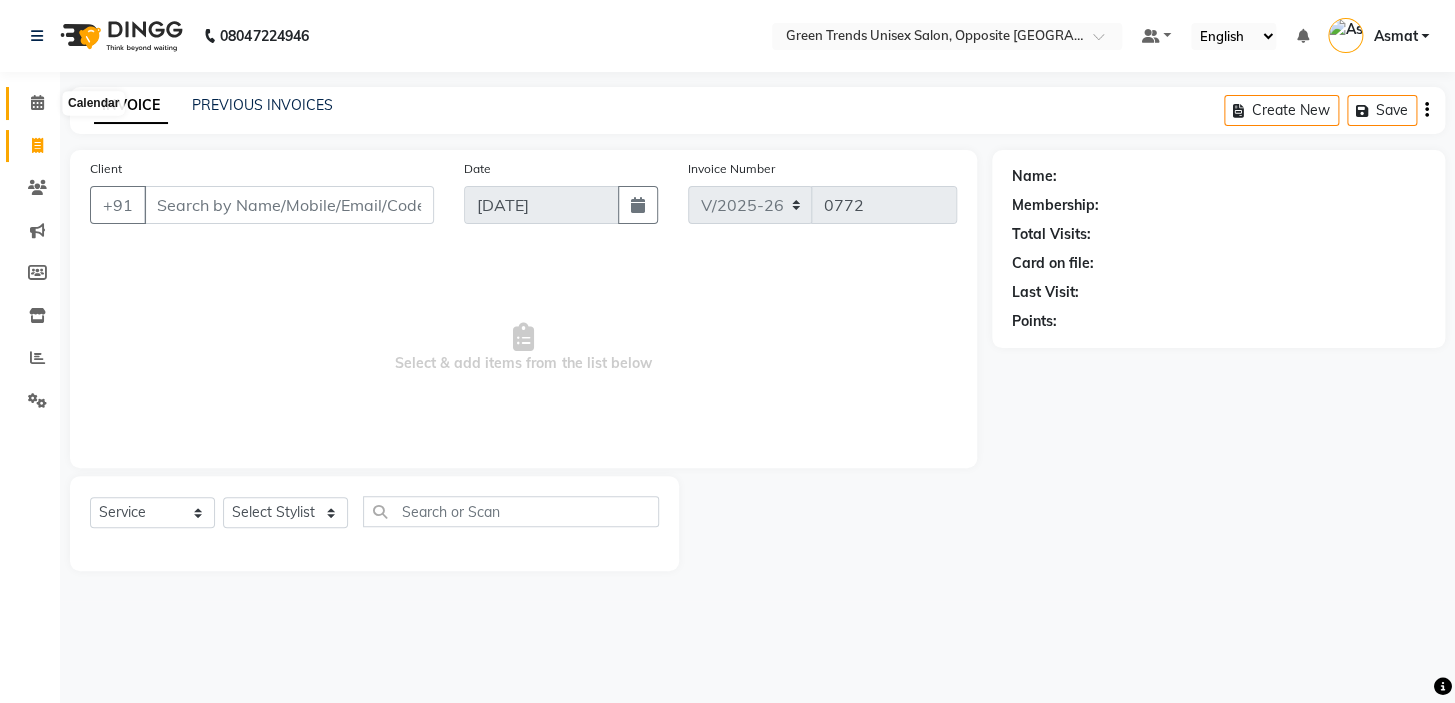 click 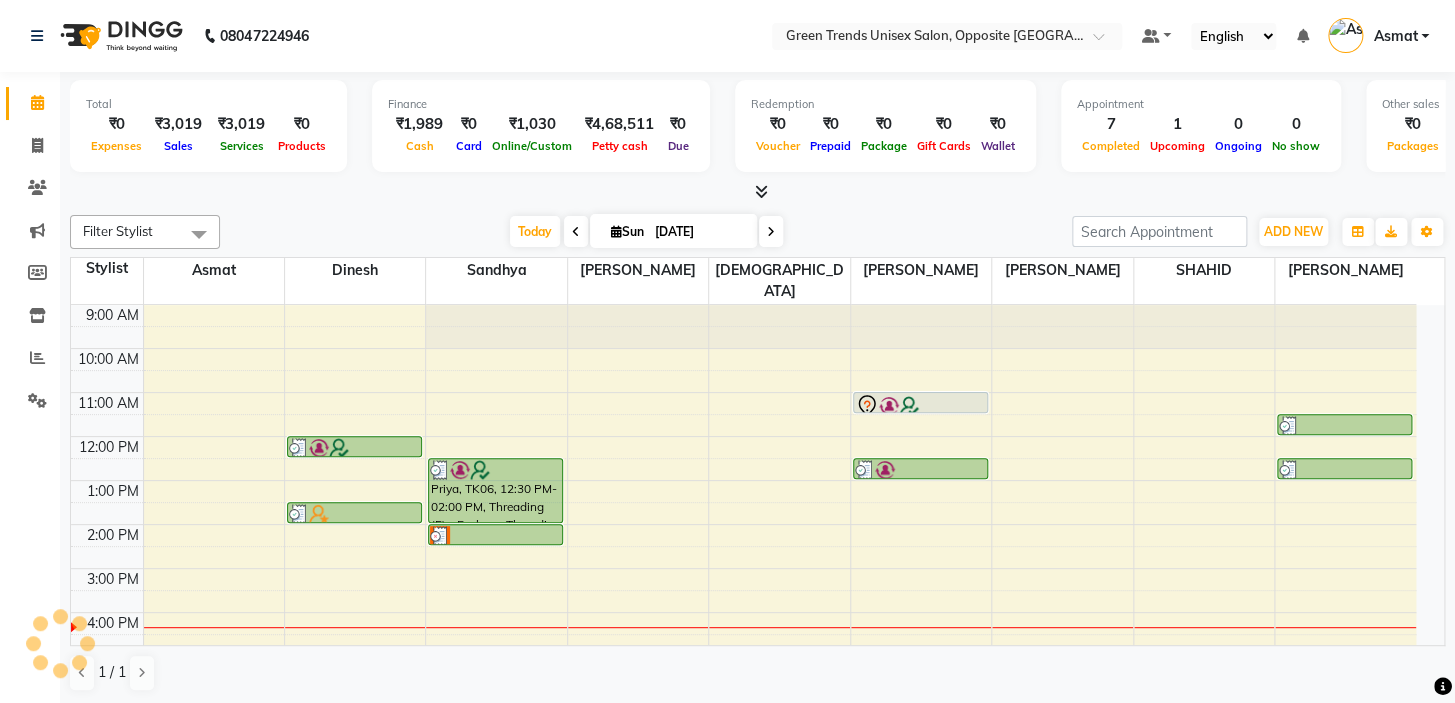click 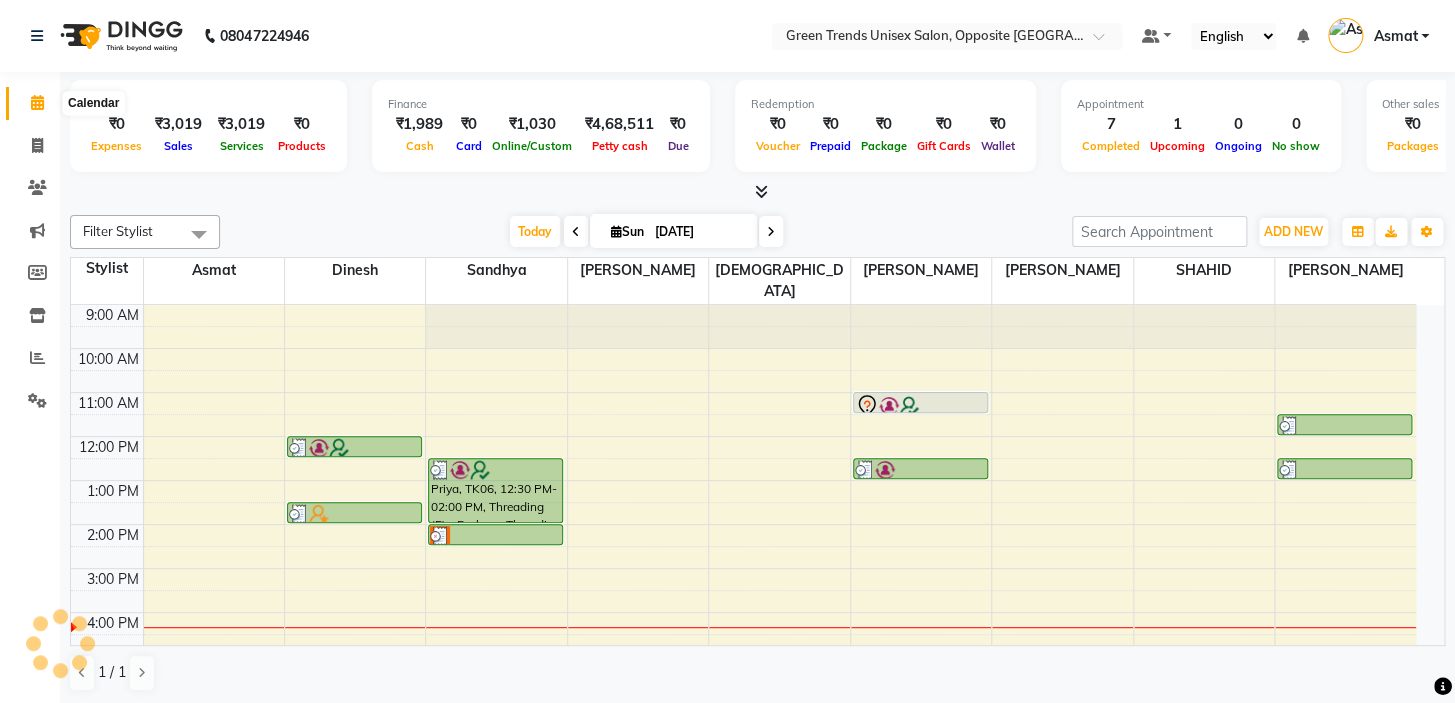 click 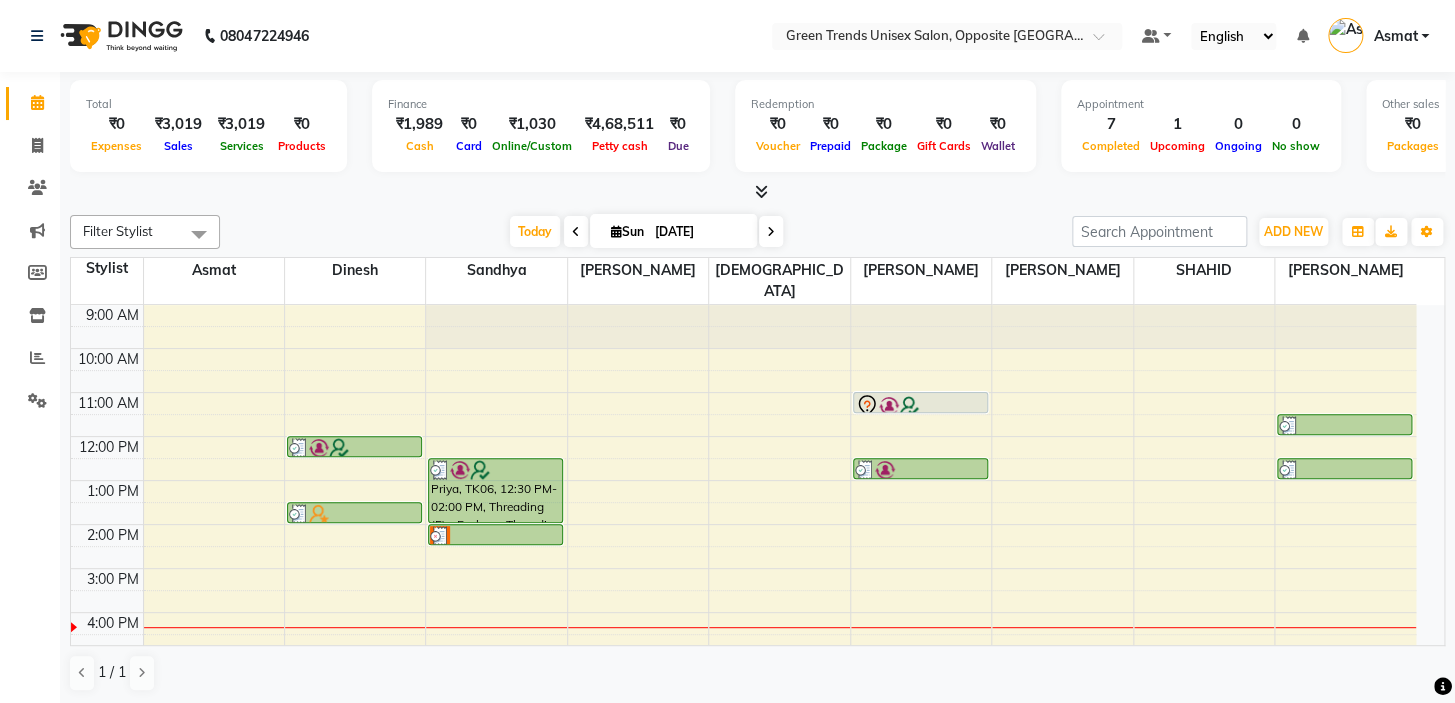 click 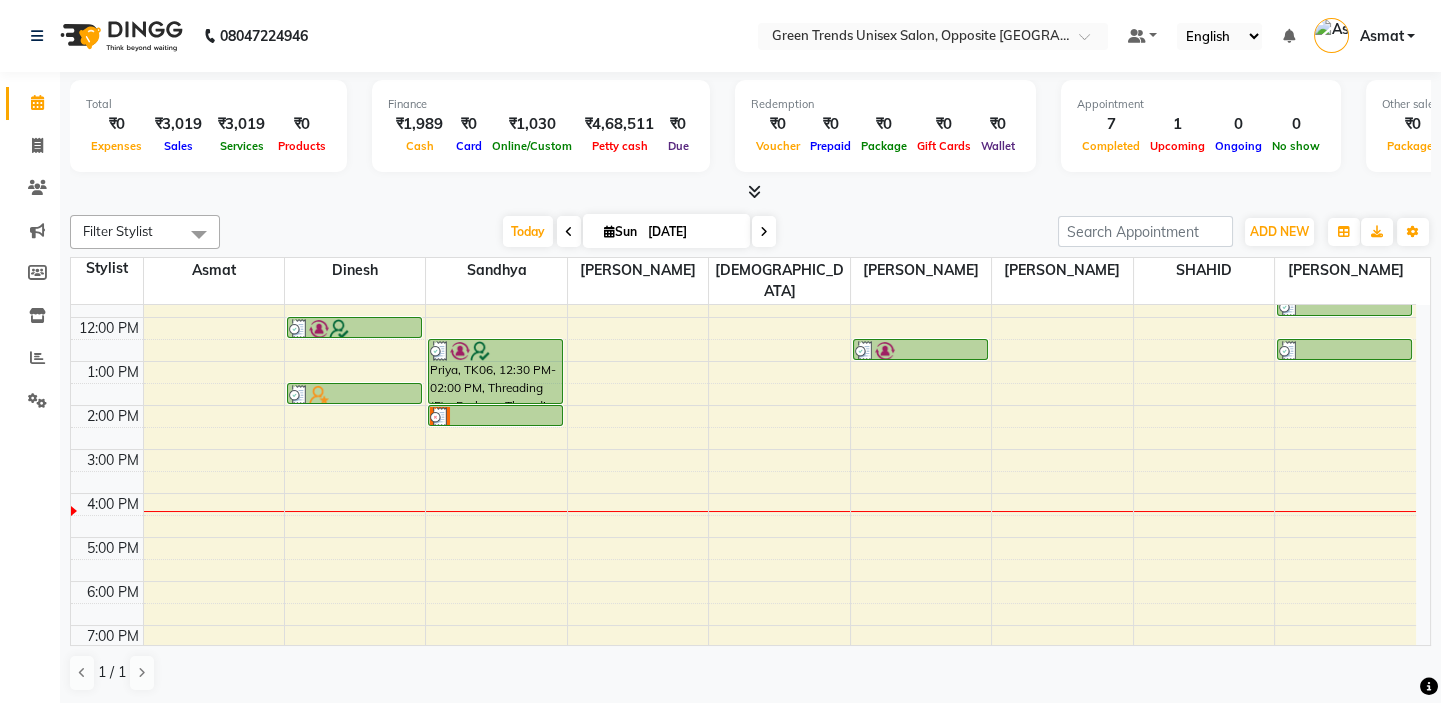 scroll, scrollTop: 207, scrollLeft: 0, axis: vertical 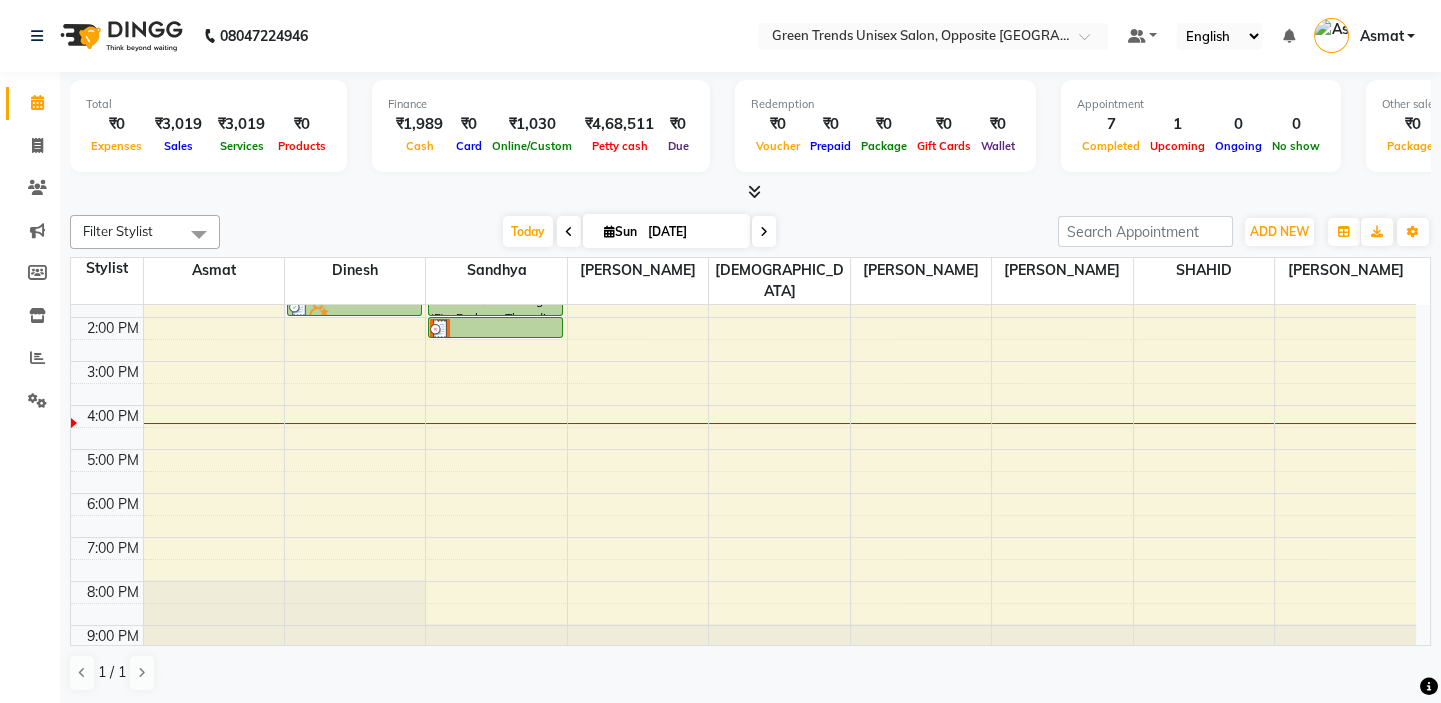 click on "9:00 AM 10:00 AM 11:00 AM 12:00 PM 1:00 PM 2:00 PM 3:00 PM 4:00 PM 5:00 PM 6:00 PM 7:00 PM 8:00 PM 9:00 PM     [PERSON_NAME], TK01, 12:00 PM-12:30 PM, Haircut - Basic     [PERSON_NAME], TK07, 01:30 PM-02:00 PM, Haircut - Basic     Priya, TK06, 12:30 PM-02:00 PM, Threading (F) - Eyebrow,Threading (F) - Forhead,Brazilian Waxing (F) - Threading - Upper Lip     [PERSON_NAME], TK08, 02:00 PM-02:30 PM, Threading (F) - Eyebrow             Priya, TK02, 11:00 AM-11:30 AM, Keratin Bosster 700     [PERSON_NAME], TK04, 12:30 PM-01:00 PM,  Premium Touch-Up Colouring     [PERSON_NAME], TK05, 11:30 AM-12:00 PM, Trendy Kiddy Cut     [PERSON_NAME], TK03, 12:30 PM-01:00 PM, Haircut - Basic" at bounding box center [743, 383] 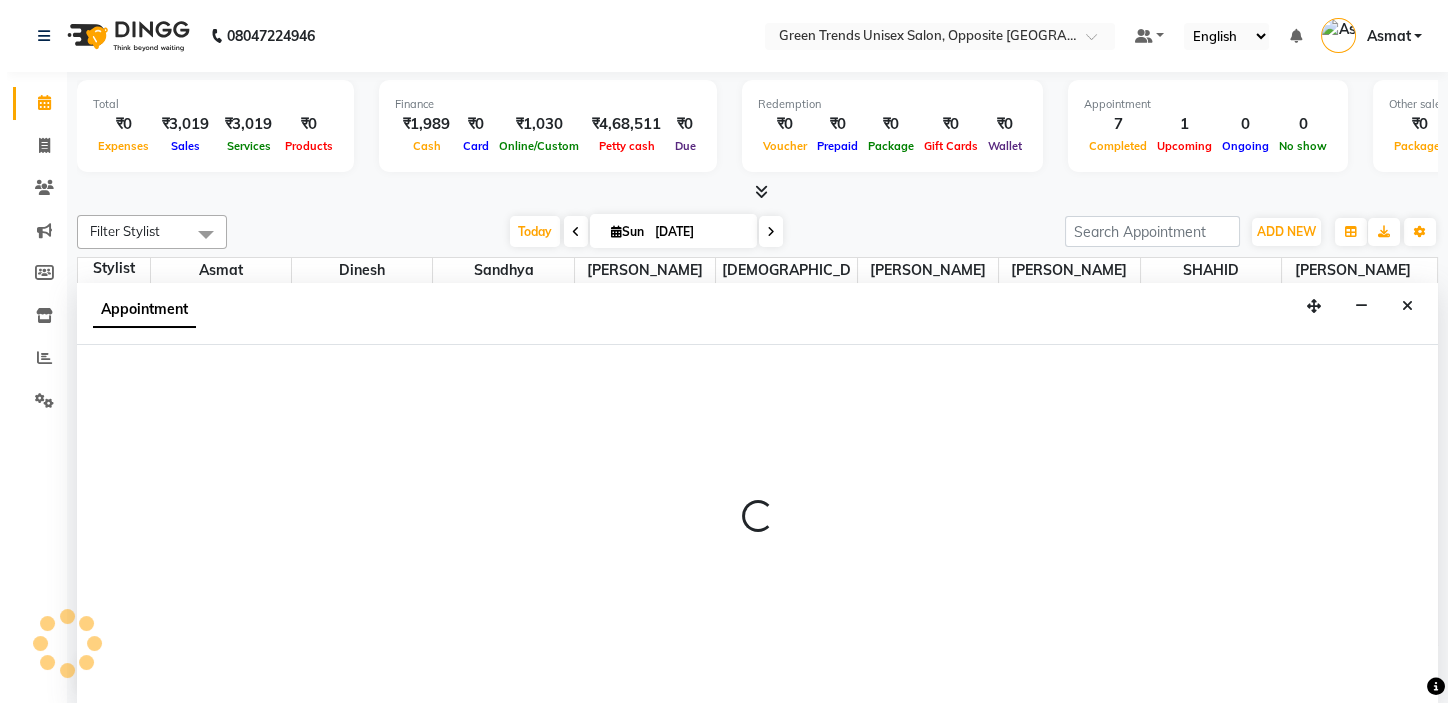 scroll, scrollTop: 0, scrollLeft: 0, axis: both 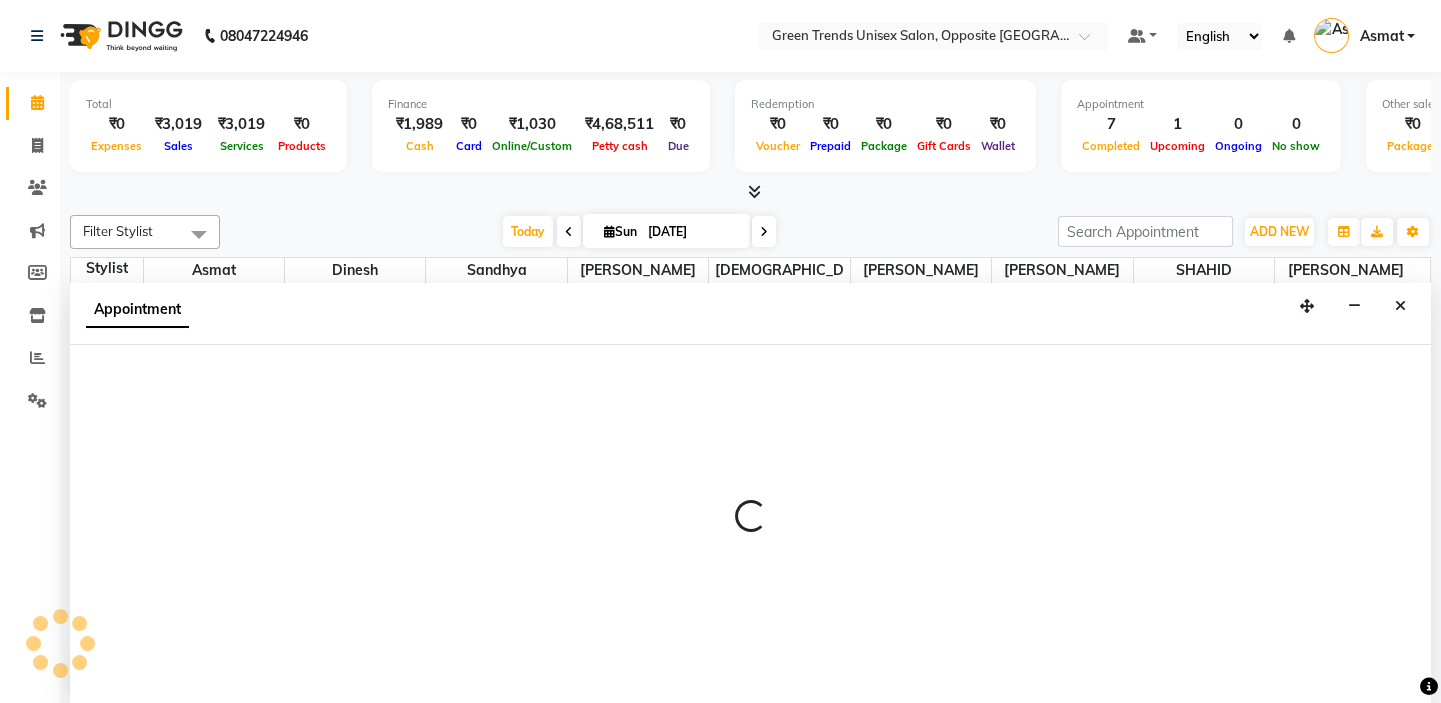 select on "75769" 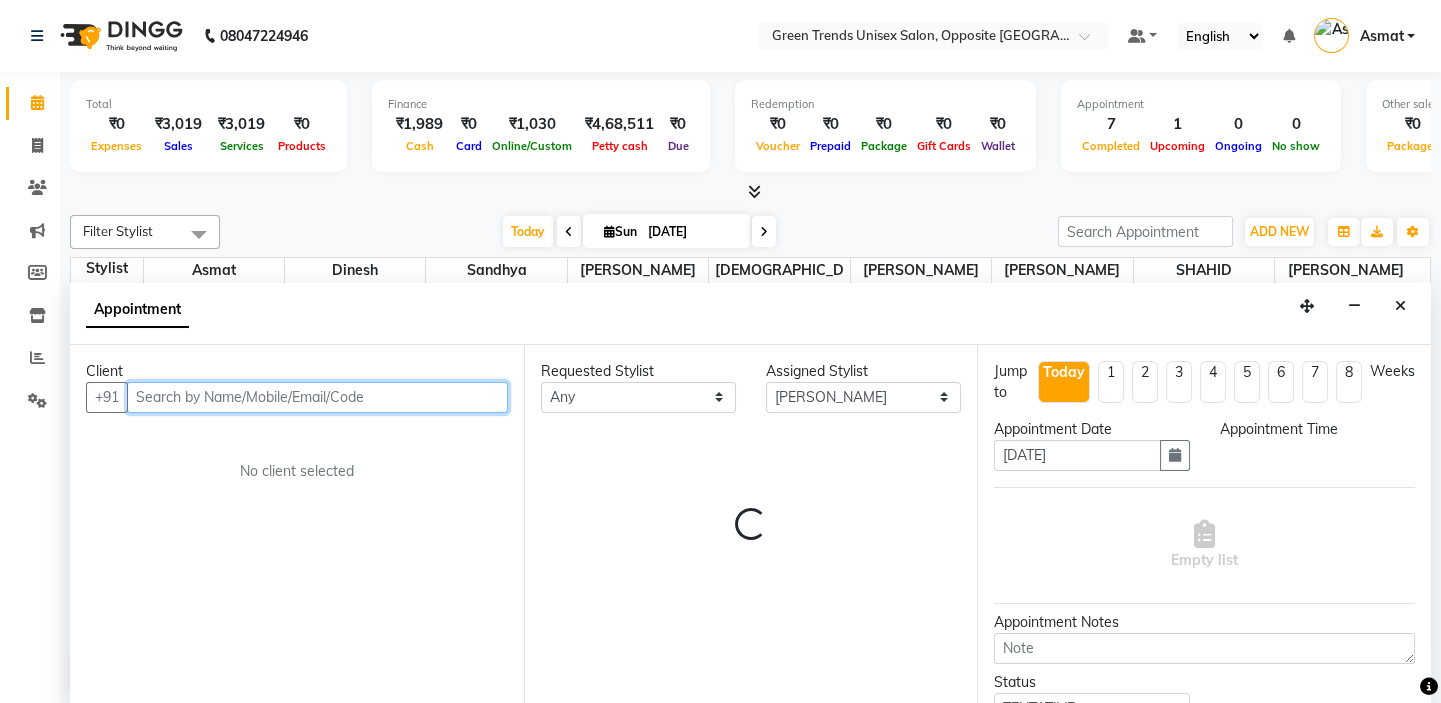 select on "990" 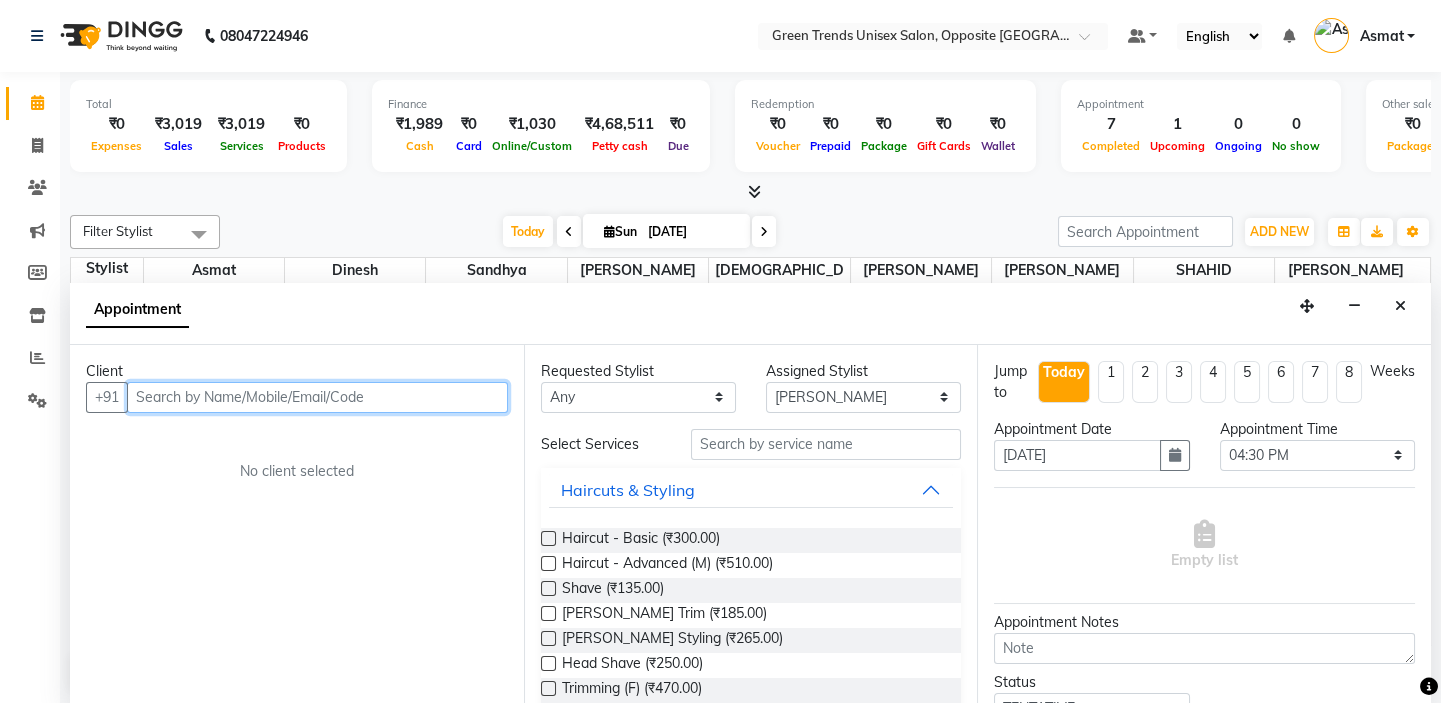 click at bounding box center (317, 397) 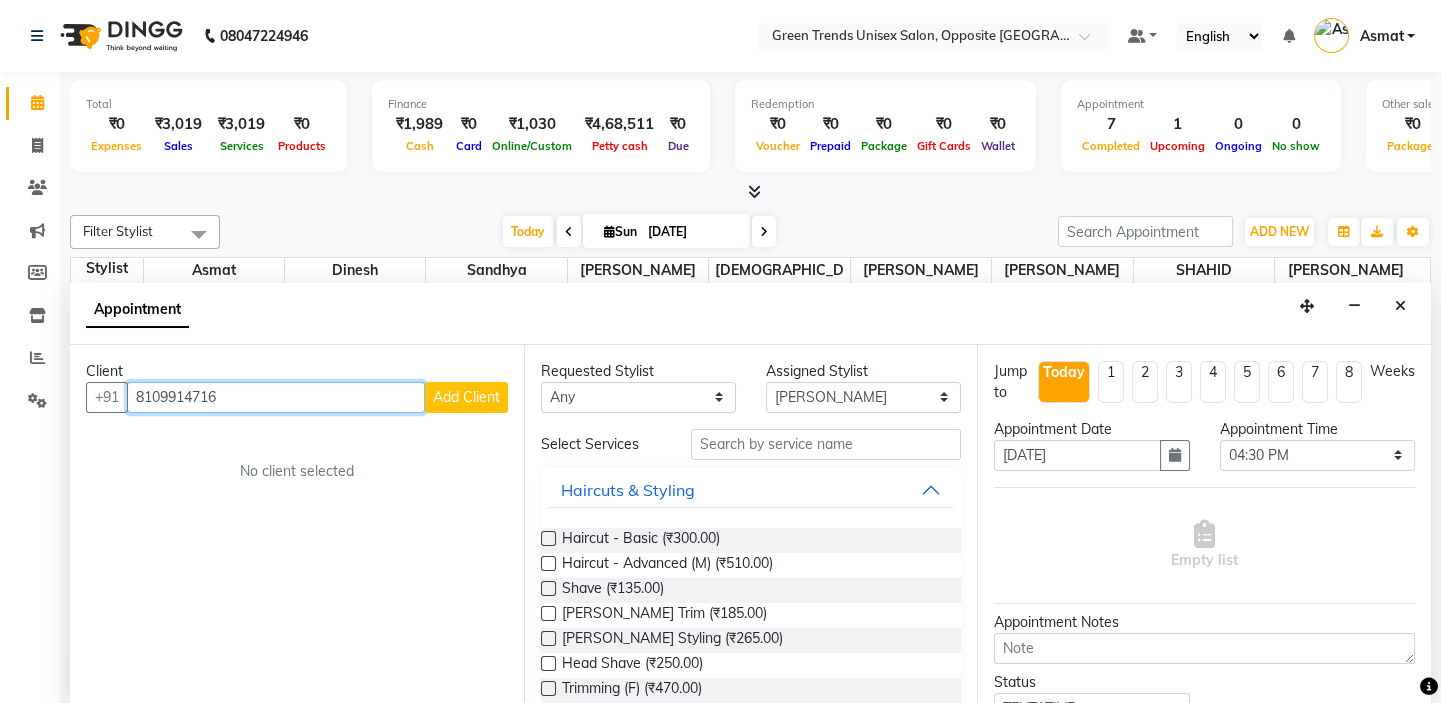 type on "8109914716" 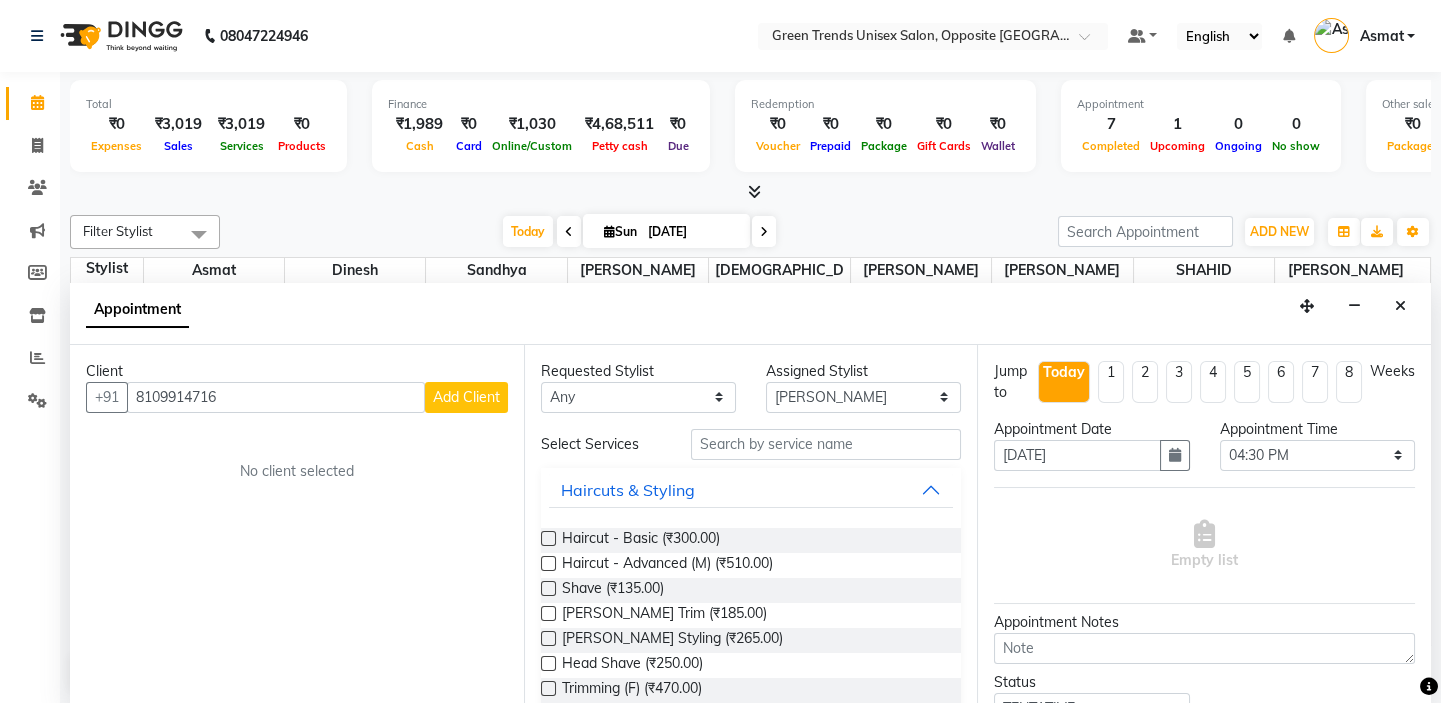 click on "Add Client" at bounding box center [466, 397] 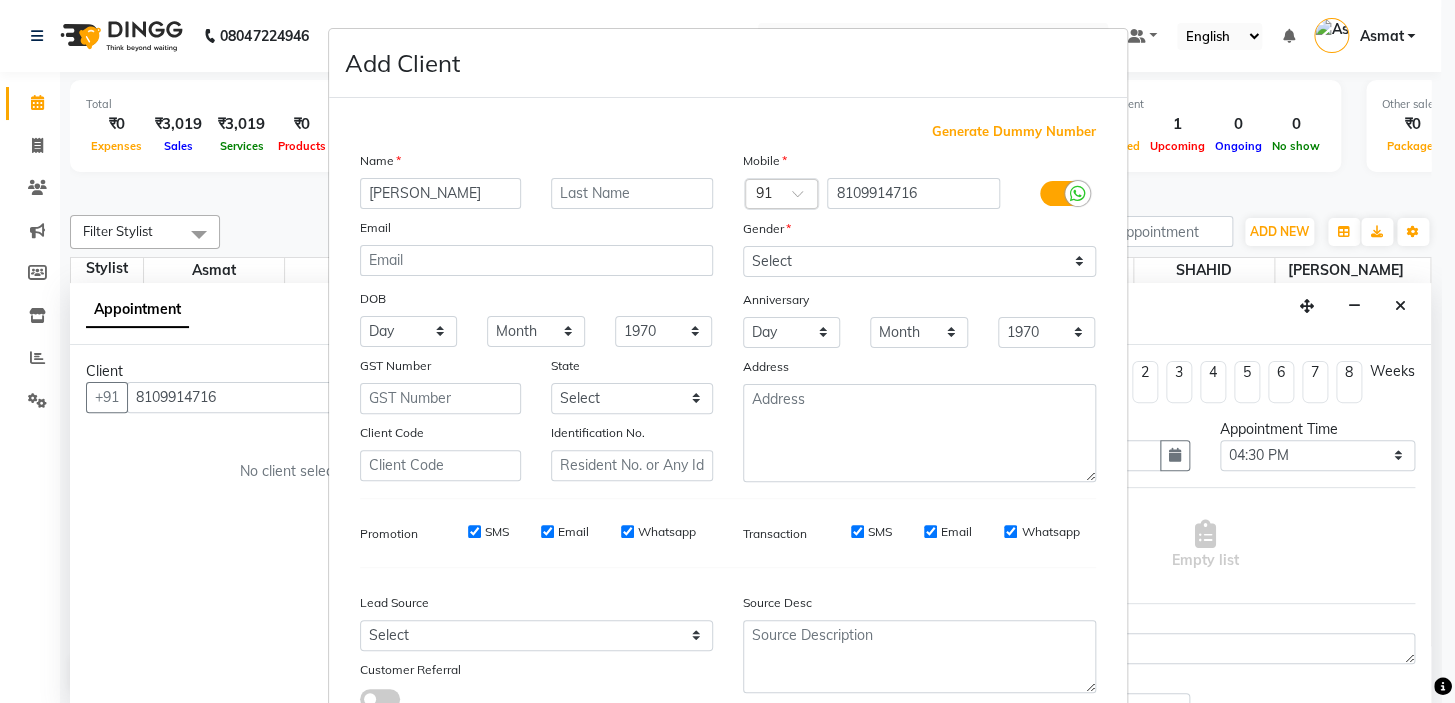 type on "[PERSON_NAME]" 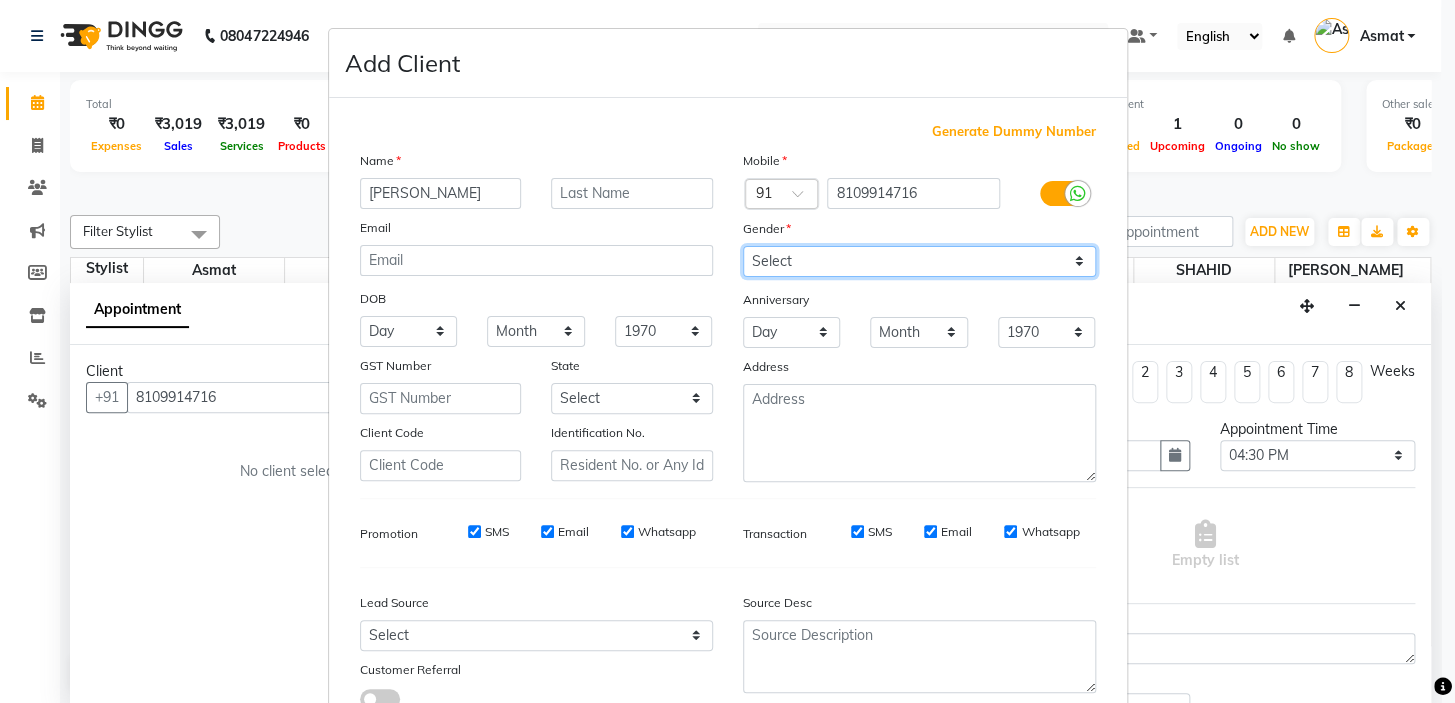 click on "Select [DEMOGRAPHIC_DATA] [DEMOGRAPHIC_DATA] Other Prefer Not To Say" at bounding box center (919, 261) 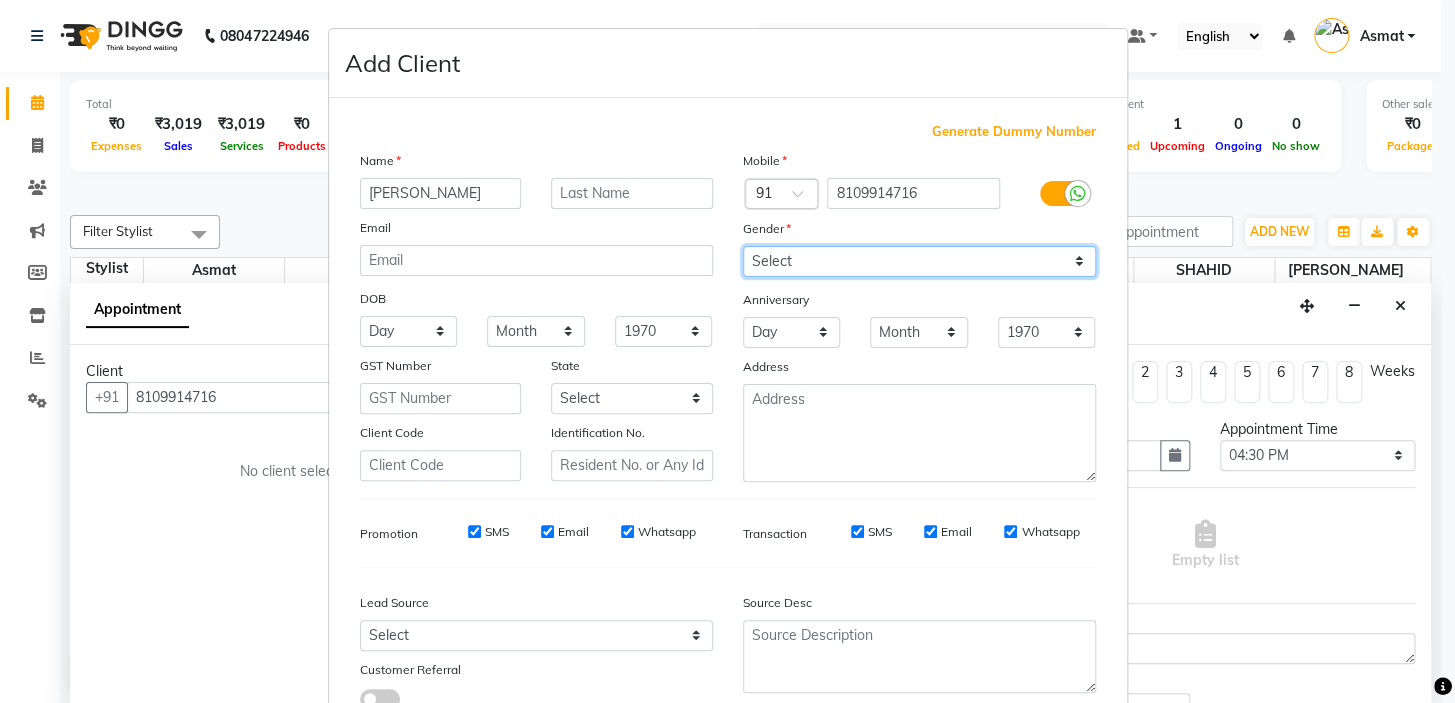 select on "[DEMOGRAPHIC_DATA]" 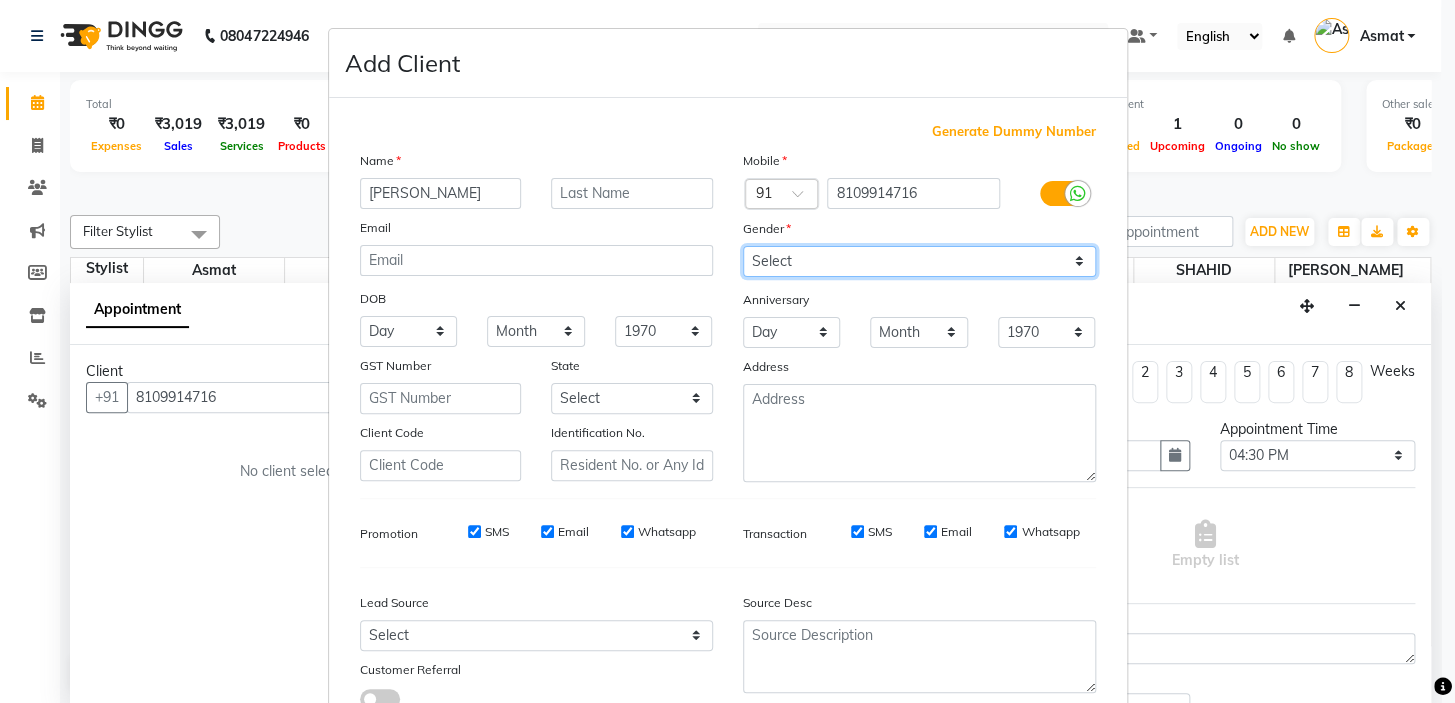 click on "Select [DEMOGRAPHIC_DATA] [DEMOGRAPHIC_DATA] Other Prefer Not To Say" at bounding box center [919, 261] 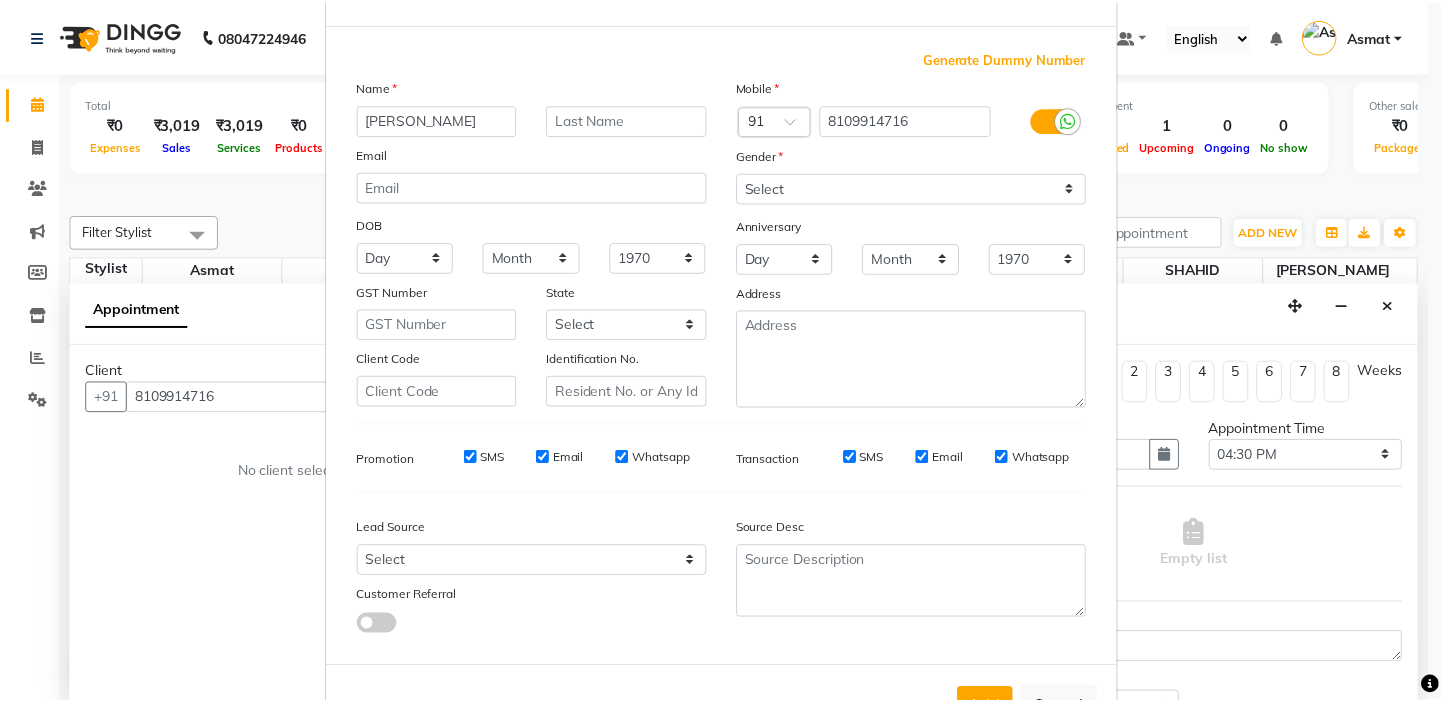scroll, scrollTop: 150, scrollLeft: 0, axis: vertical 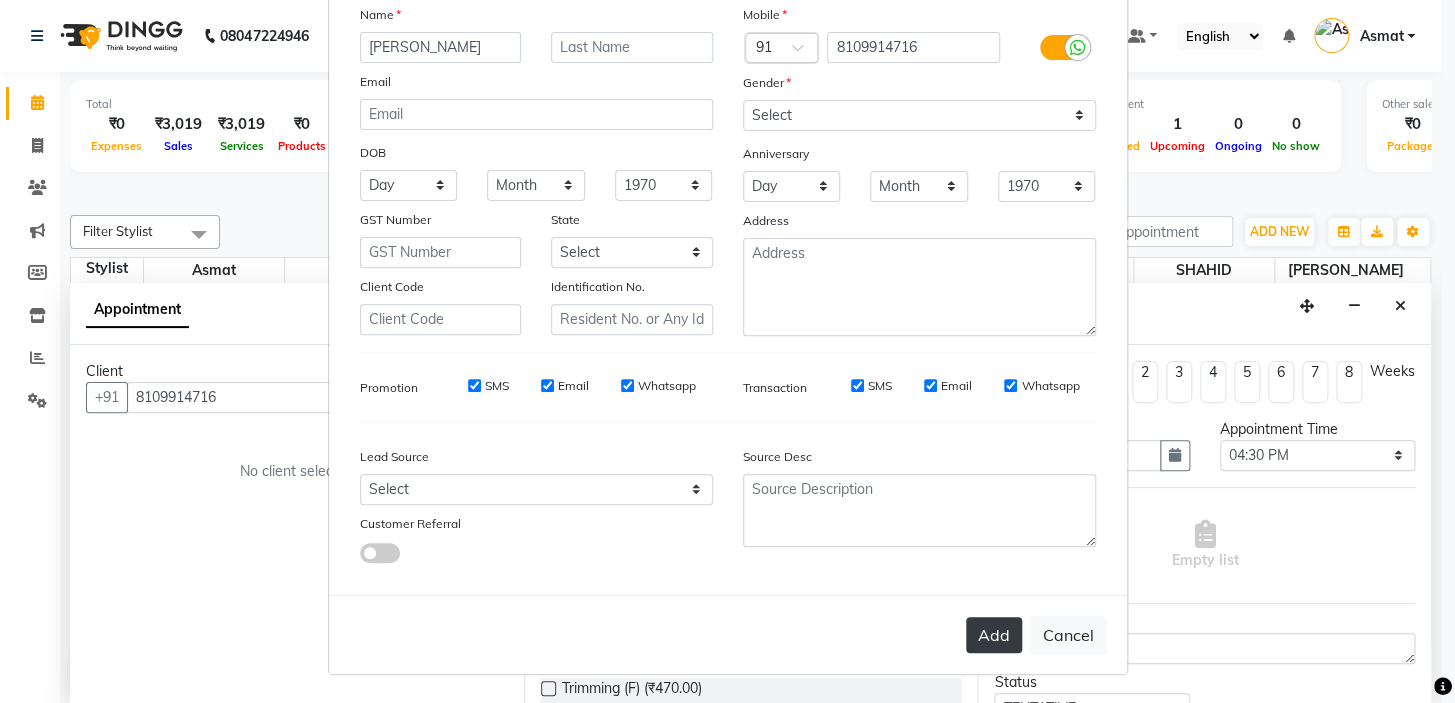 click on "Add" at bounding box center [994, 635] 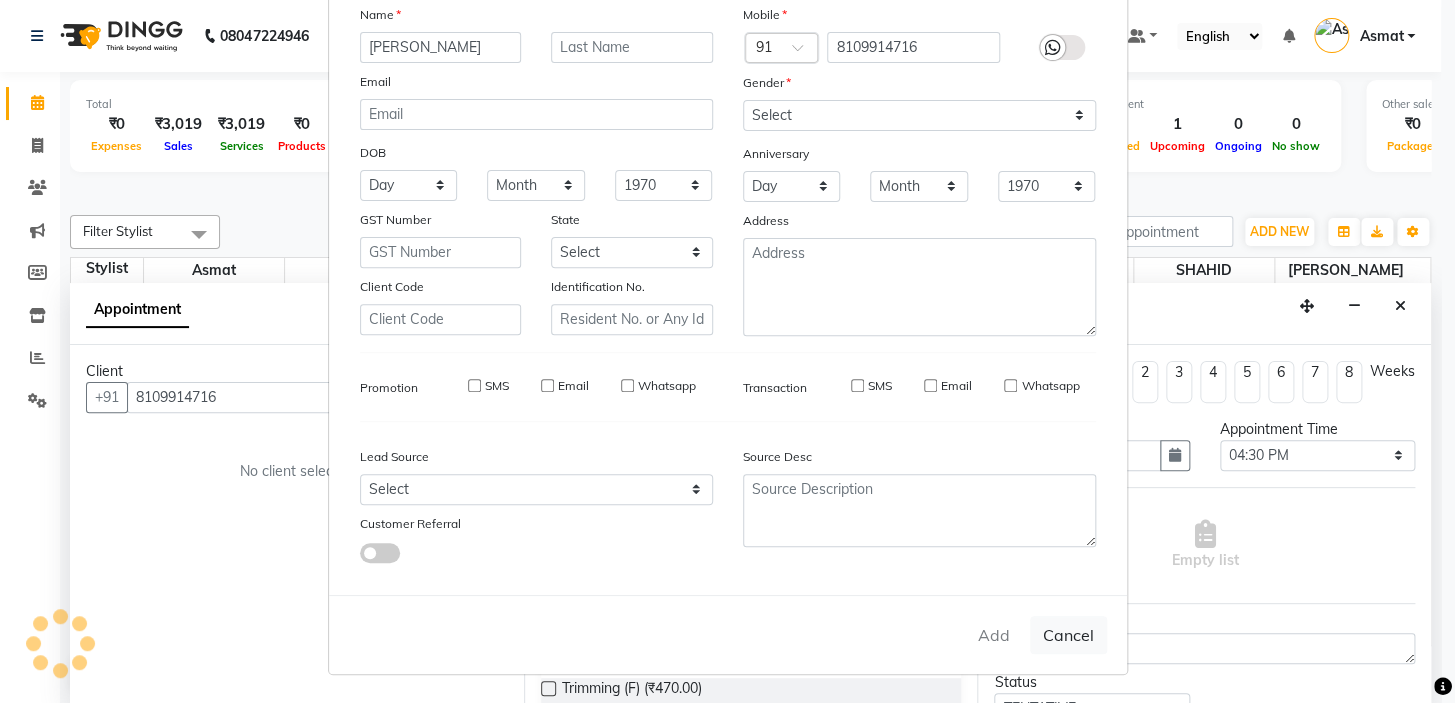 type on "81******16" 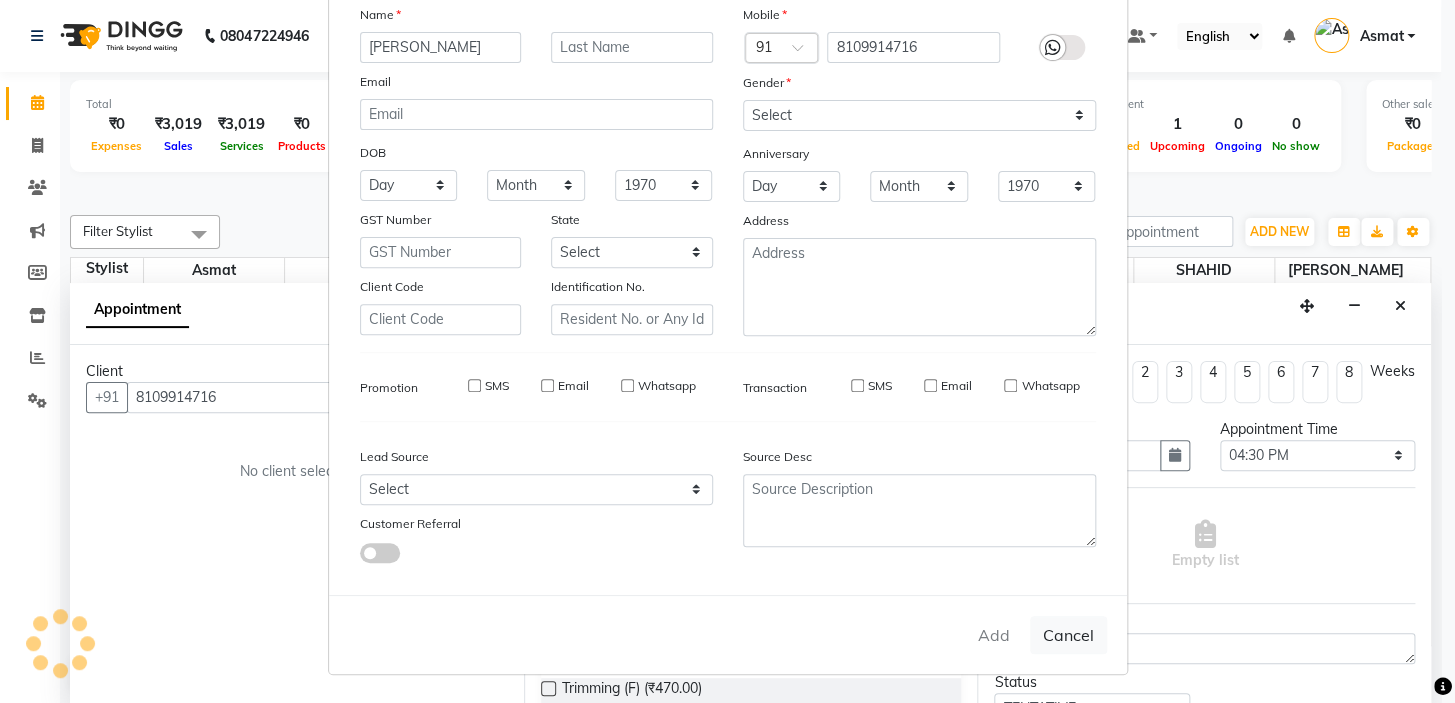 type 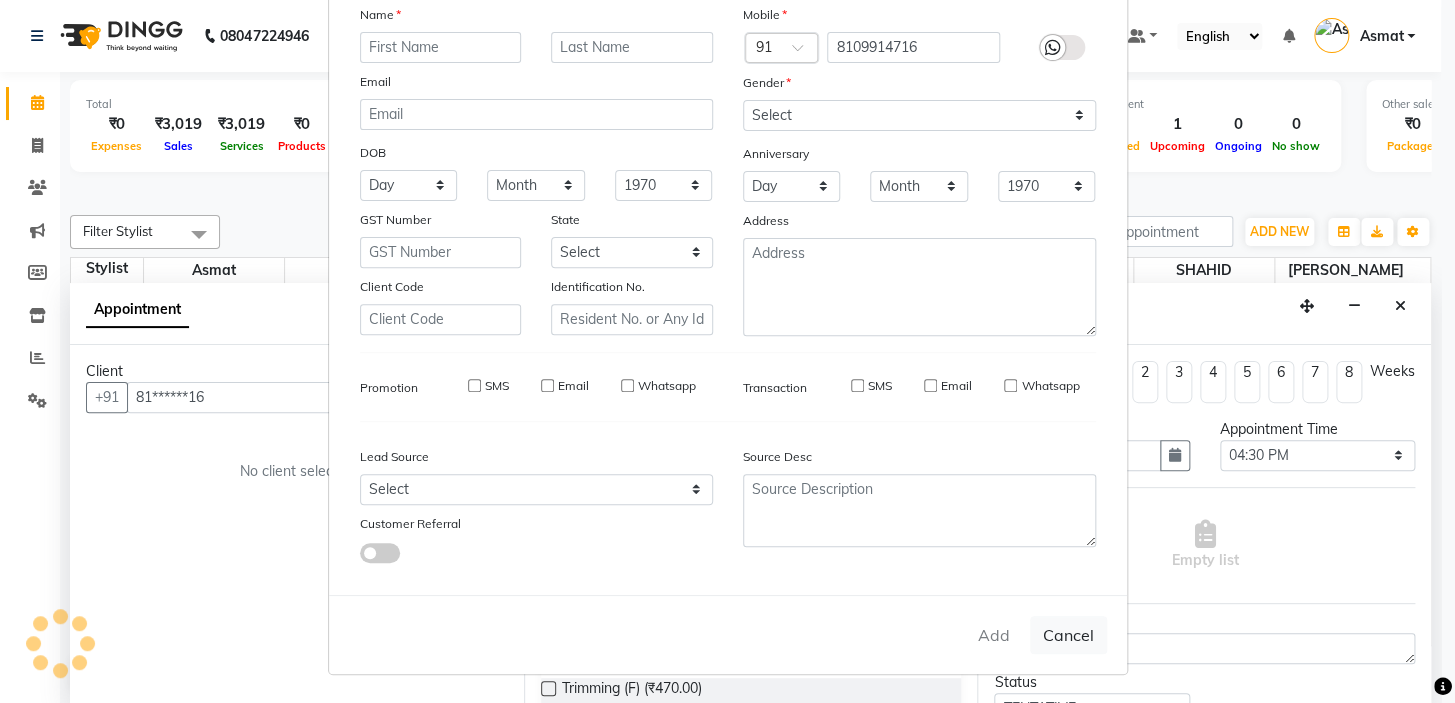 select 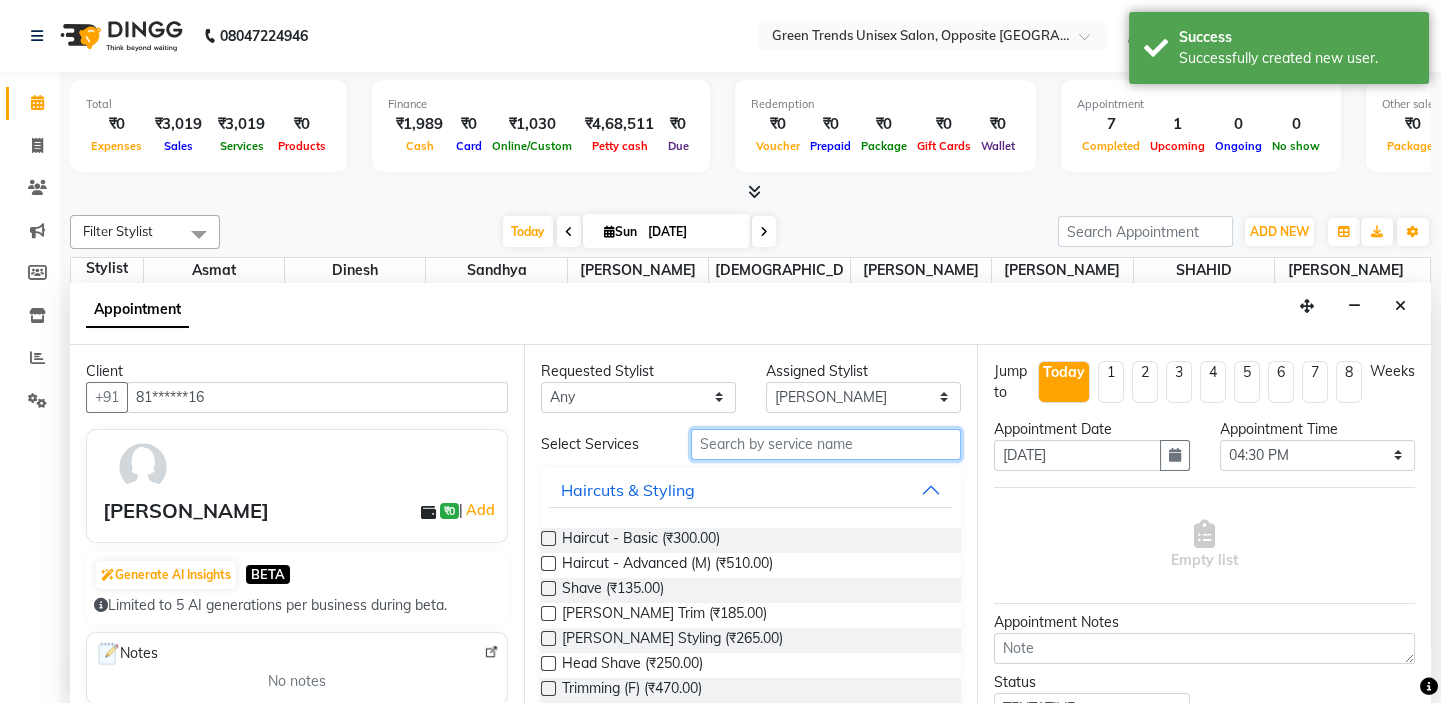 click at bounding box center [826, 444] 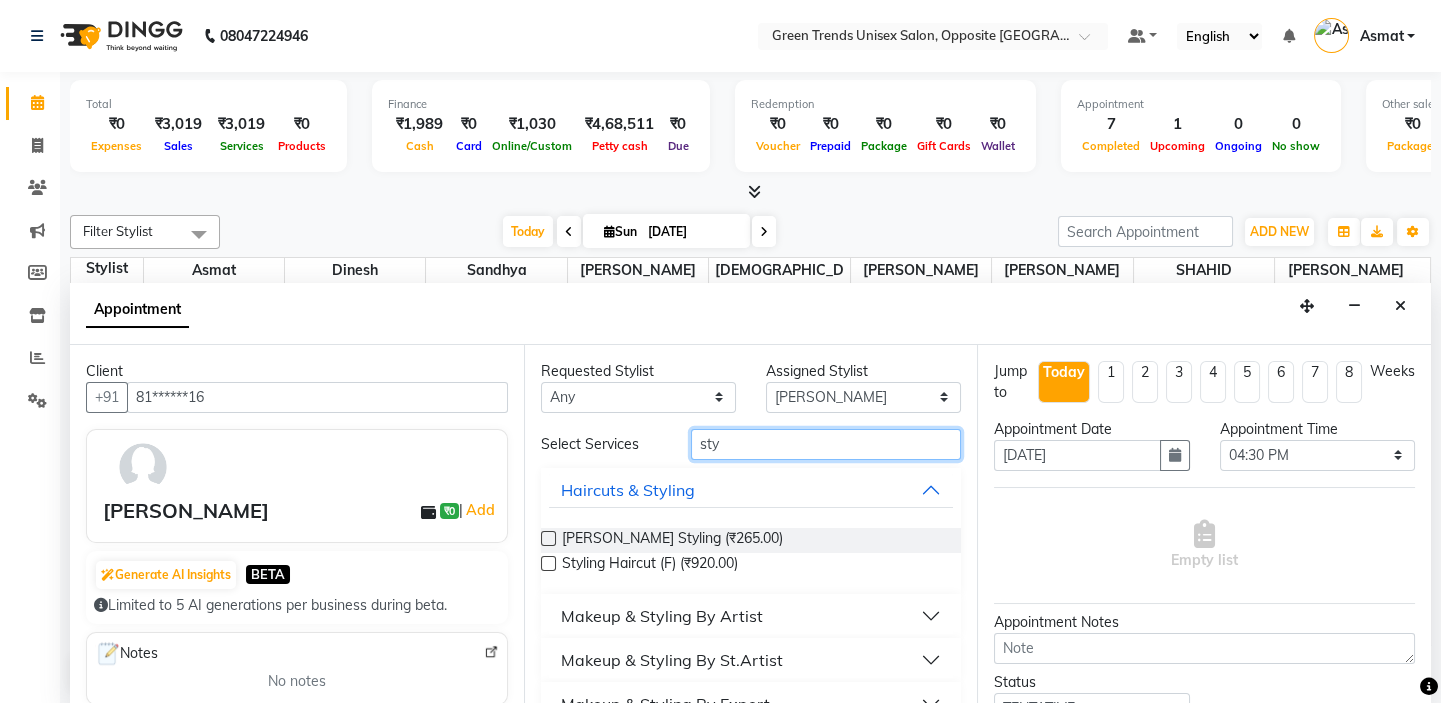 type on "sty" 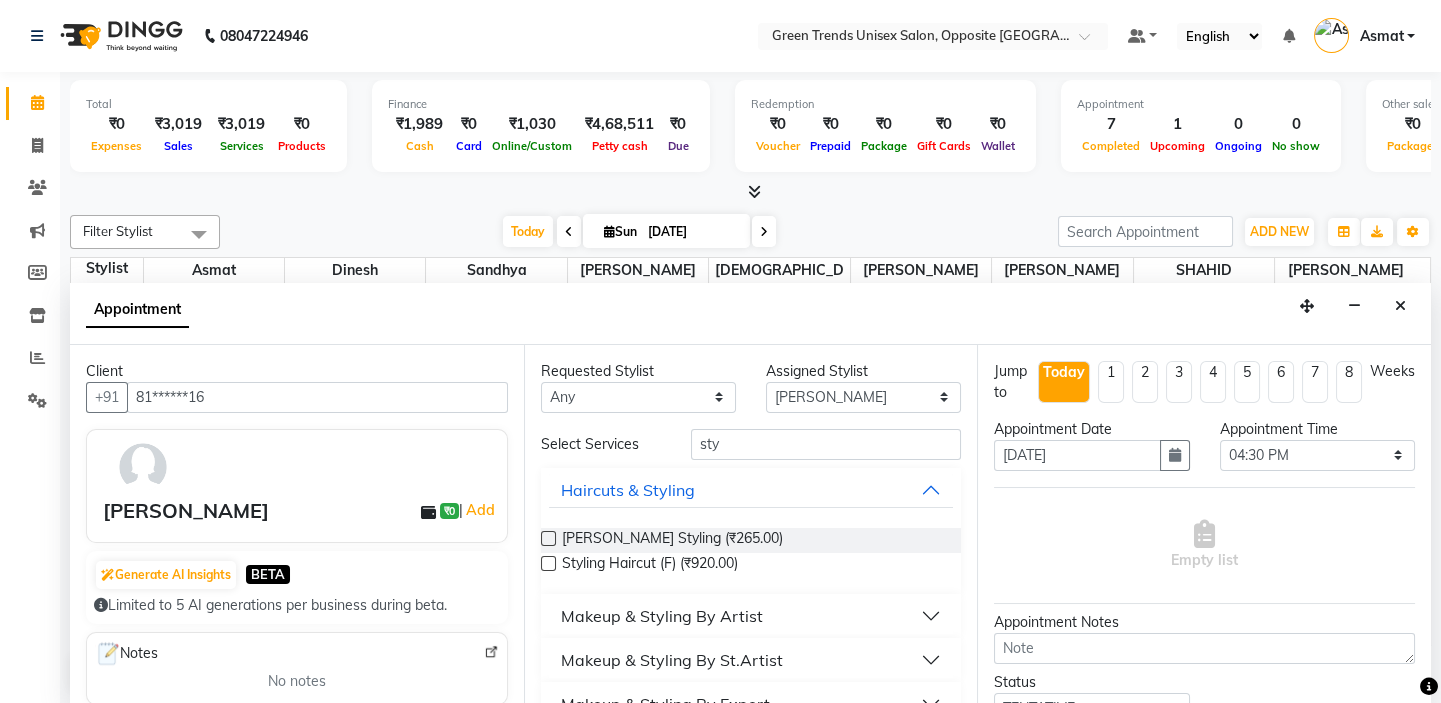 click at bounding box center (548, 563) 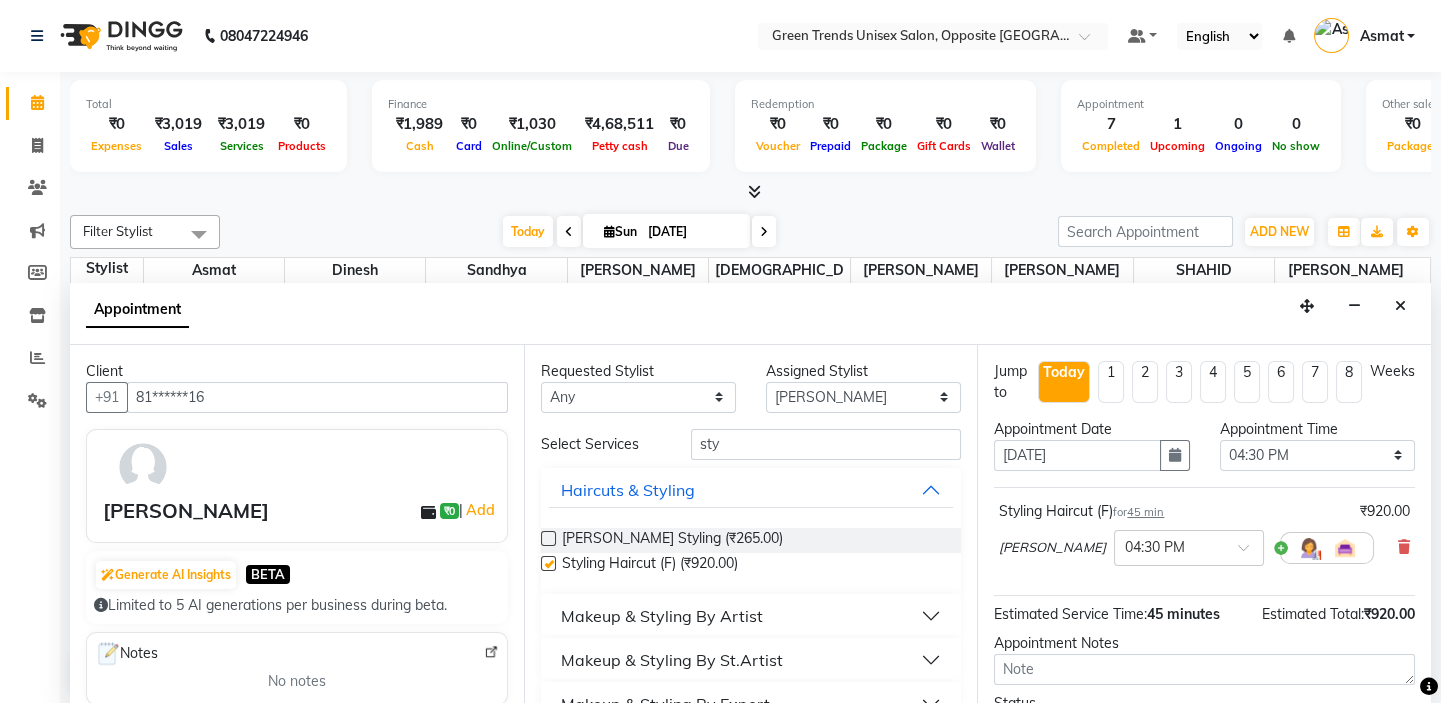 checkbox on "false" 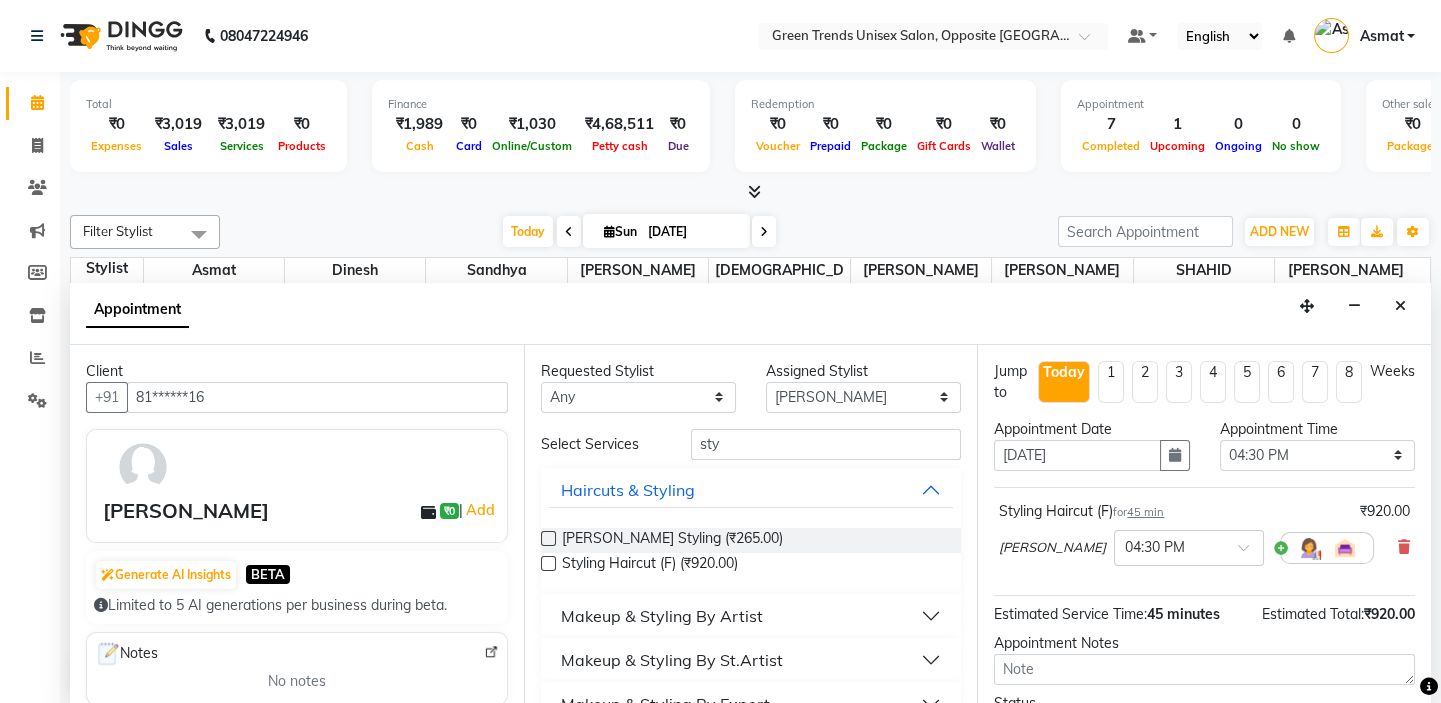 scroll, scrollTop: 165, scrollLeft: 0, axis: vertical 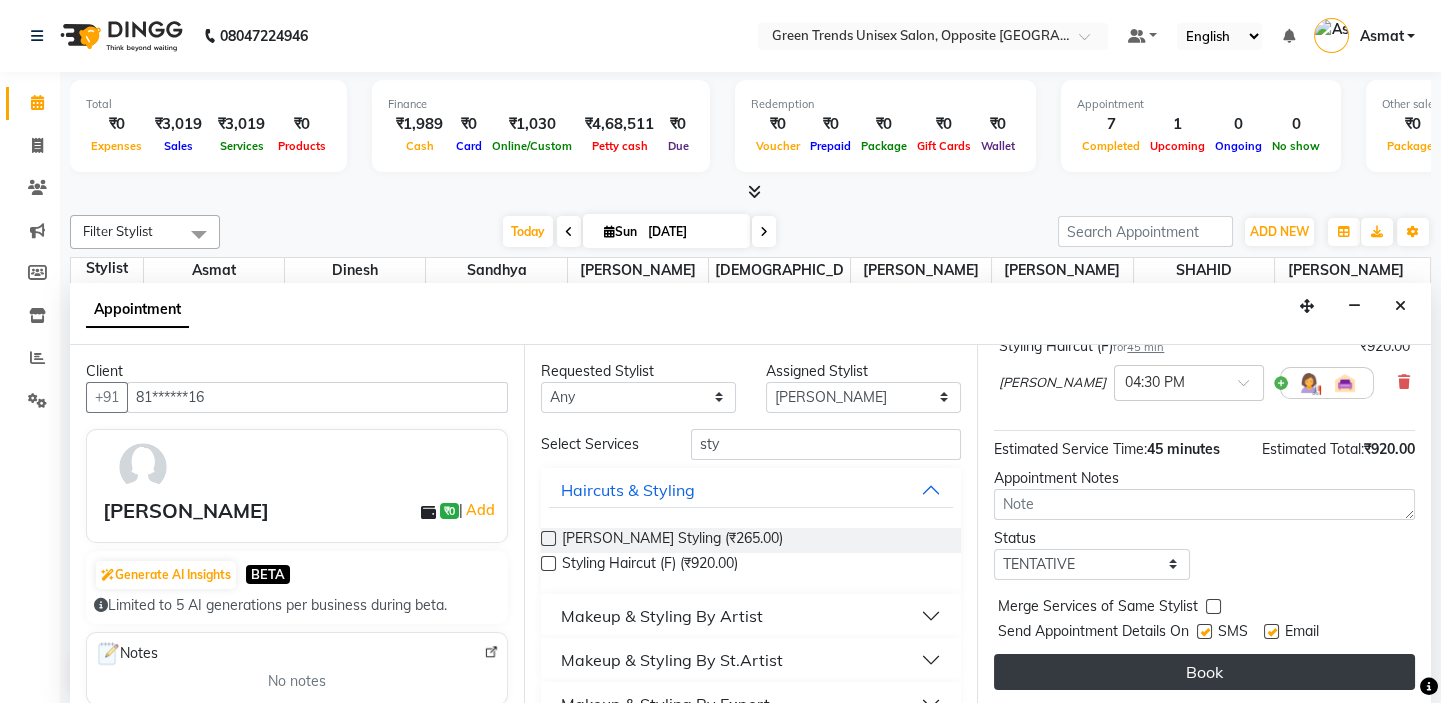 click on "Book" at bounding box center [1204, 672] 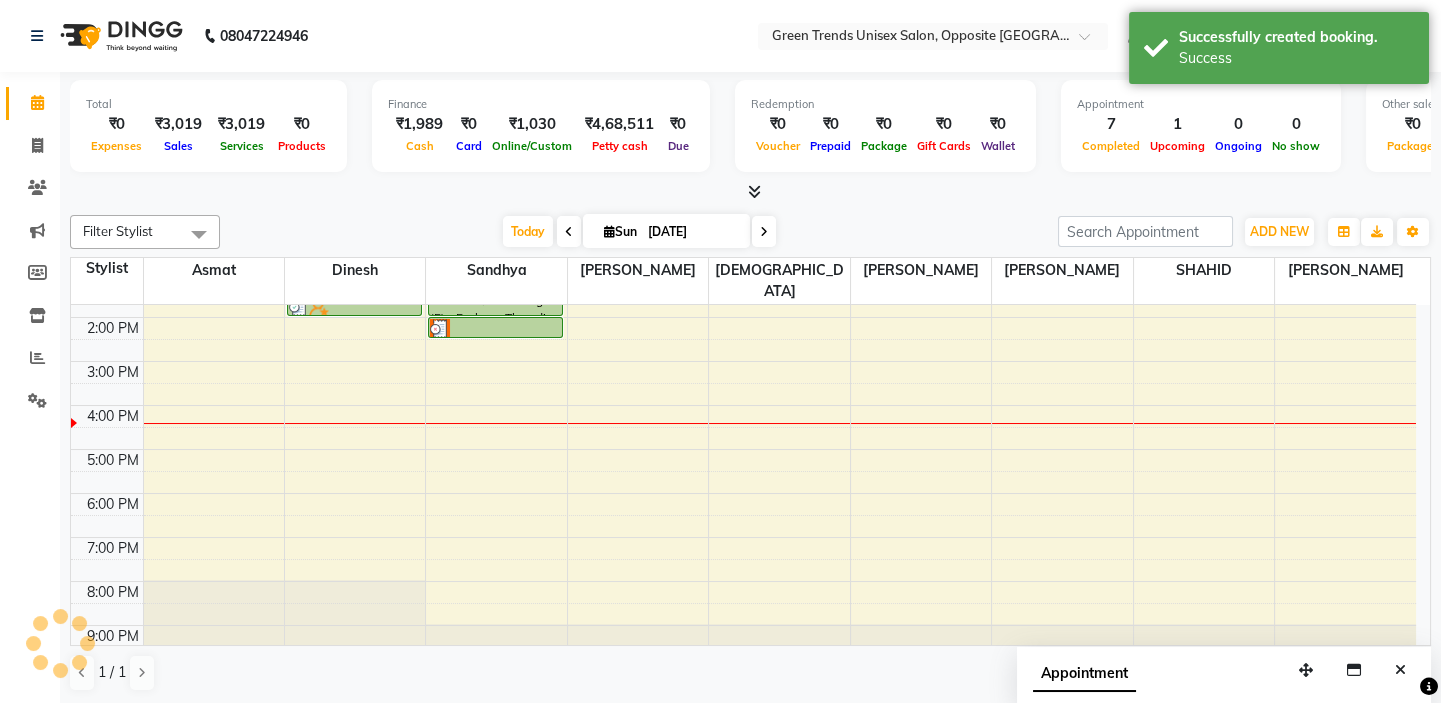 scroll, scrollTop: 0, scrollLeft: 0, axis: both 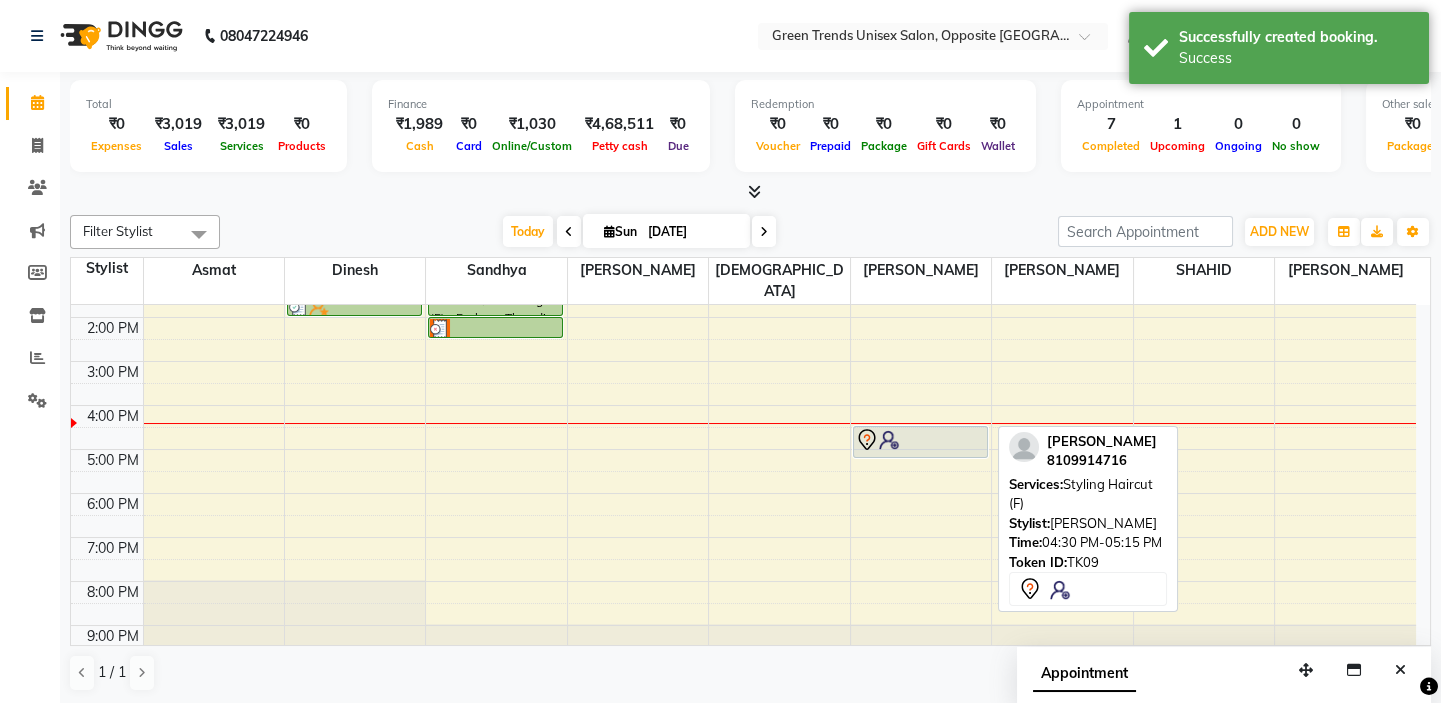 click at bounding box center [920, 440] 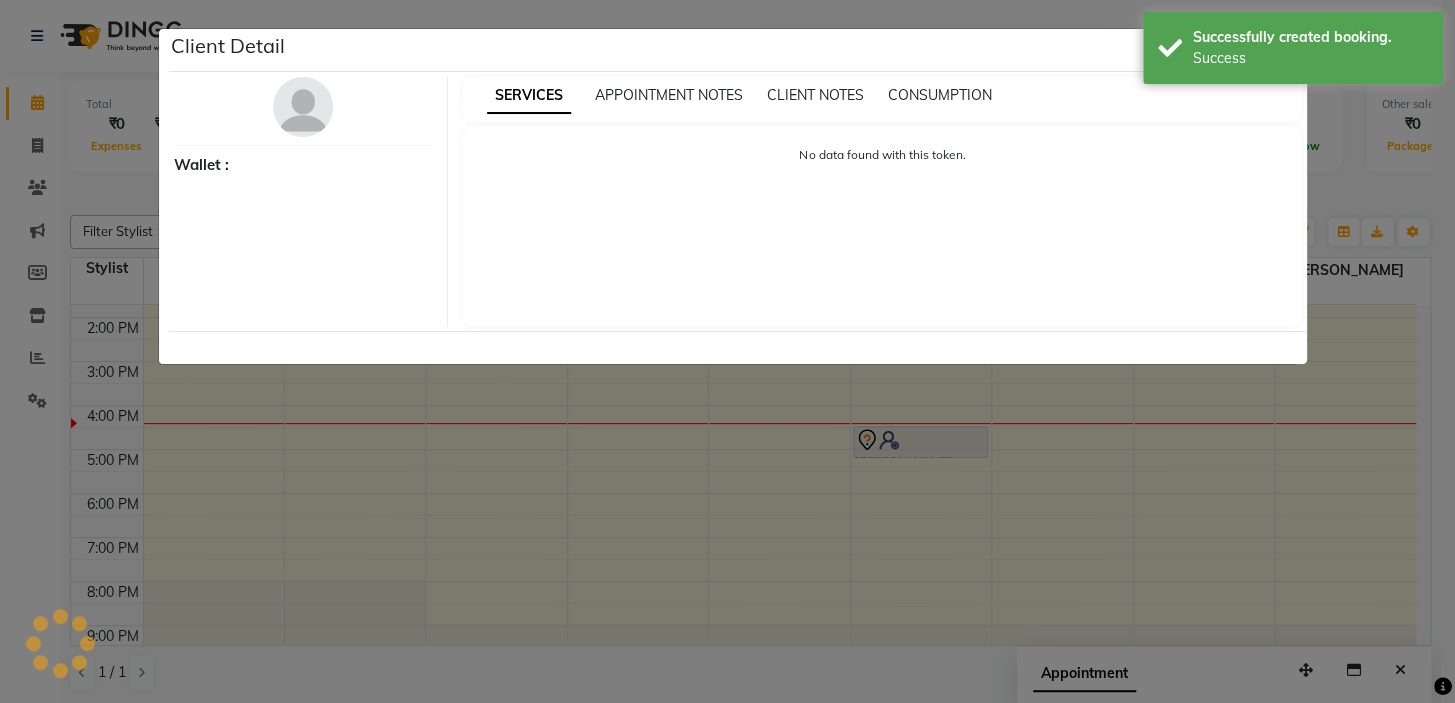 select on "7" 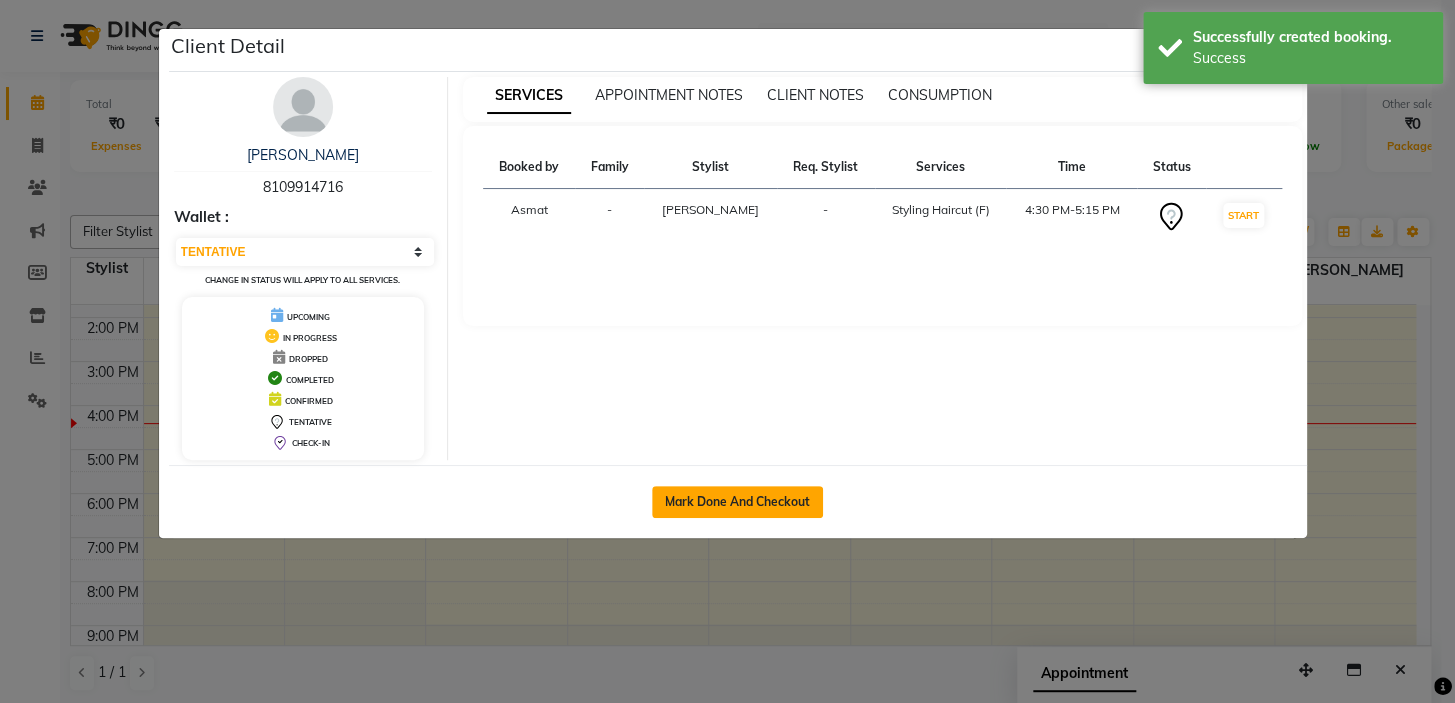 click on "Mark Done And Checkout" 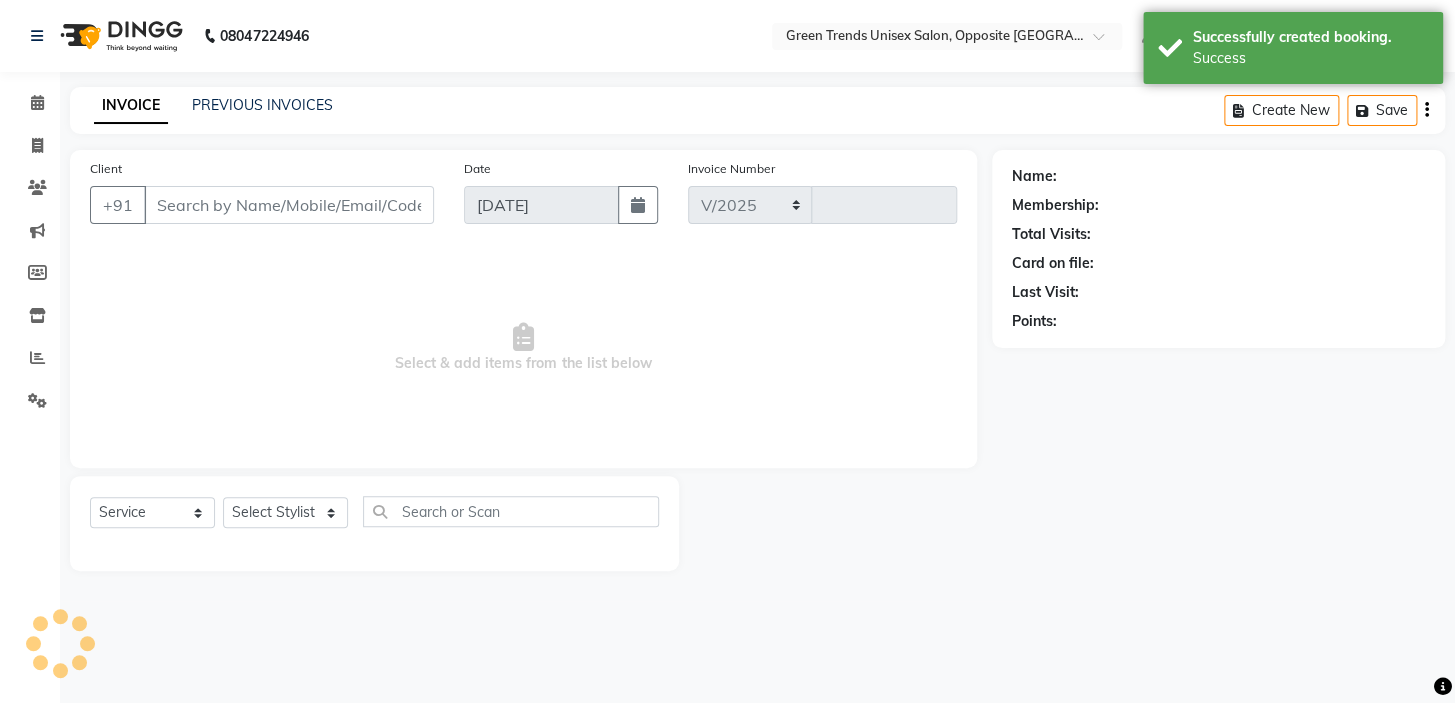 select on "5225" 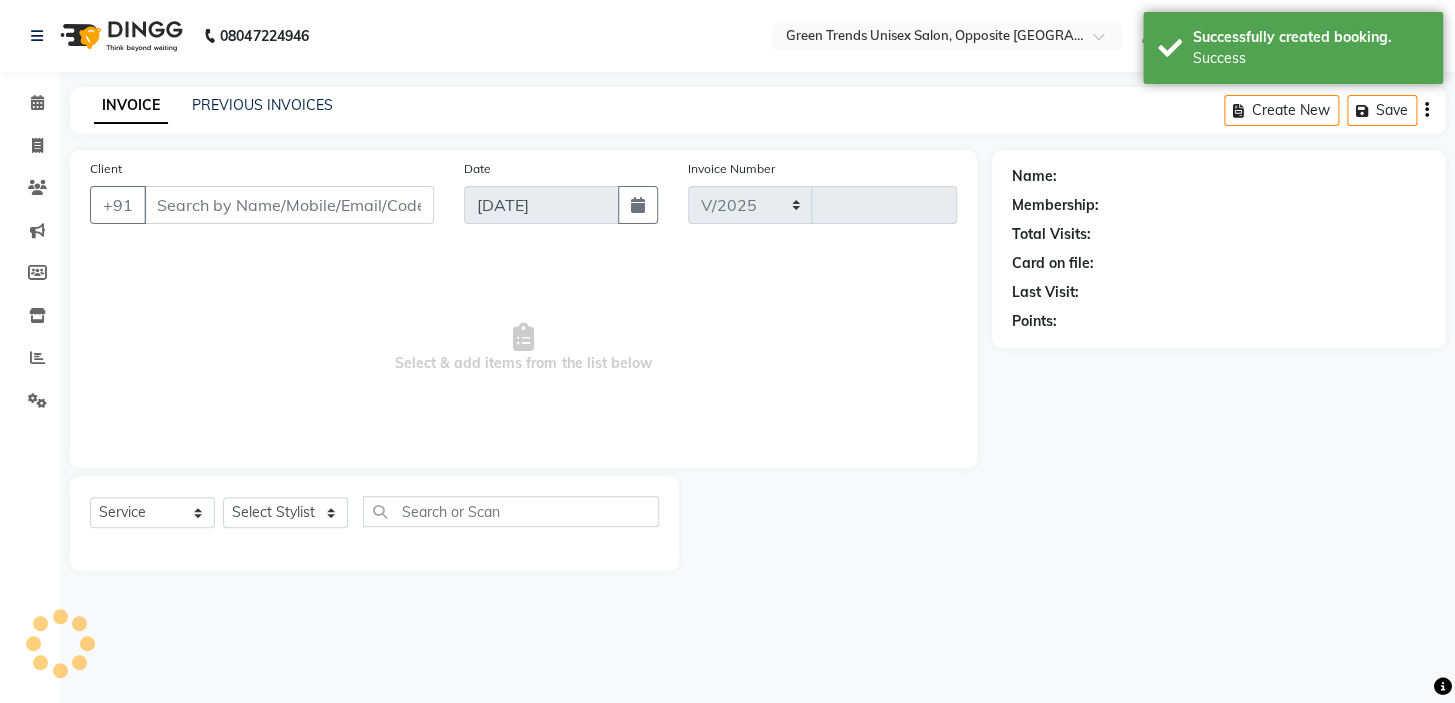 type on "0772" 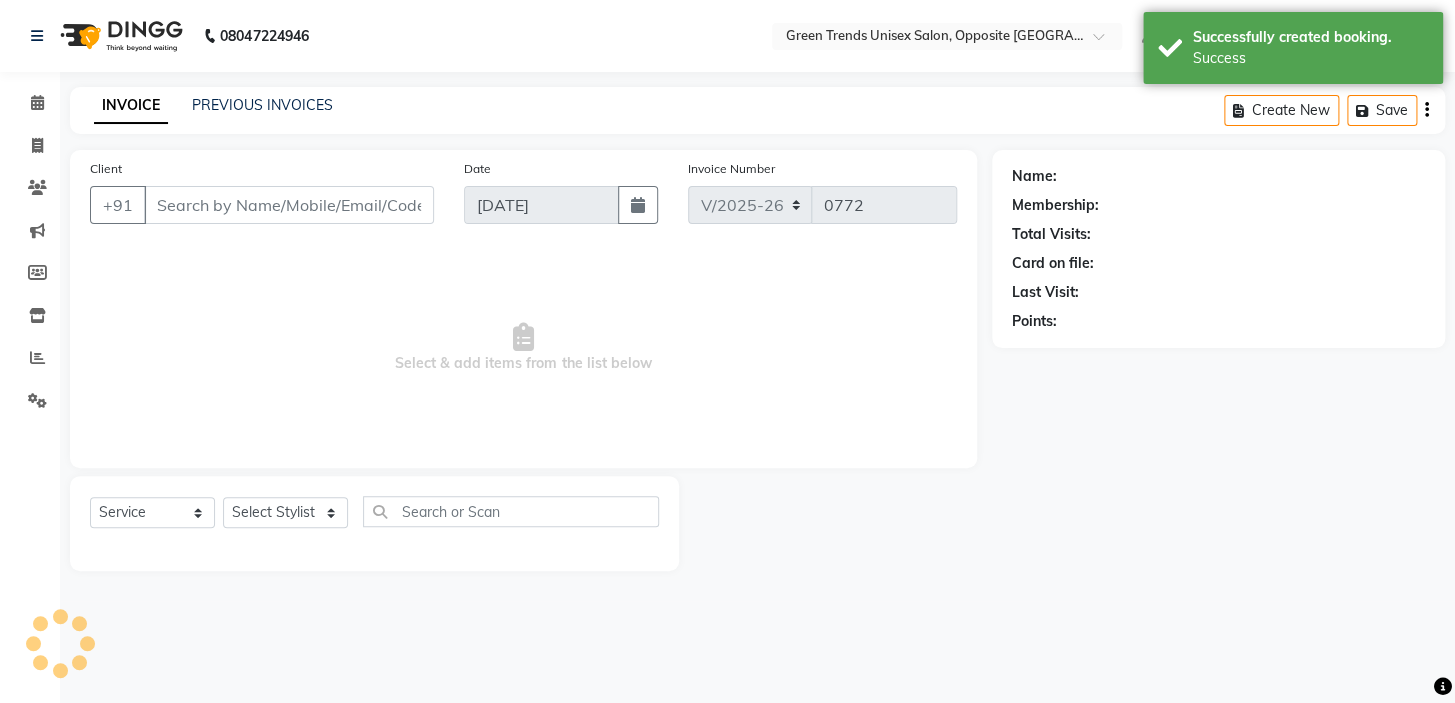 type on "81******16" 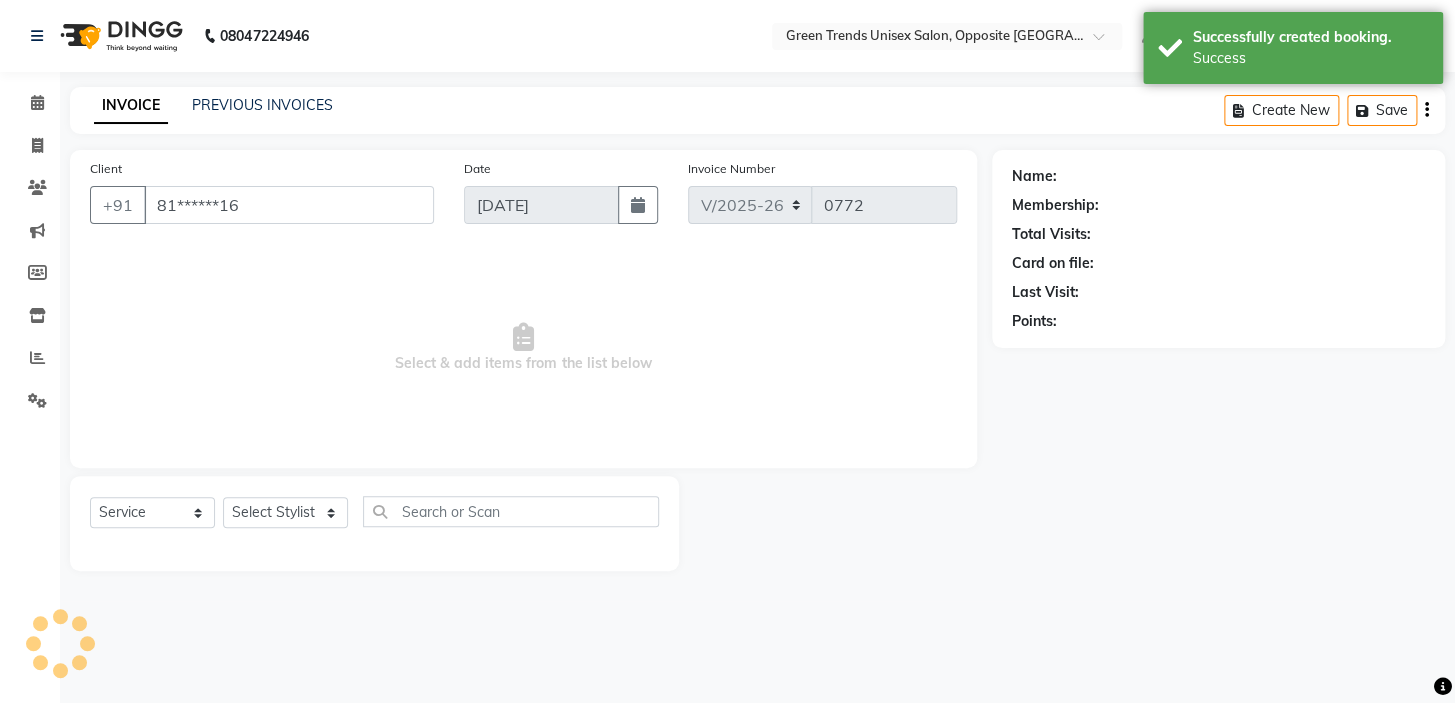select on "75769" 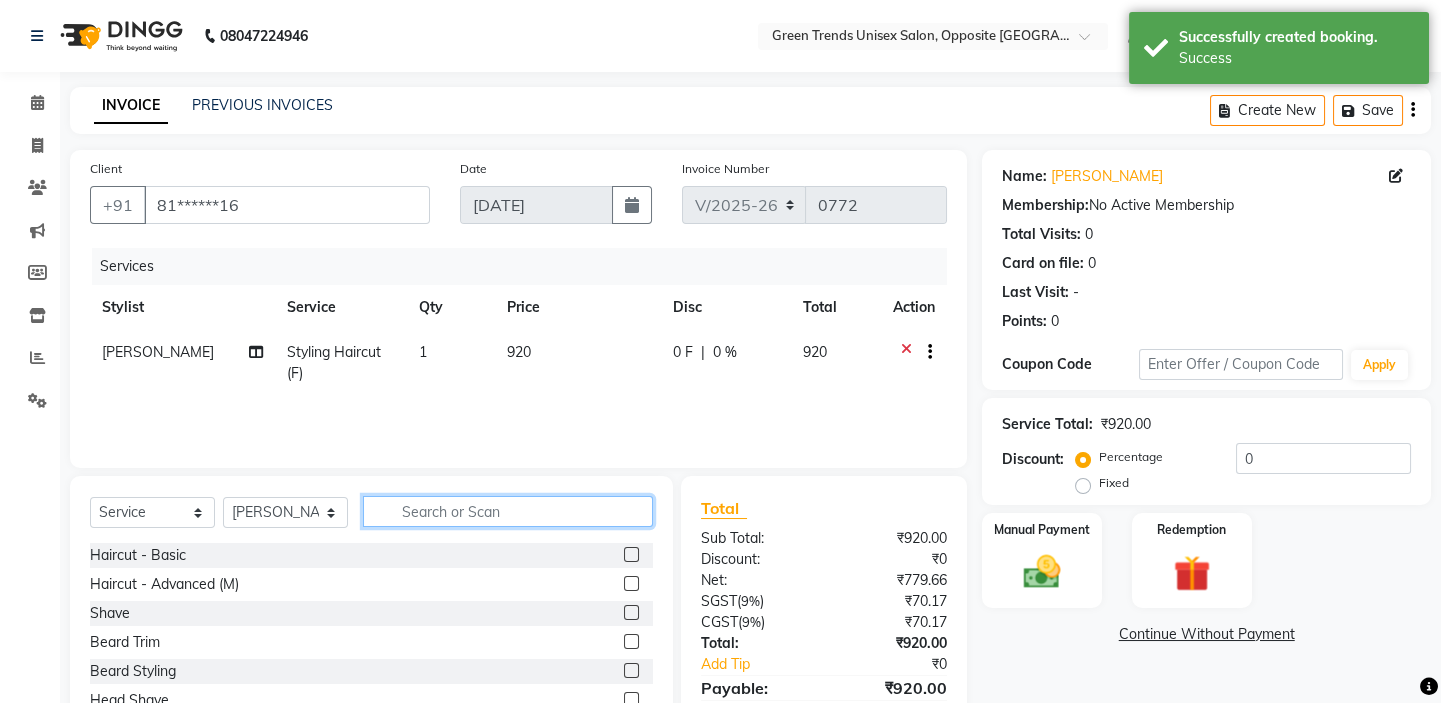 click 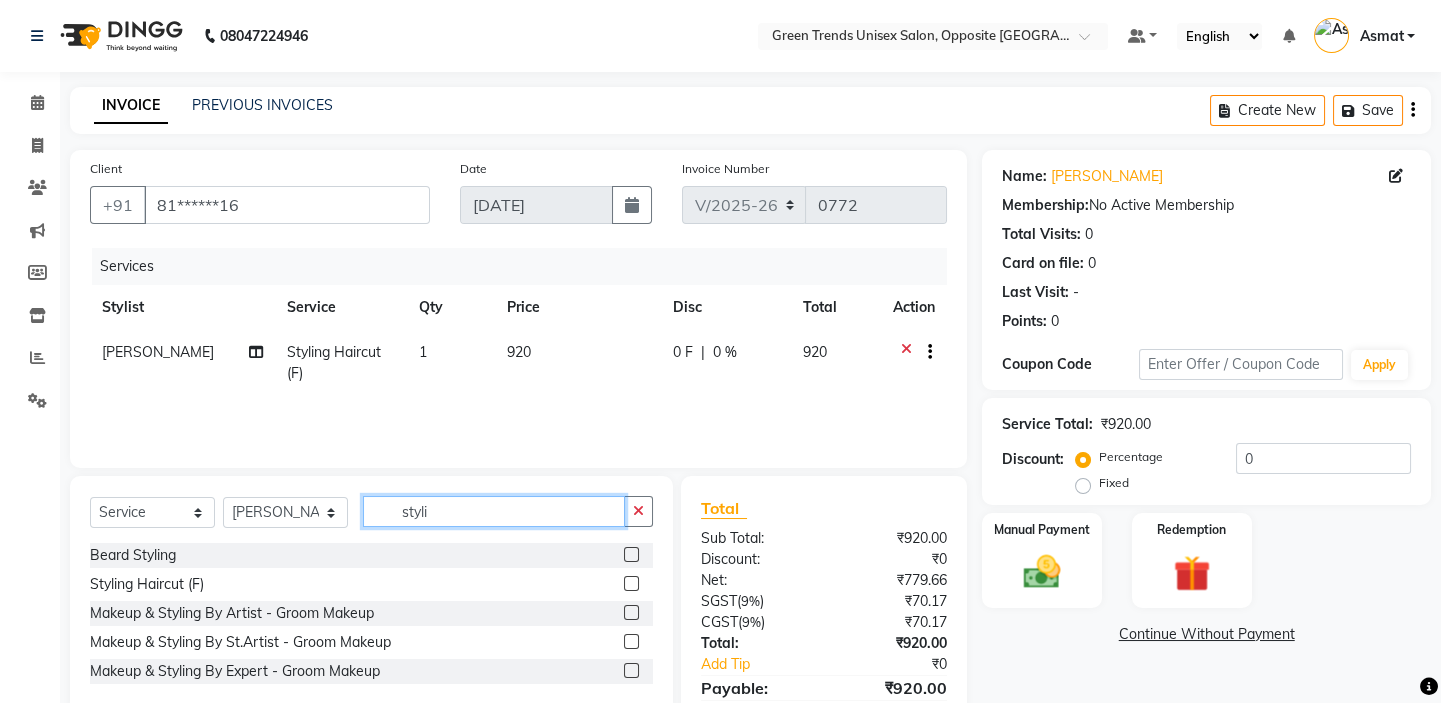 type on "styli" 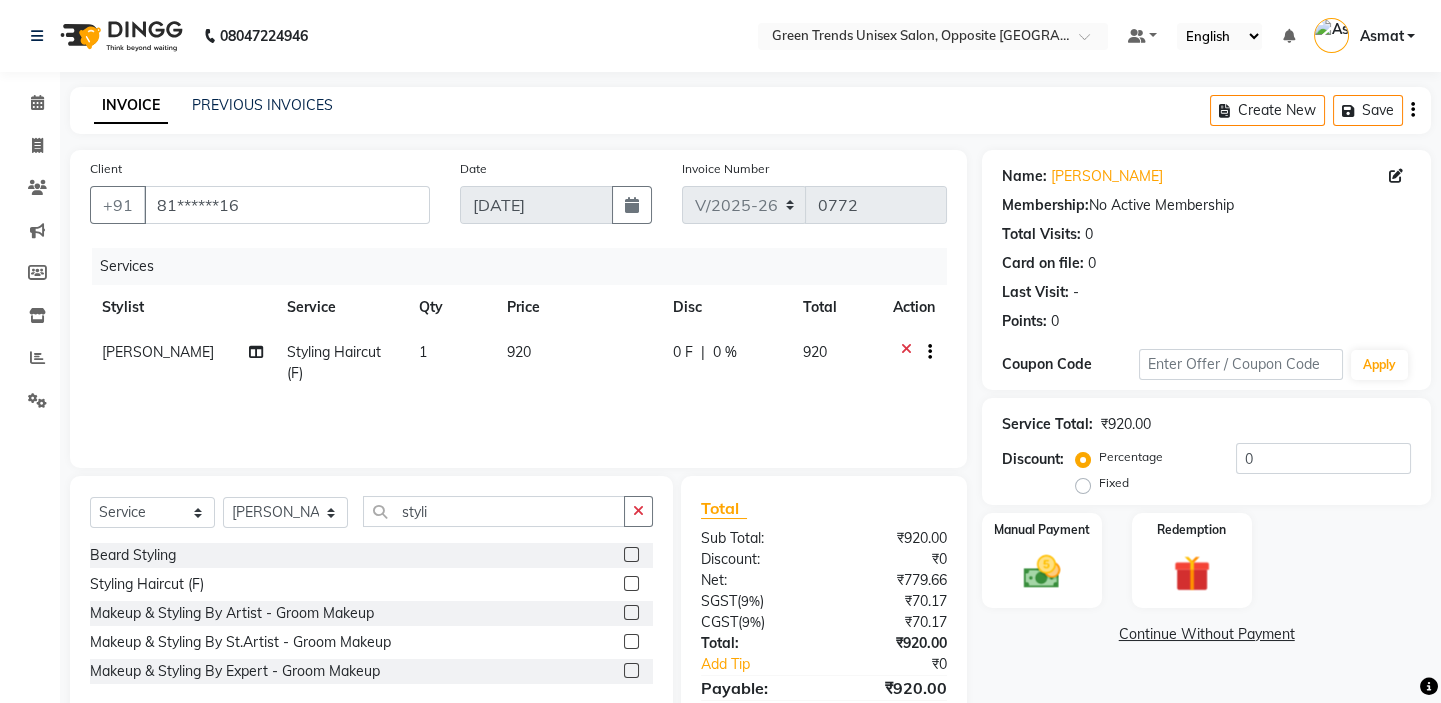 click 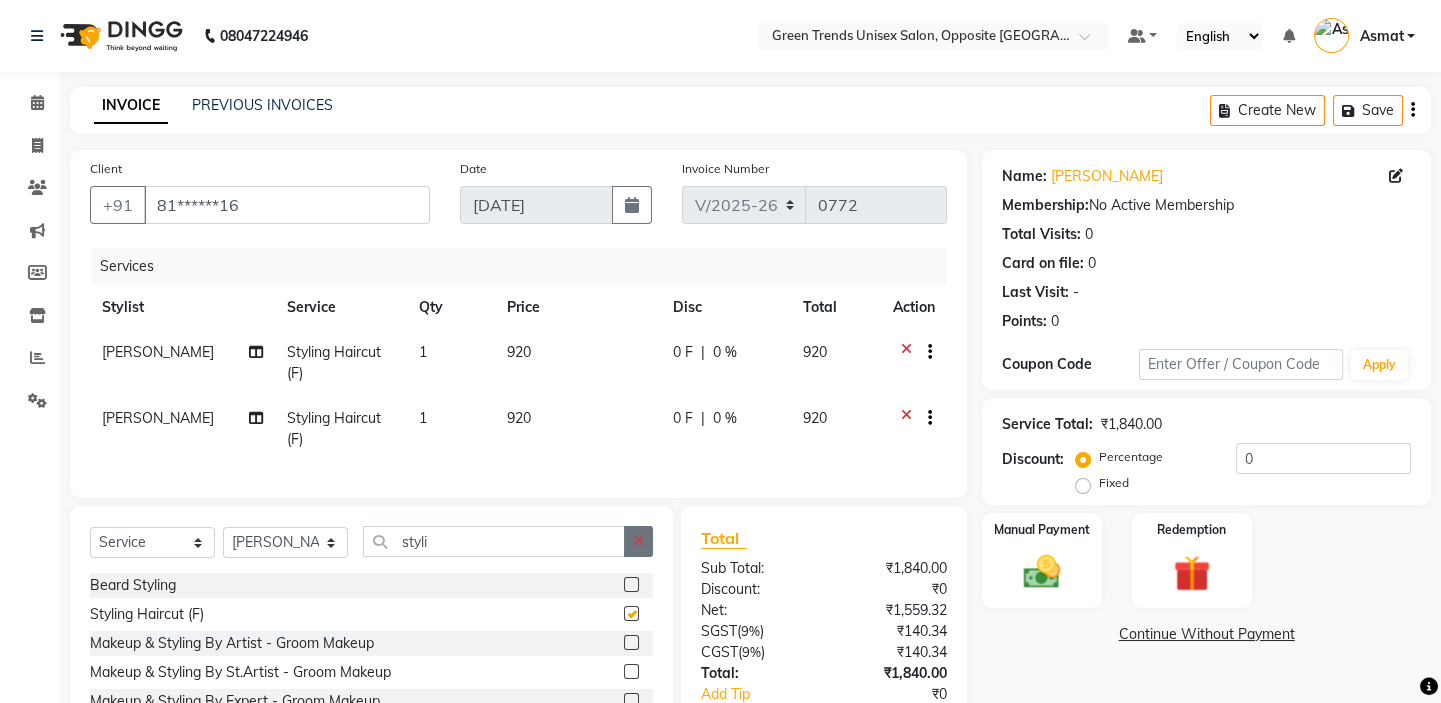 checkbox on "false" 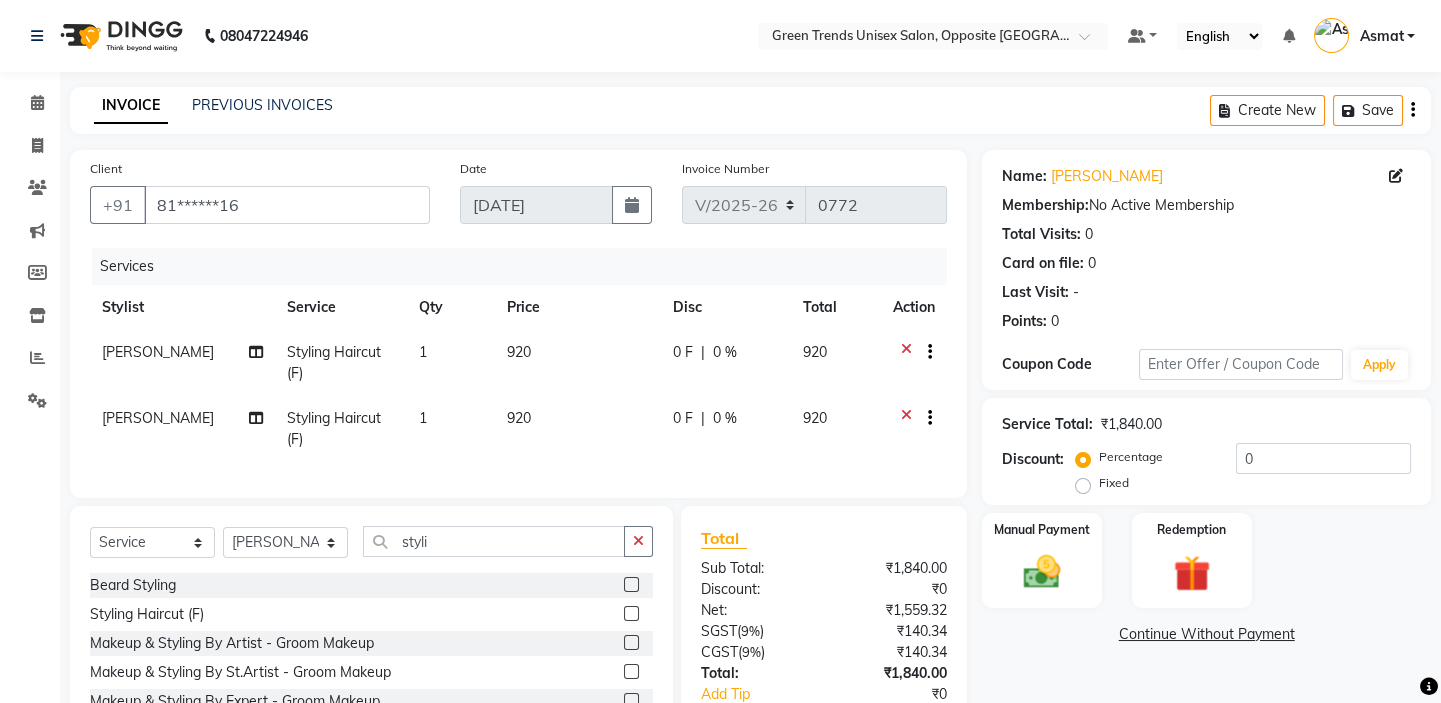 scroll, scrollTop: 141, scrollLeft: 0, axis: vertical 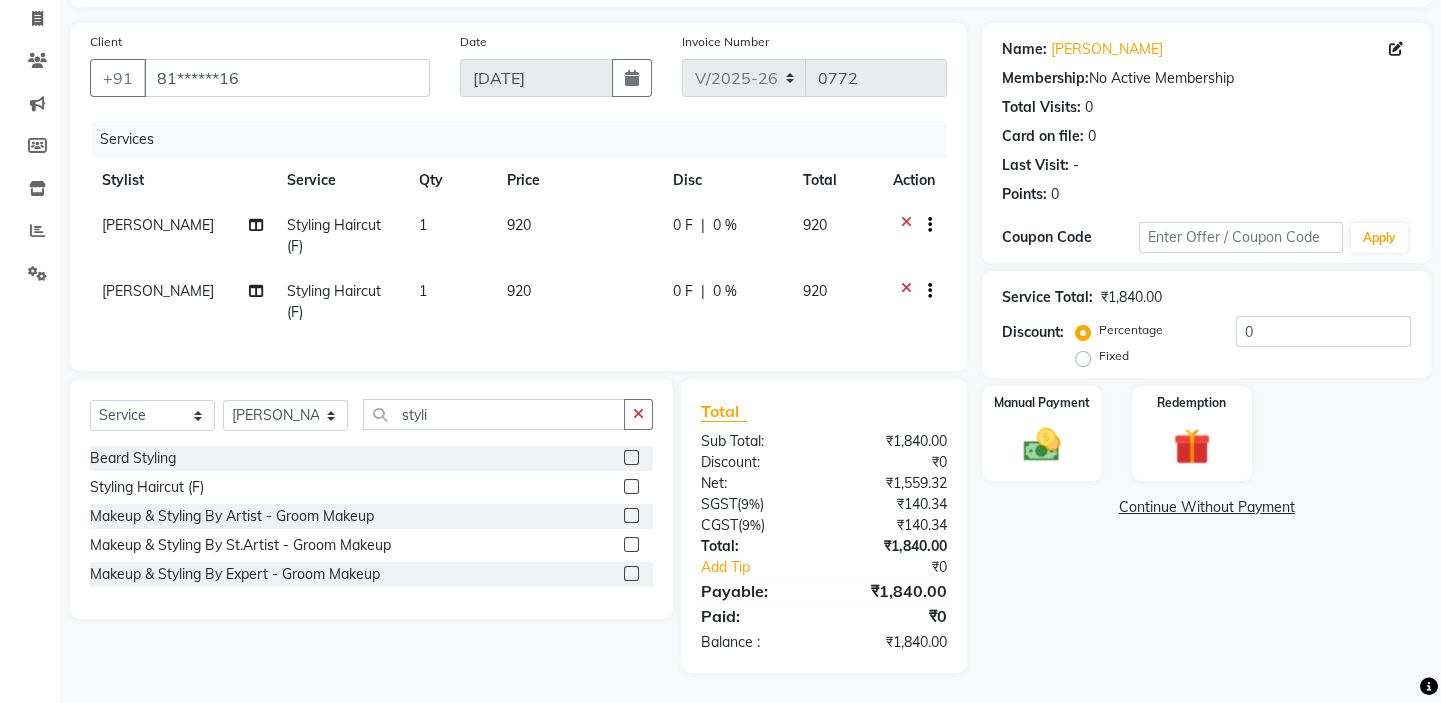 click on "08047224946 Select Location × Green Trends Unisex Salon, Opposite Khazana Market, Lda Colony Default Panel My Panel English ENGLISH Español العربية मराठी हिंदी ગુજરાતી தமிழ் 中文 Notifications nothing to show Asmat Manage Profile Change Password Sign out  Version:3.15.4  ☀ Green Trends Unisex Salon, opposite Khazana Market, LDA Colony  Calendar  Invoice  Clients  Marketing  Members  Inventory  Reports  Settings Completed InProgress Upcoming Dropped Tentative Check-In Confirm Bookings Generate Report Segments Page Builder INVOICE PREVIOUS INVOICES Create New   Save  Client +91 81******16 Date [DATE] Invoice Number V/2025 V/[PHONE_NUMBER] Services Stylist Service Qty Price Disc Total Action [PERSON_NAME] Styling Haircut (F) 1 920 0 F | 0 % 920 [PERSON_NAME] Styling Haircut (F) 1 920 0 F | 0 % 920 Select  Service  Product  Membership  Package Voucher Prepaid Gift Card  Select Stylist [PERSON_NAME] [PERSON_NAME] [PERSON_NAME] [PERSON_NAME] [PERSON_NAME] styli" at bounding box center [720, 224] 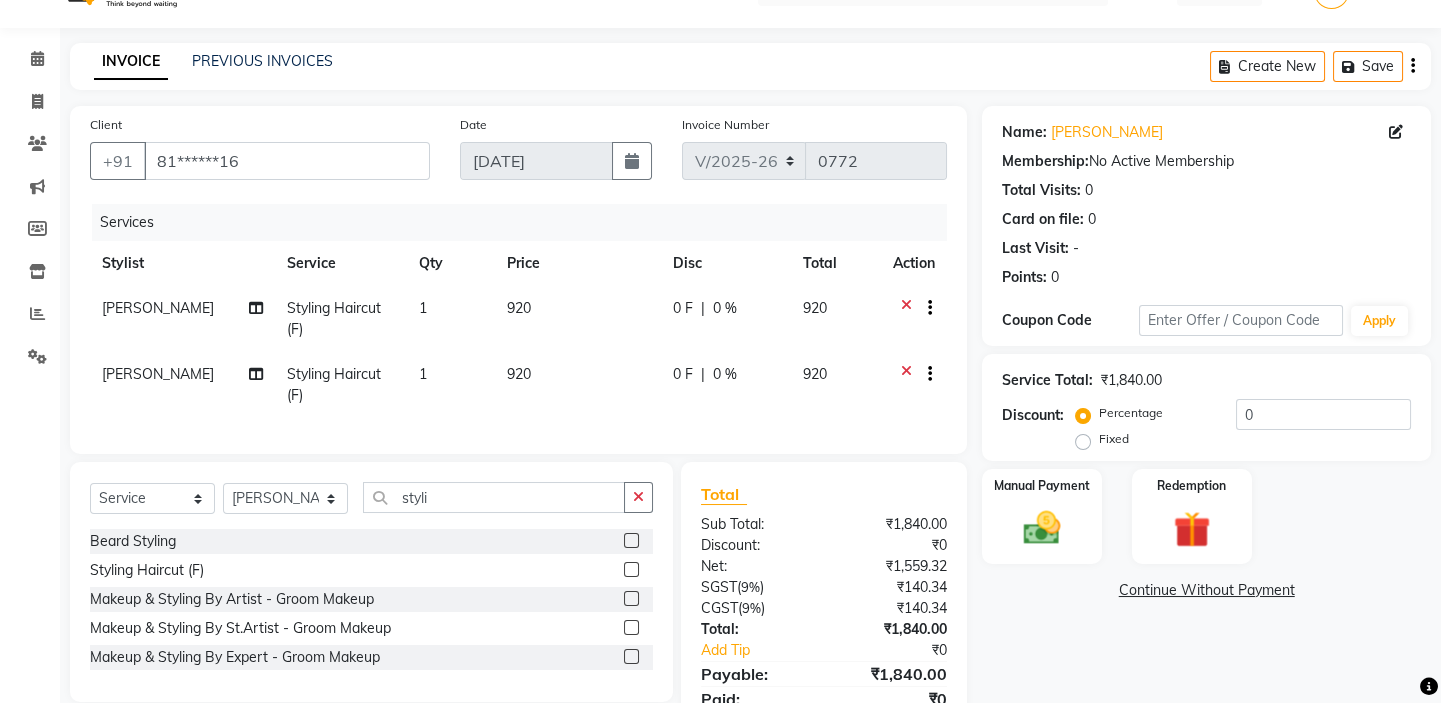 click on "Client +91 81******16 Date [DATE] Invoice Number V/2025 V/[PHONE_NUMBER] Services Stylist Service Qty Price Disc Total Action [PERSON_NAME] Styling Haircut (F) 1 920 0 F | 0 % 920 [PERSON_NAME] Styling Haircut (F) 1 920 0 F | 0 % 920" 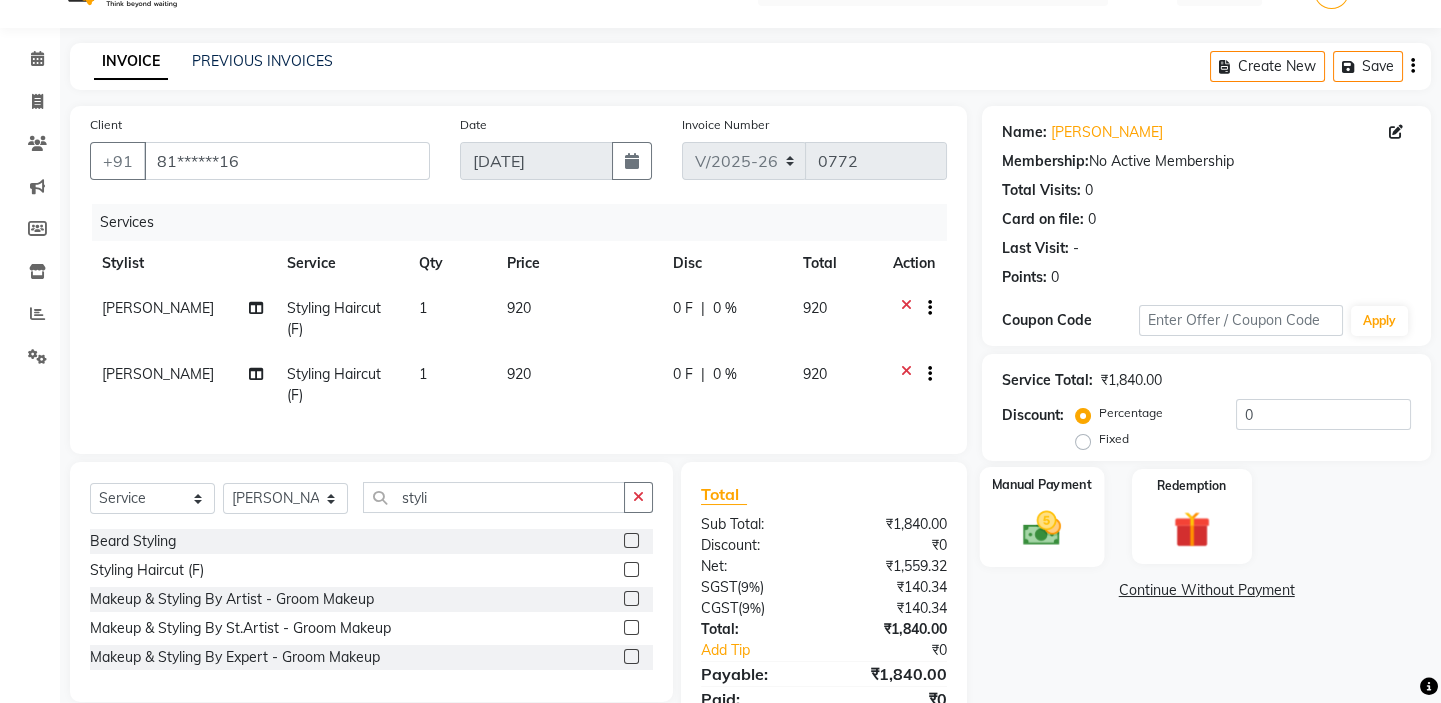 click 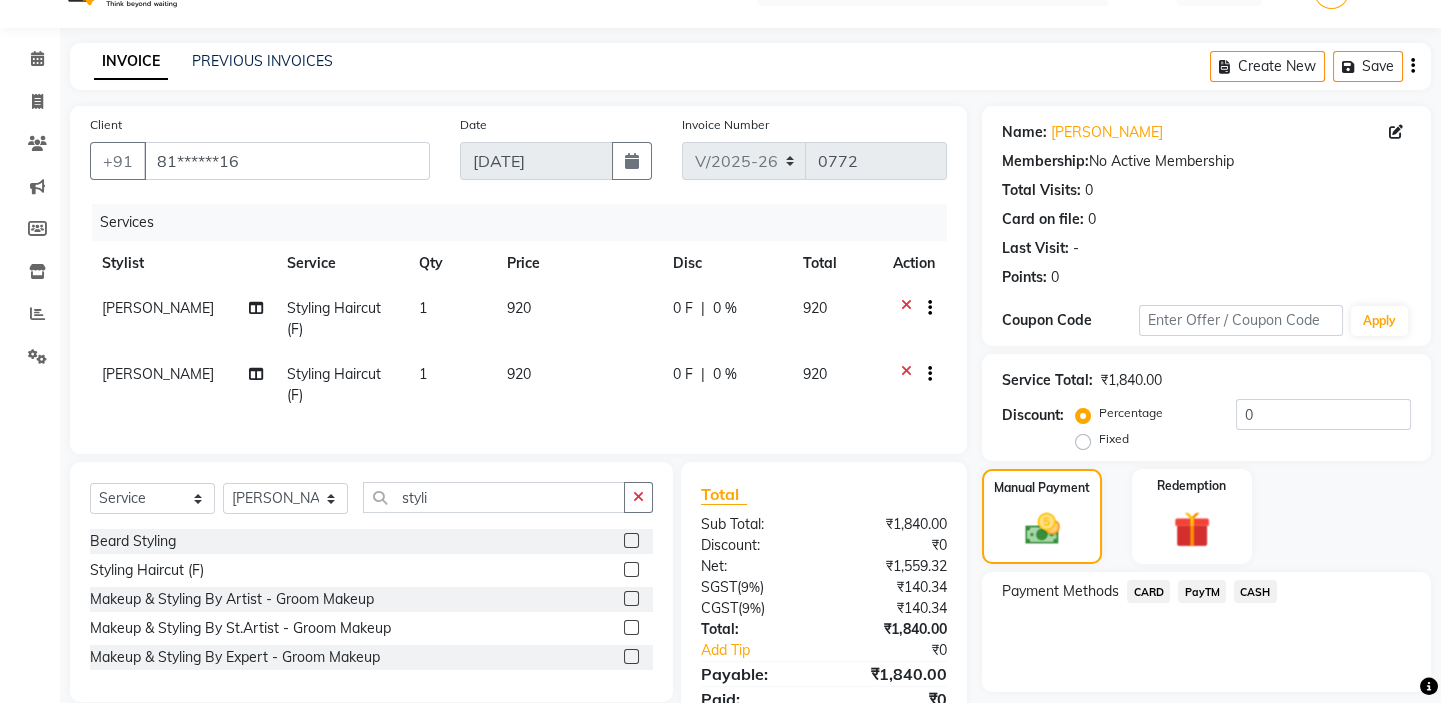 scroll, scrollTop: 141, scrollLeft: 0, axis: vertical 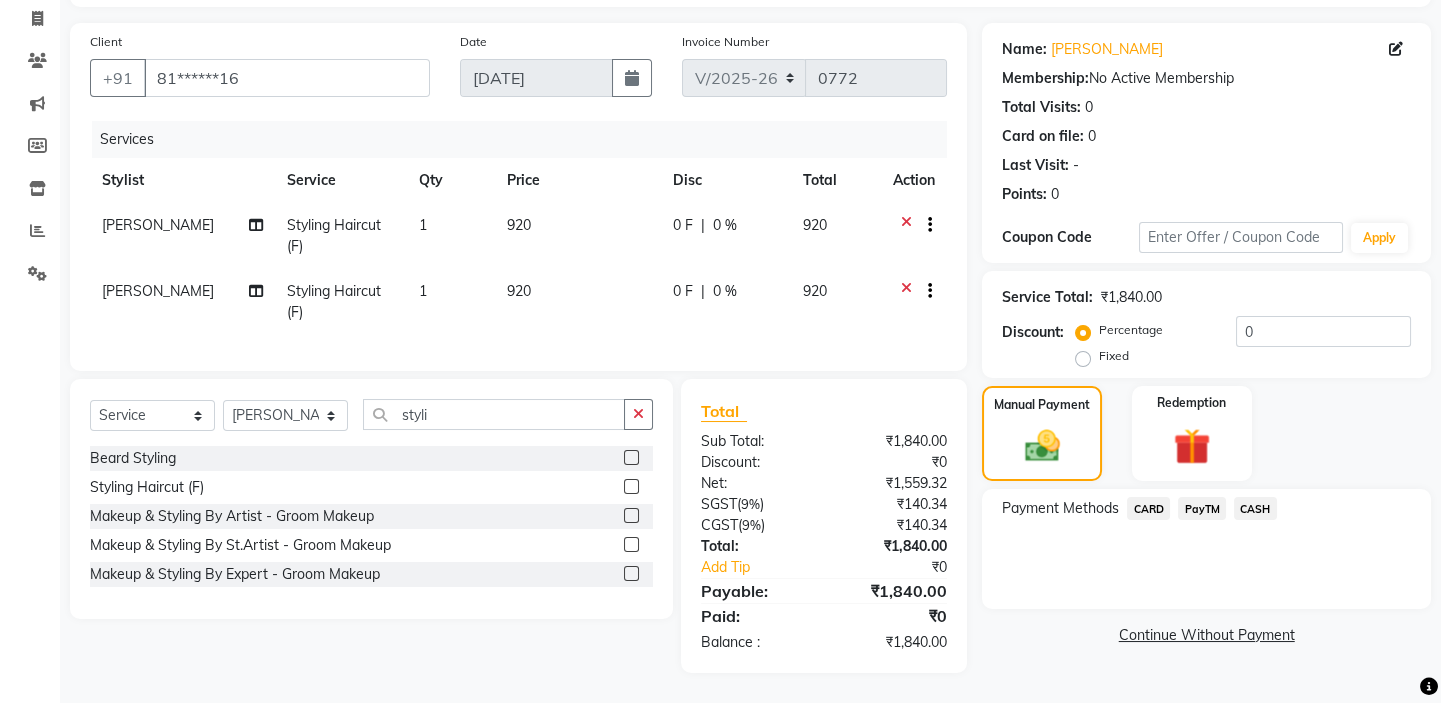 click on "Name: [PERSON_NAME]  Membership:  No Active Membership  Total Visits:  0 Card on file:  0 Last Visit:   - Points:   0  Coupon Code Apply Service Total:  ₹1,840.00  Discount:  Percentage   Fixed  0 Manual Payment Redemption Payment Methods  CARD   PayTM   CASH   Continue Without Payment" 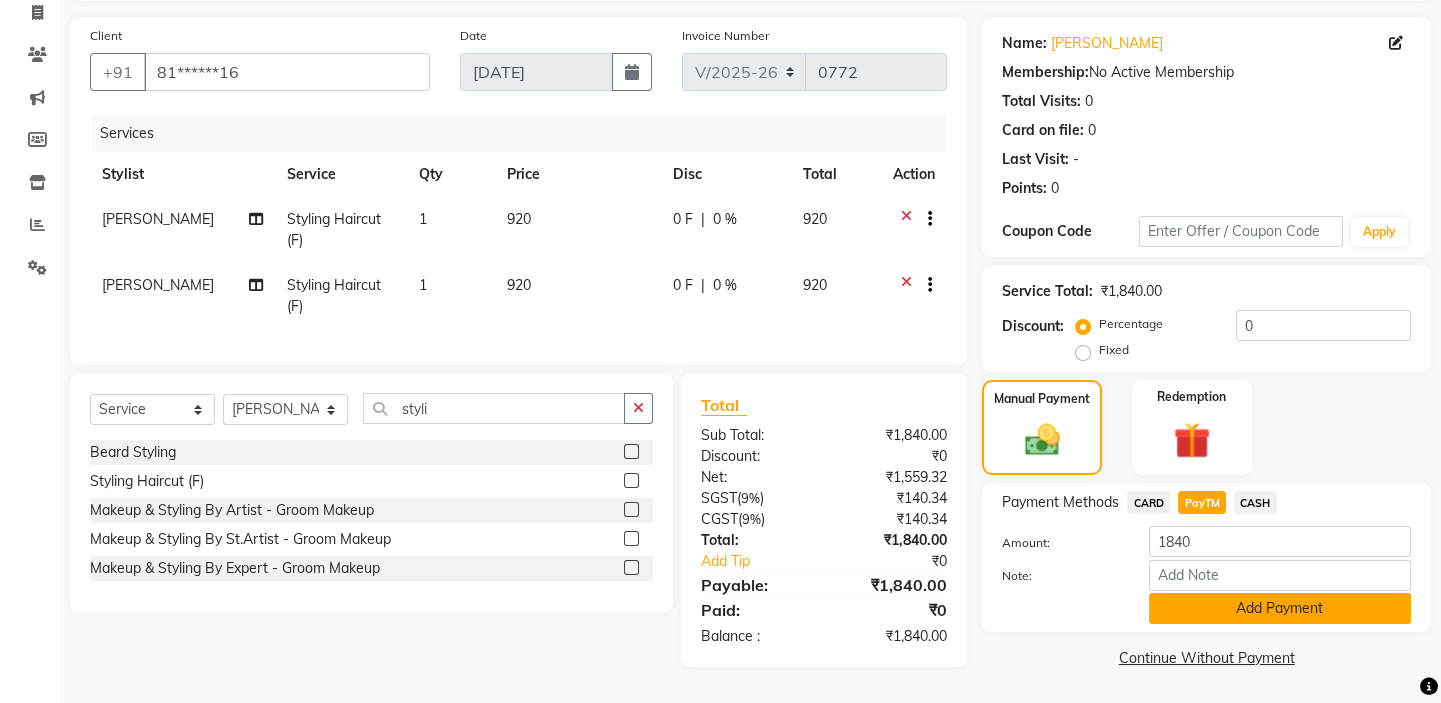 click on "Add Payment" 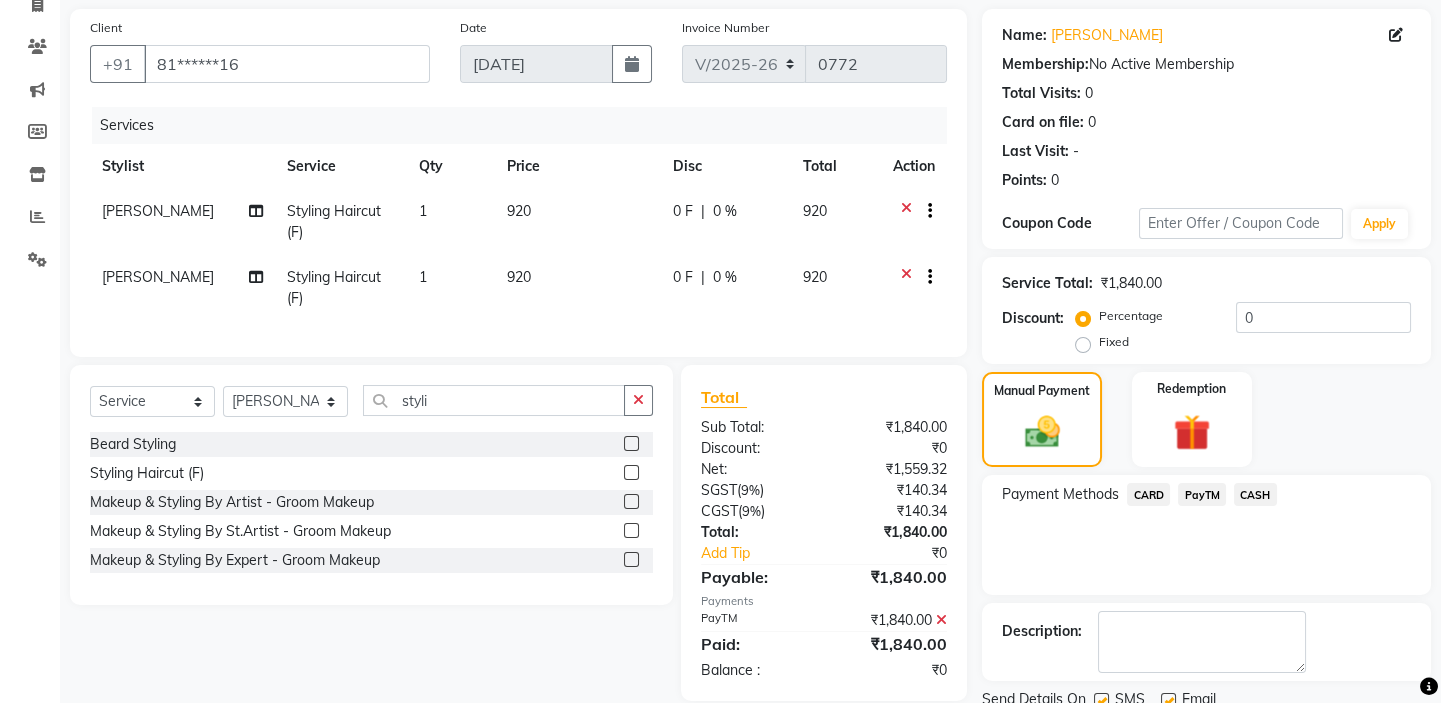 scroll, scrollTop: 216, scrollLeft: 0, axis: vertical 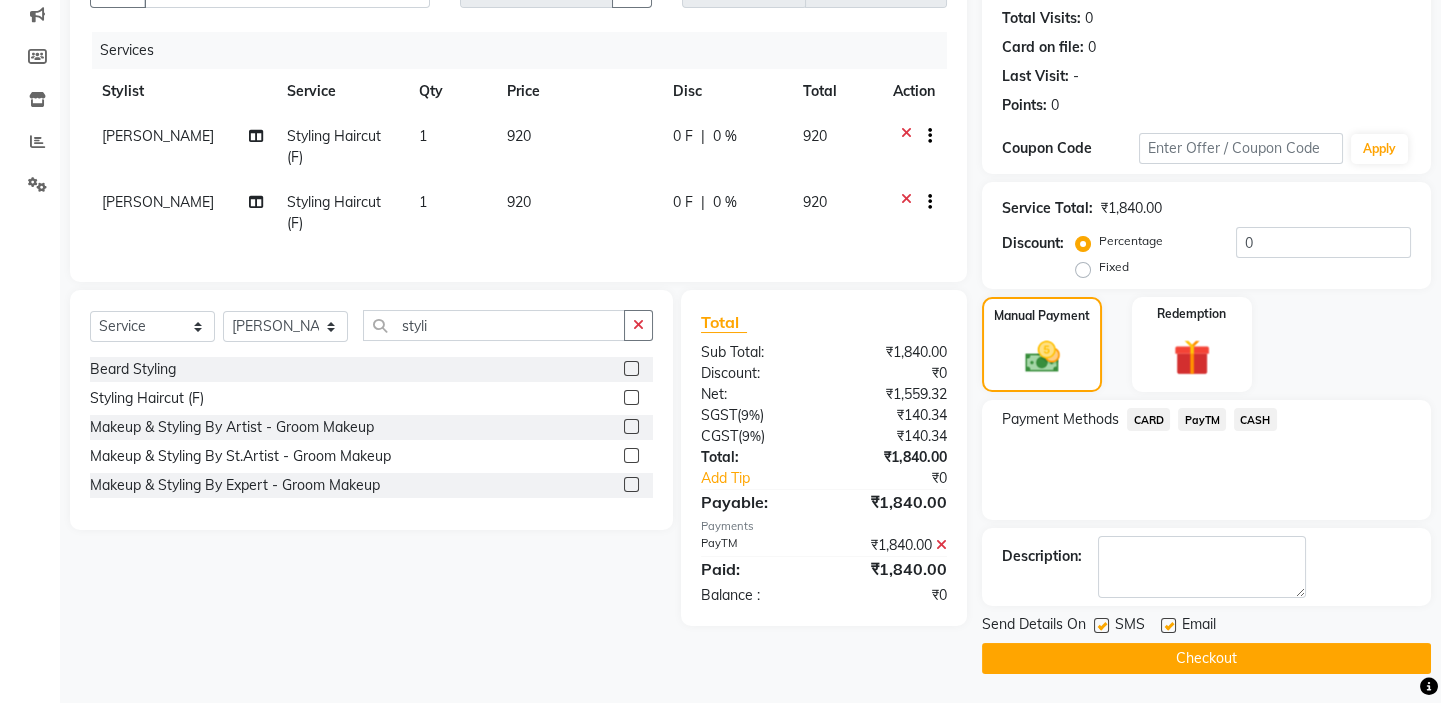 click on "[PERSON_NAME]" 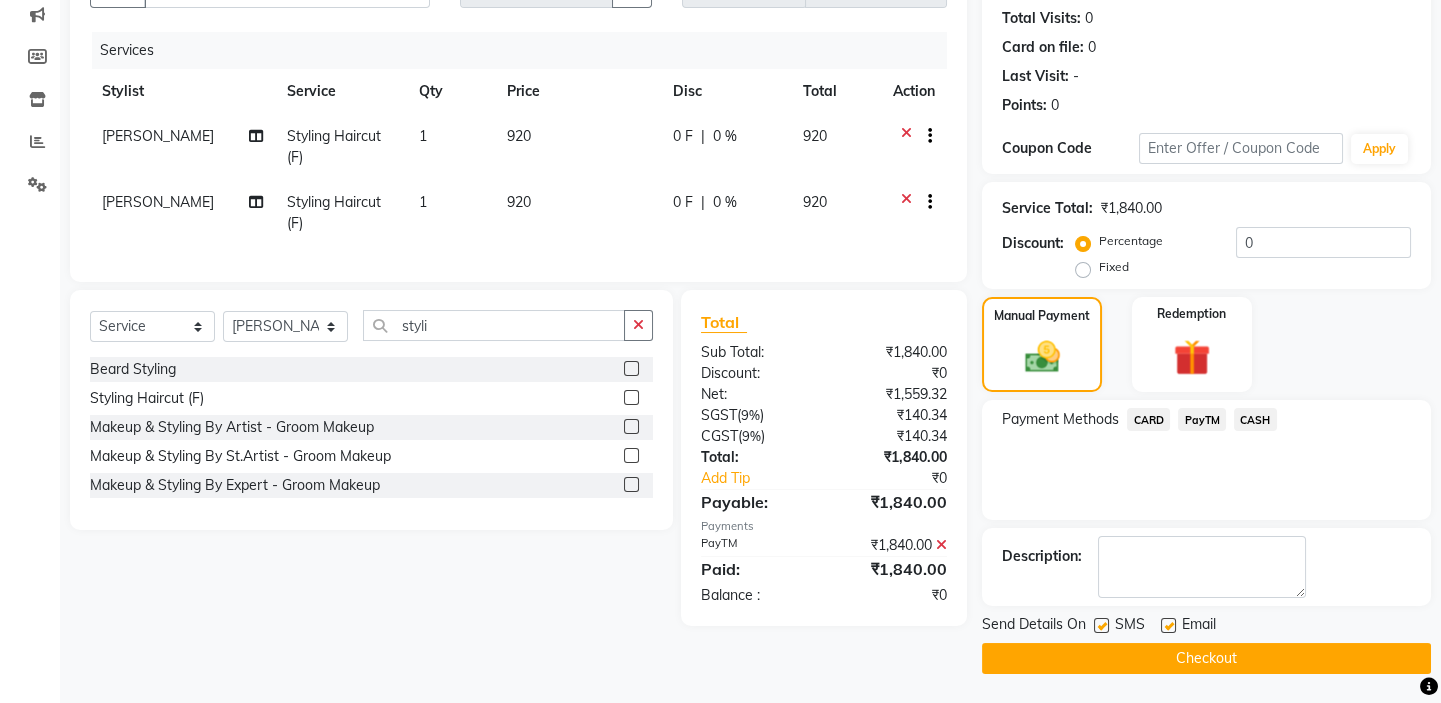select on "75769" 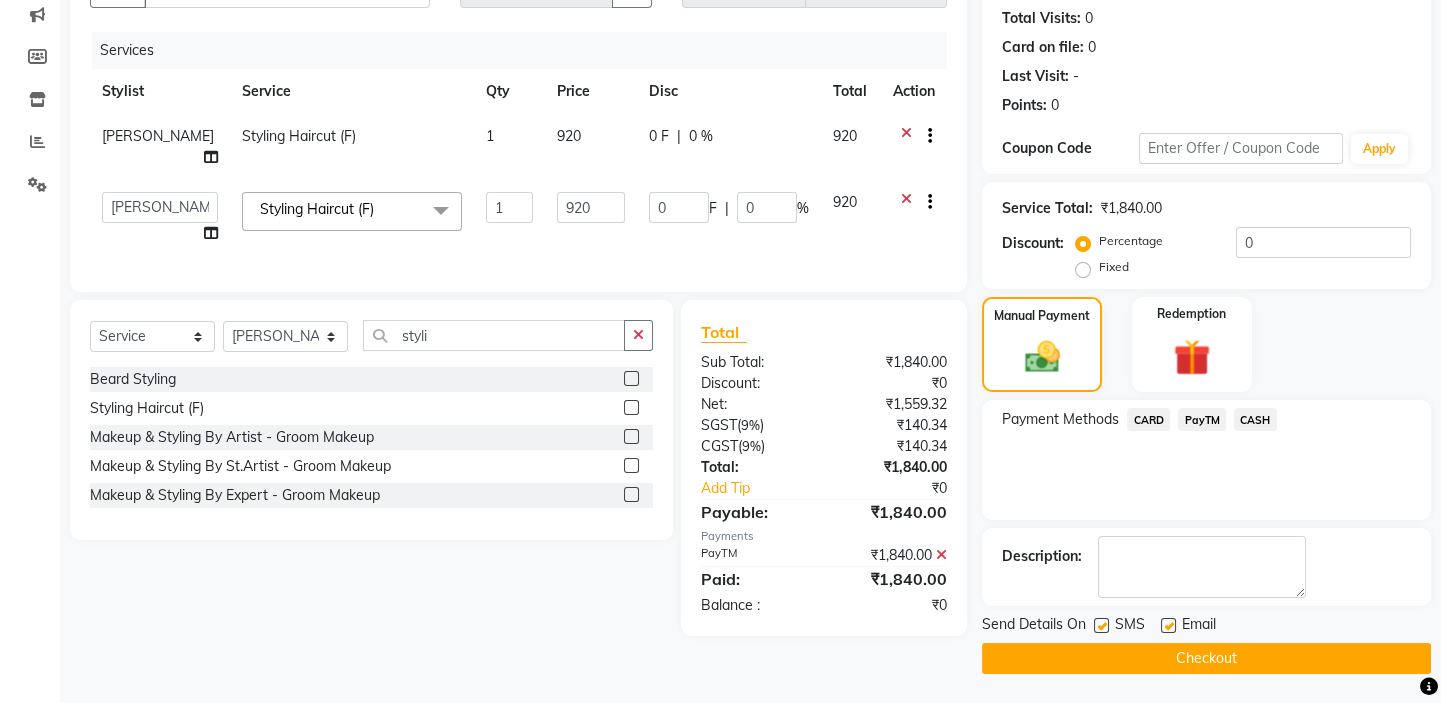 click on "[PERSON_NAME]   [PERSON_NAME] [PERSON_NAME]   [PERSON_NAME]   [PERSON_NAME]" 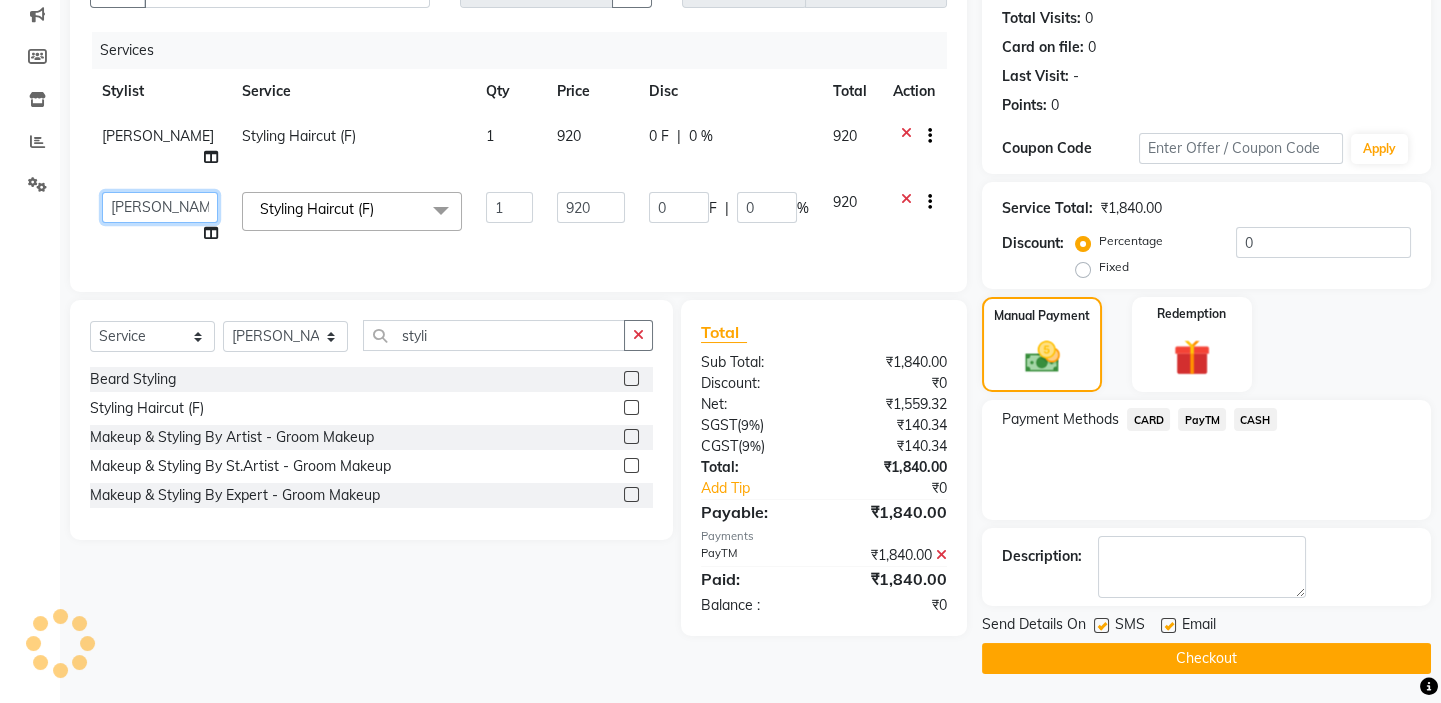 click on "[PERSON_NAME]   [PERSON_NAME] [PERSON_NAME]   [PERSON_NAME]   [PERSON_NAME]" 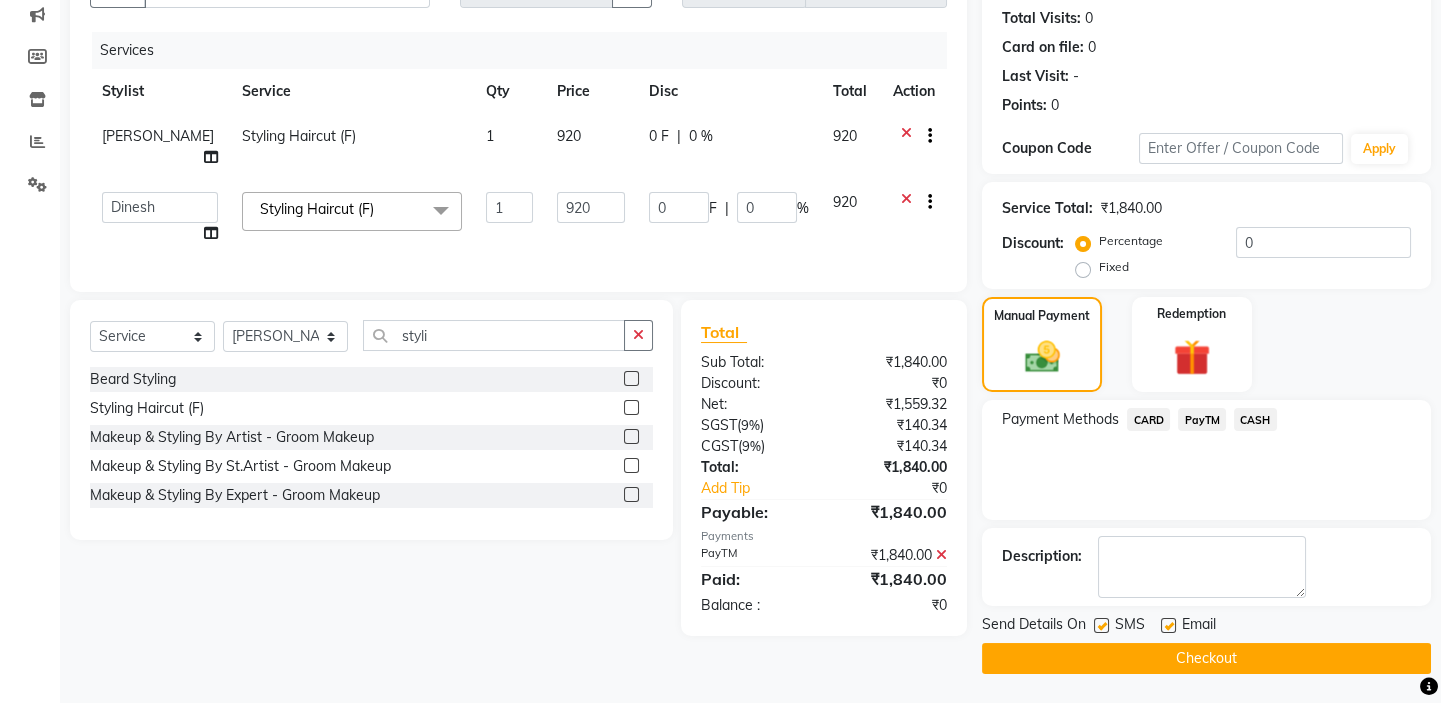 select on "33887" 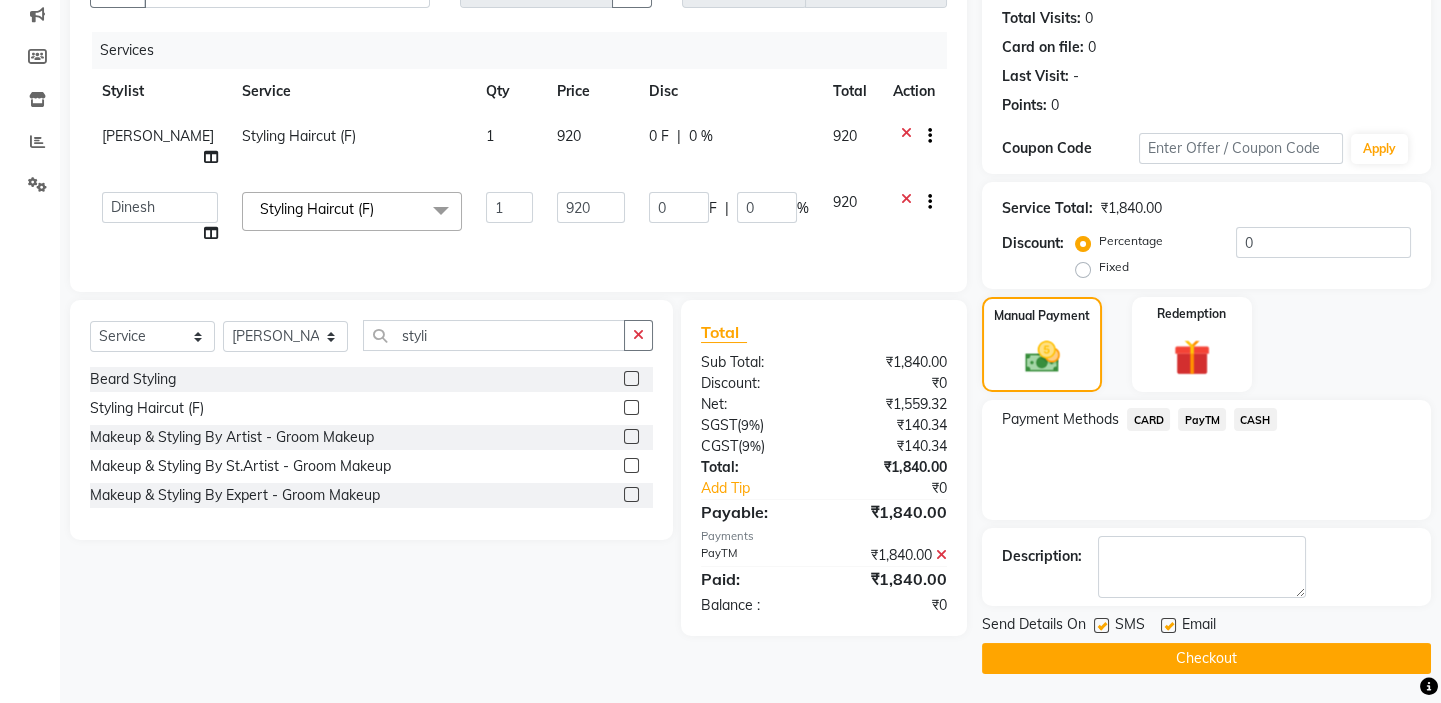 click on "Name: [PERSON_NAME]  Membership:  No Active Membership  Total Visits:  0 Card on file:  0 Last Visit:   - Points:   0  Coupon Code Apply Service Total:  ₹1,840.00  Discount:  Percentage   Fixed  0 Manual Payment Redemption Payment Methods  CARD   PayTM   CASH  Description:                  Send Details On SMS Email  Checkout" 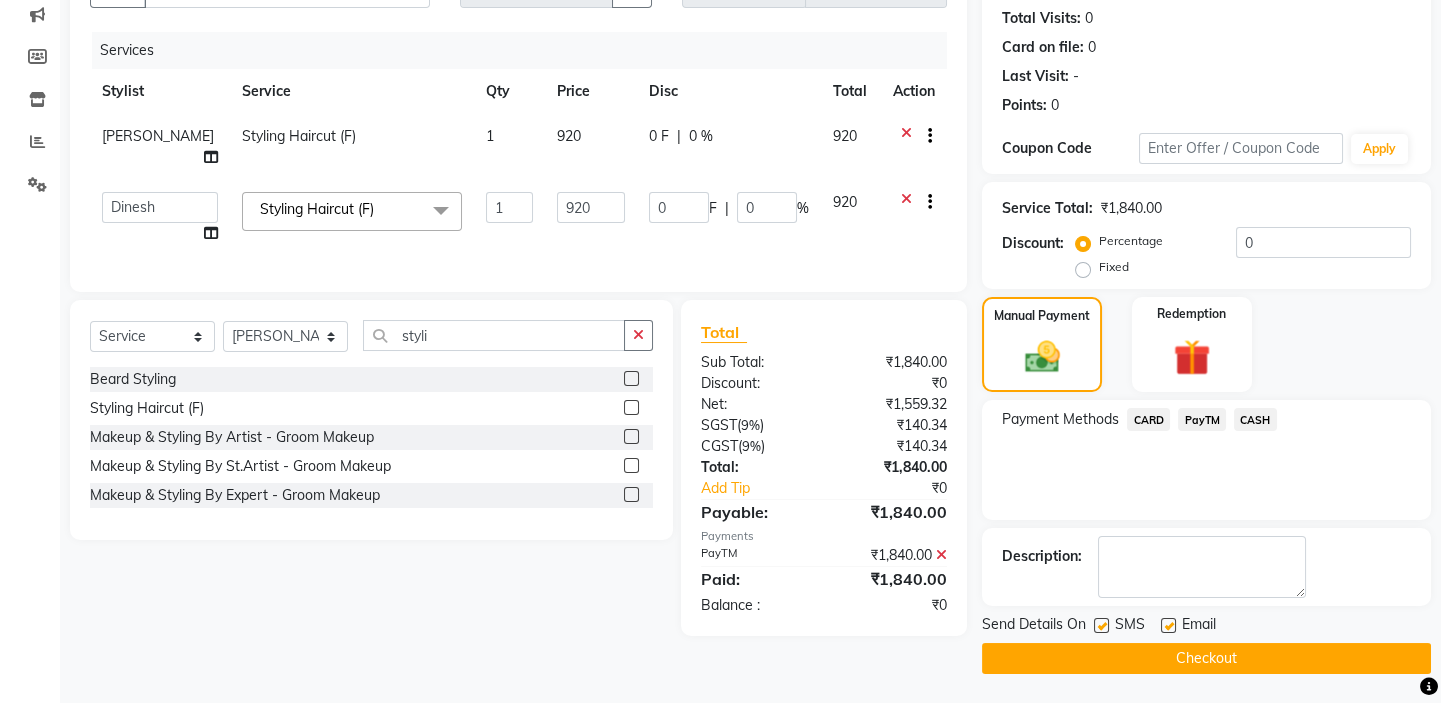 click on "Checkout" 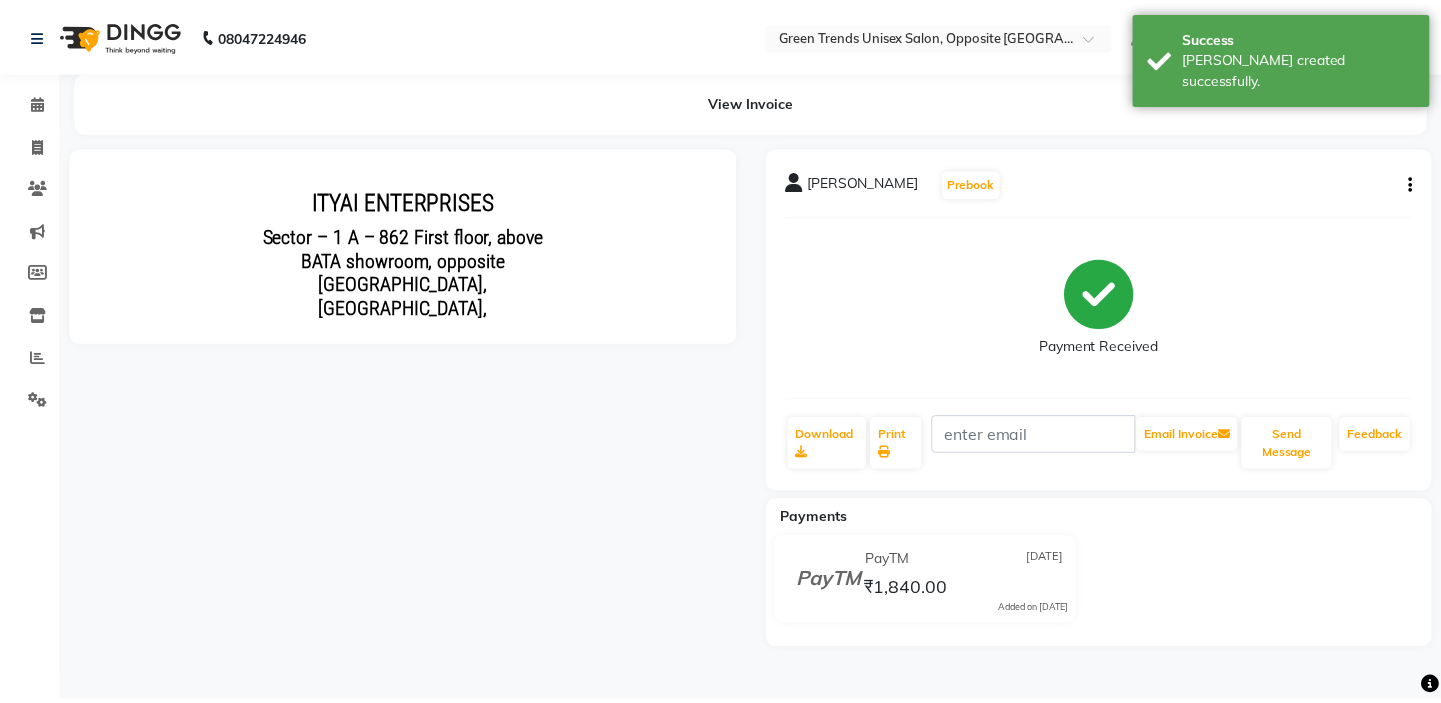scroll, scrollTop: 0, scrollLeft: 0, axis: both 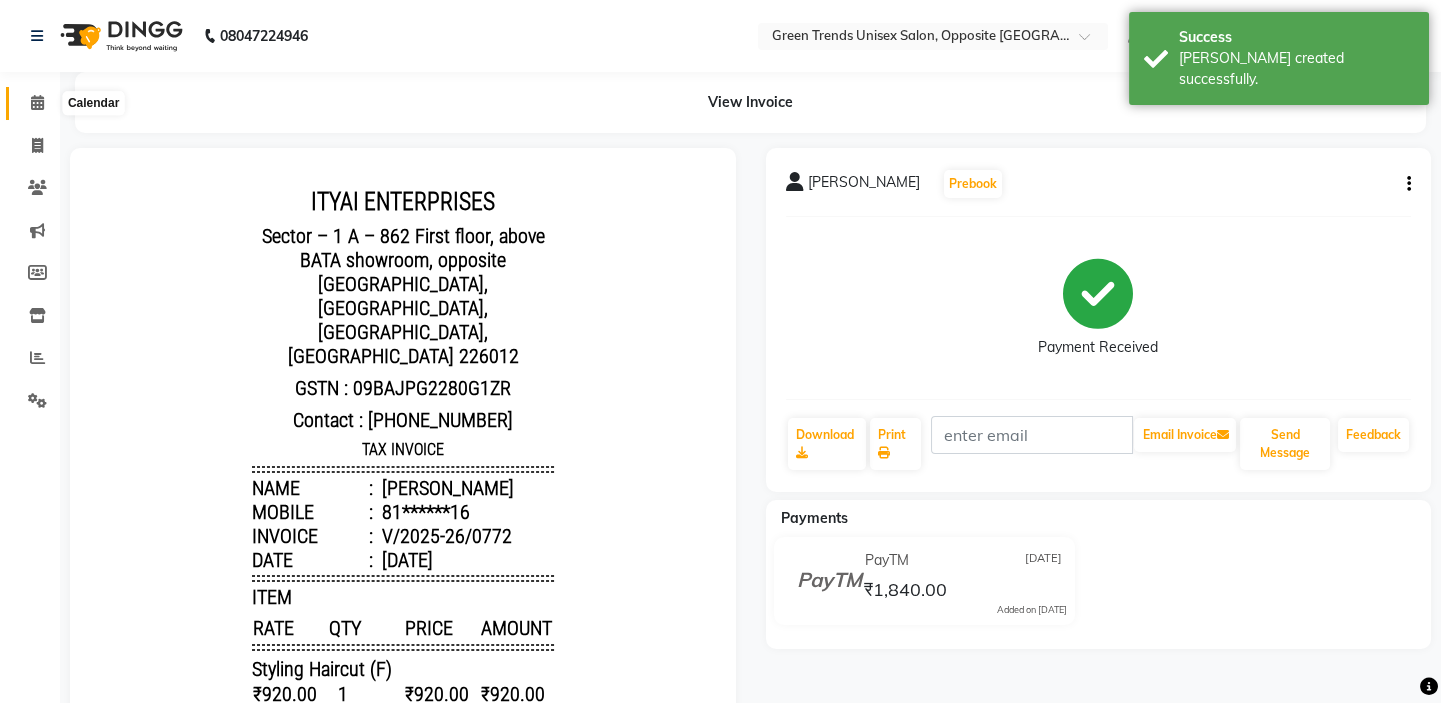 click 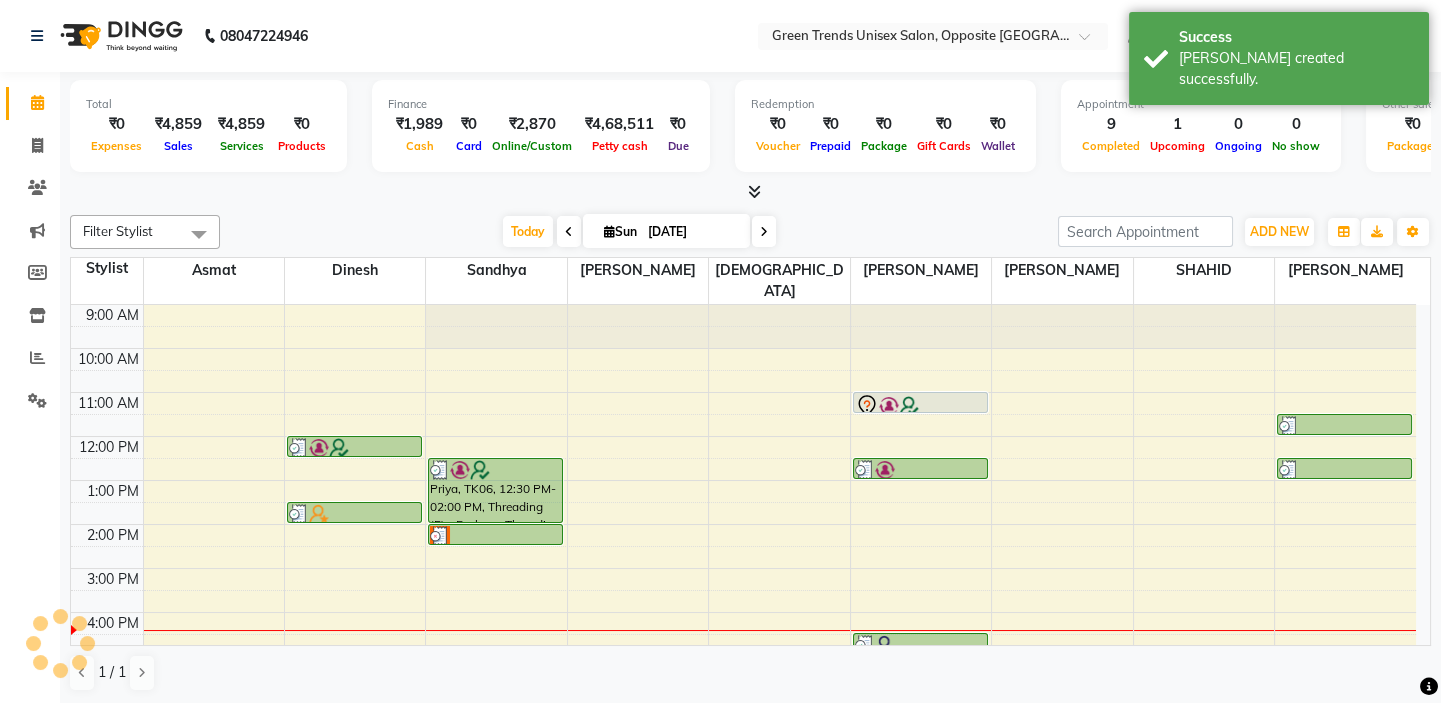 scroll, scrollTop: 0, scrollLeft: 0, axis: both 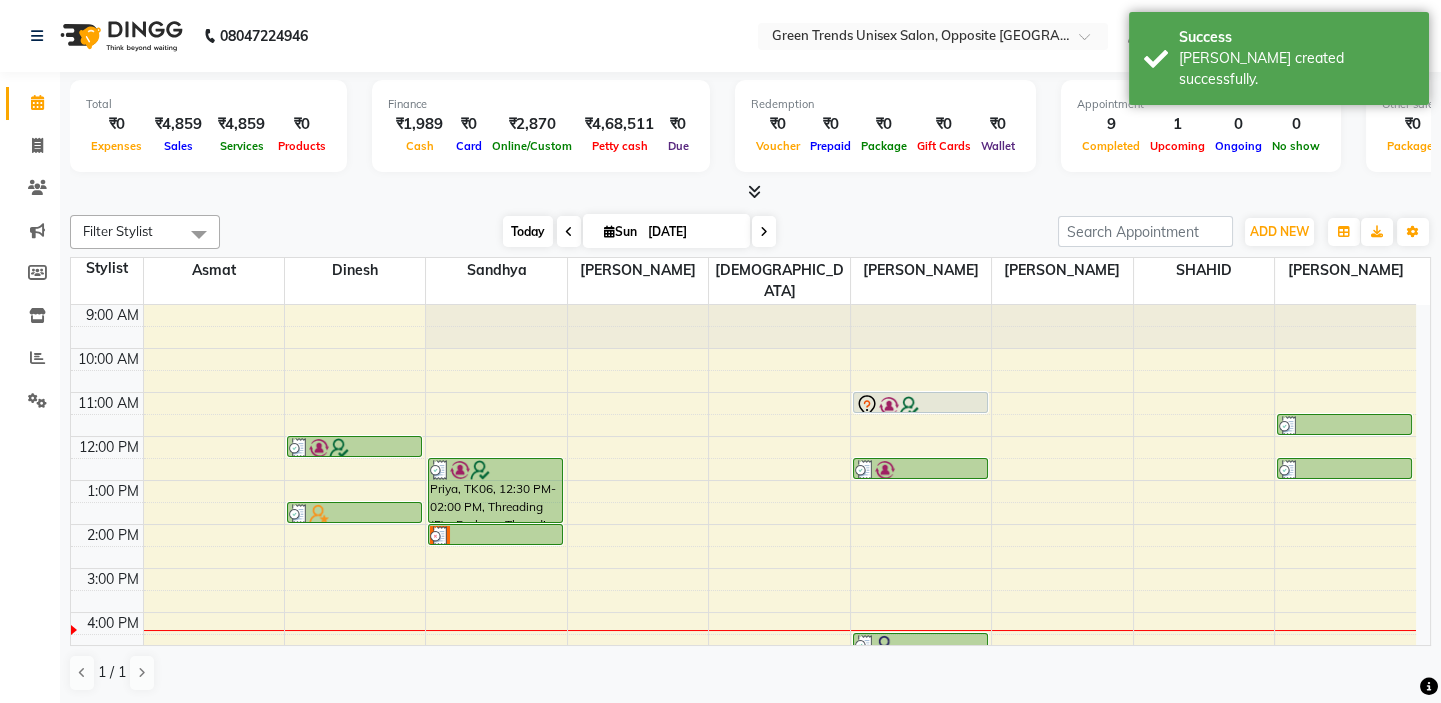 click on "Today" at bounding box center (528, 231) 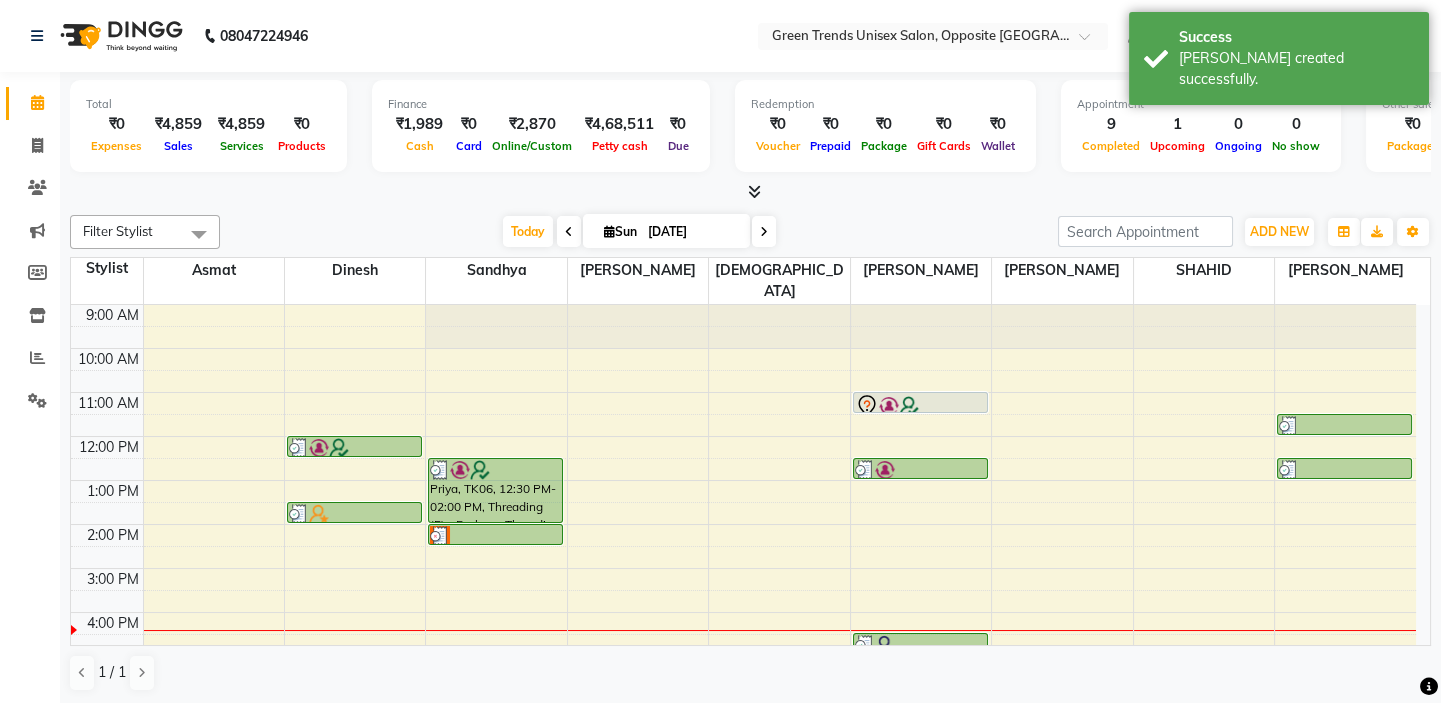 scroll, scrollTop: 208, scrollLeft: 0, axis: vertical 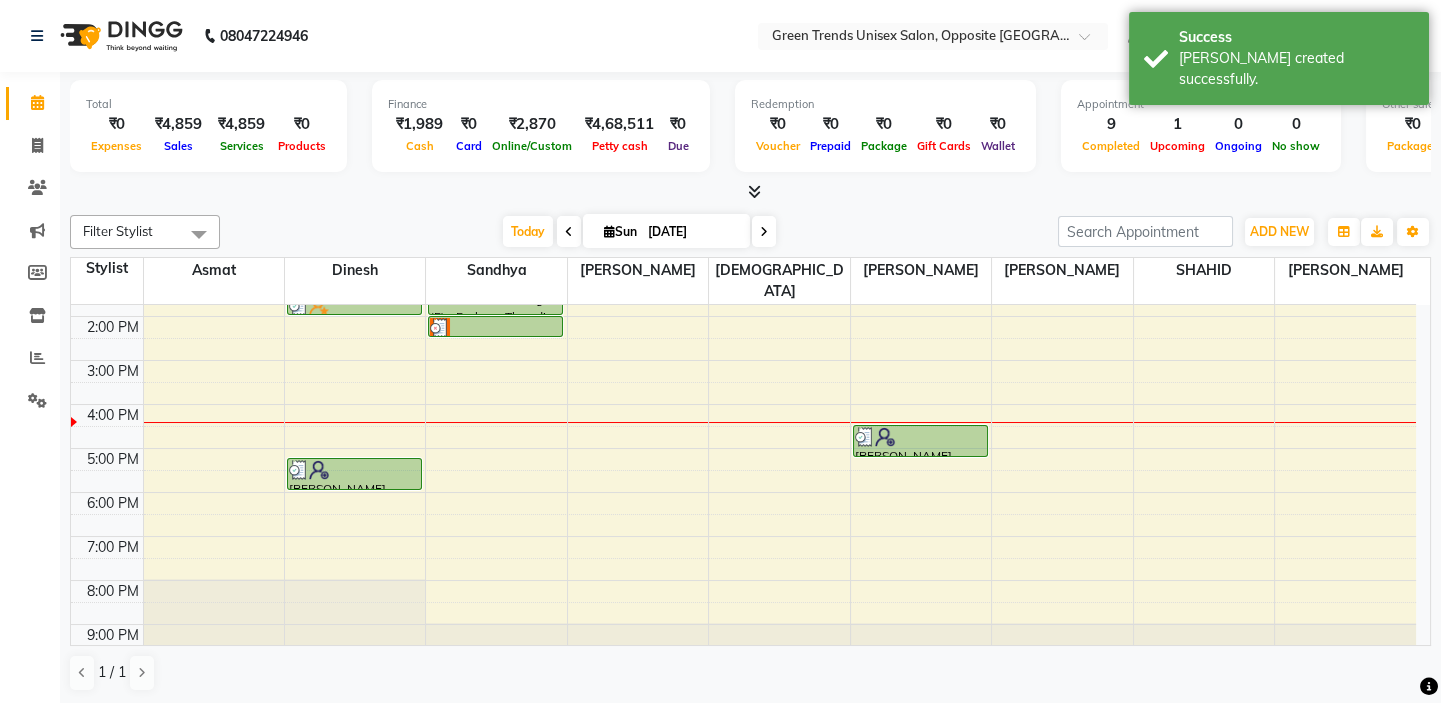 click on "Filter Stylist Select All [PERSON_NAME] [PERSON_NAME] [PERSON_NAME] [PERSON_NAME] [PERSON_NAME] [DATE]  [DATE] Toggle Dropdown Add Appointment Add Invoice Add Expense Add Attendance Add Client Toggle Dropdown Add Appointment Add Invoice Add Expense Add Attendance Add Client ADD NEW Toggle Dropdown Add Appointment Add Invoice Add Expense Add Attendance Add Client Filter Stylist Select All [PERSON_NAME] [PERSON_NAME] [PERSON_NAME] [PERSON_NAME] [PERSON_NAME] Group By  Staff View   Room View  View as Vertical  Vertical - Week View  Horizontal  Horizontal - Week View  List  Toggle Dropdown Calendar Settings Manage Tags   Arrange Stylists   Reset Stylists  Full Screen Appointment Form Zoom 50% Staff/Room Display Count 9" at bounding box center [750, 232] 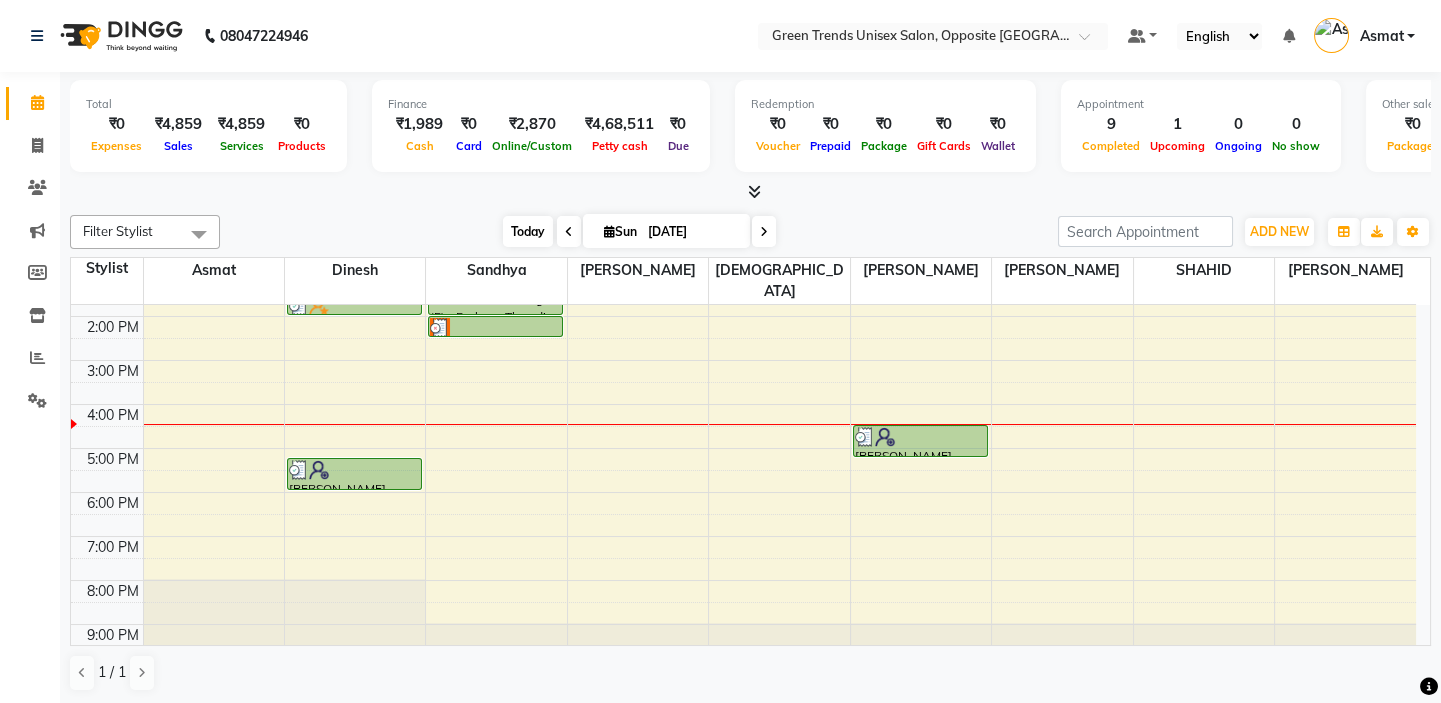 click on "Today" at bounding box center (528, 231) 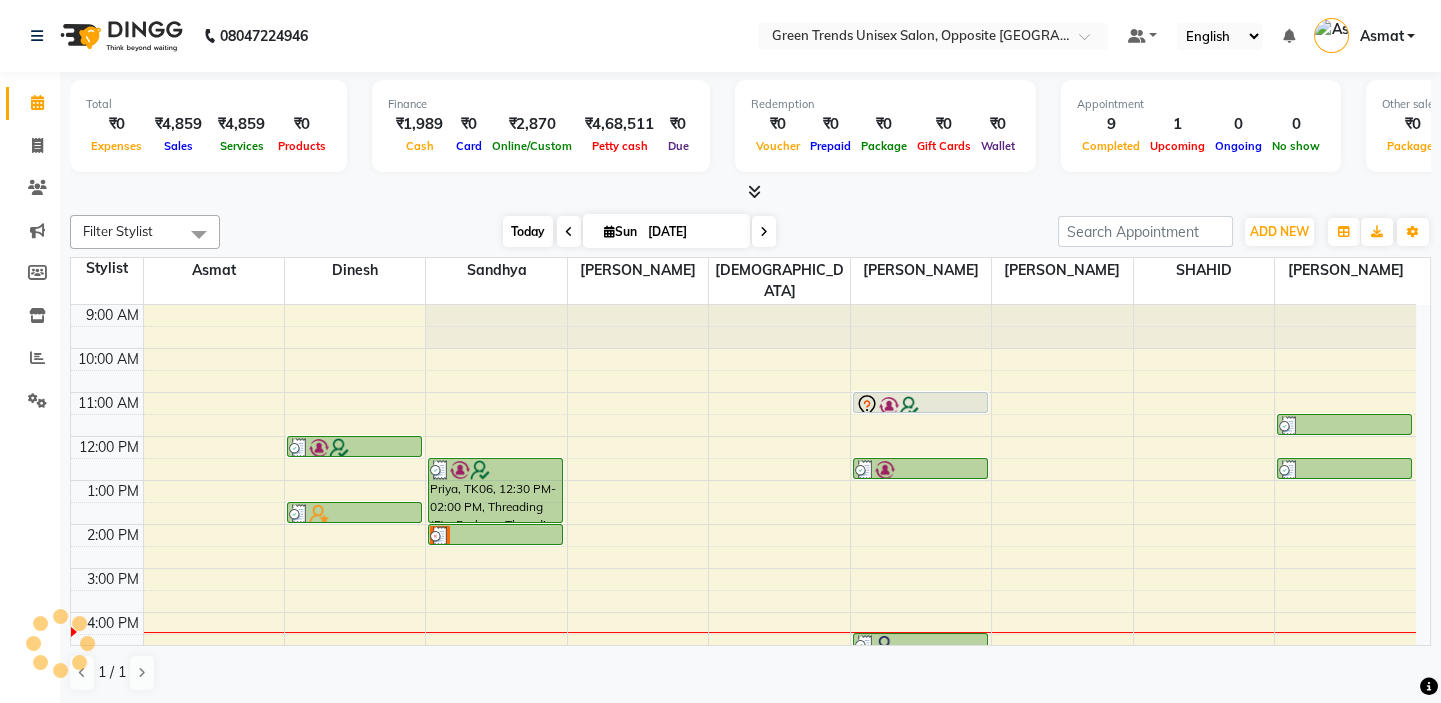 scroll, scrollTop: 208, scrollLeft: 0, axis: vertical 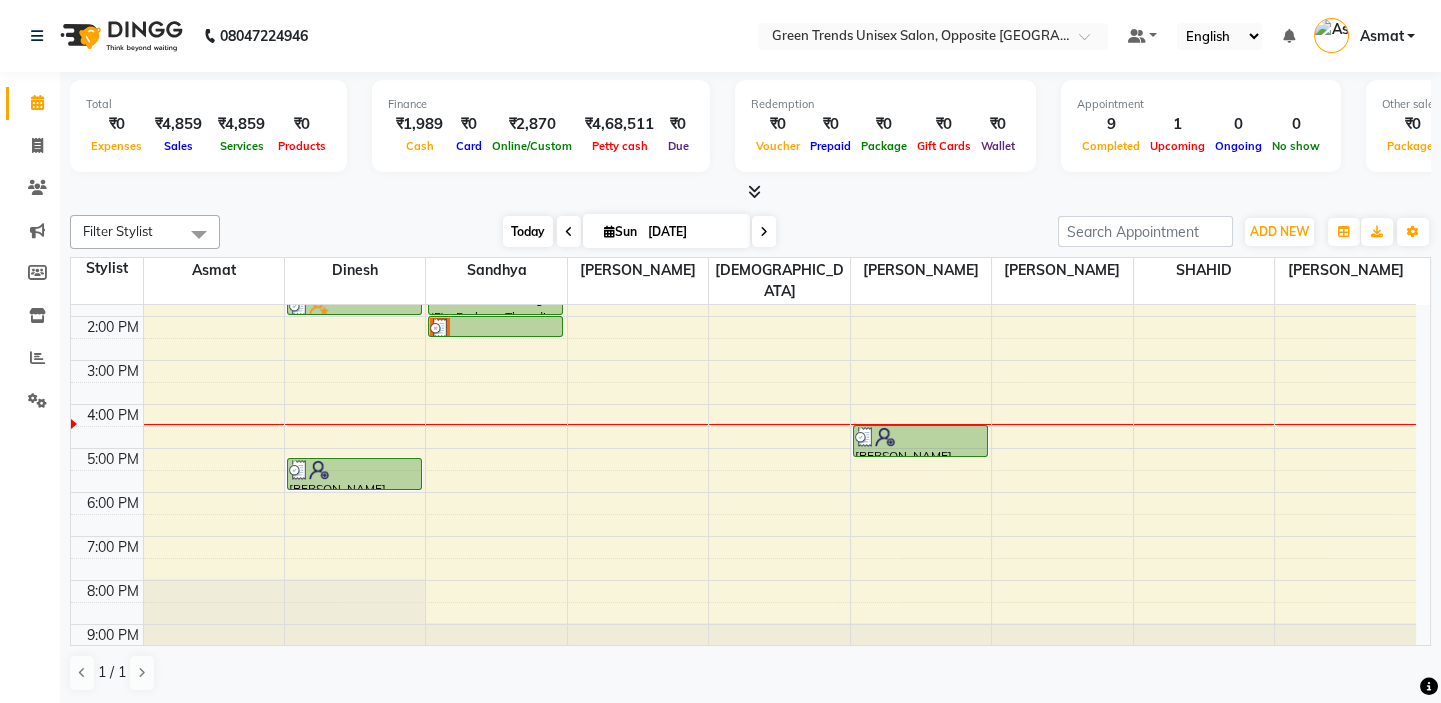 click on "Today" at bounding box center [528, 231] 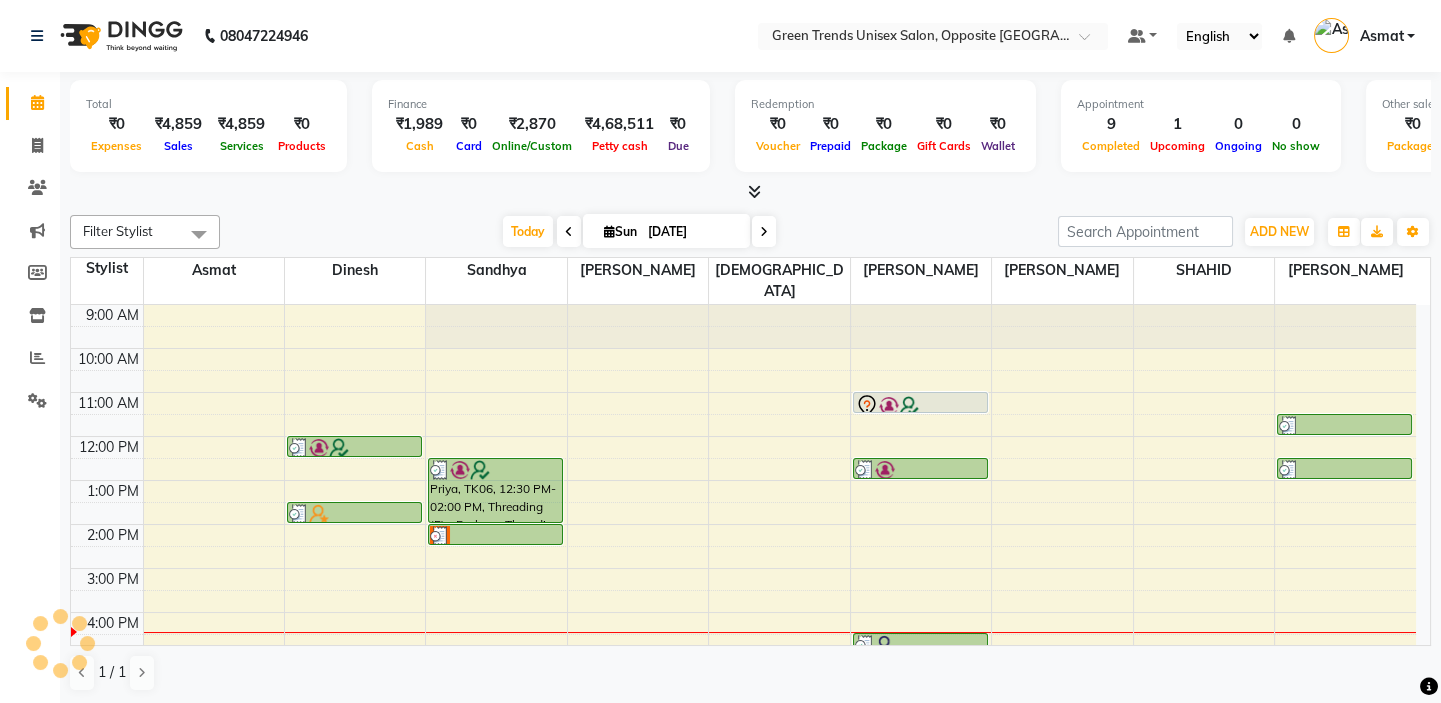 scroll, scrollTop: 208, scrollLeft: 0, axis: vertical 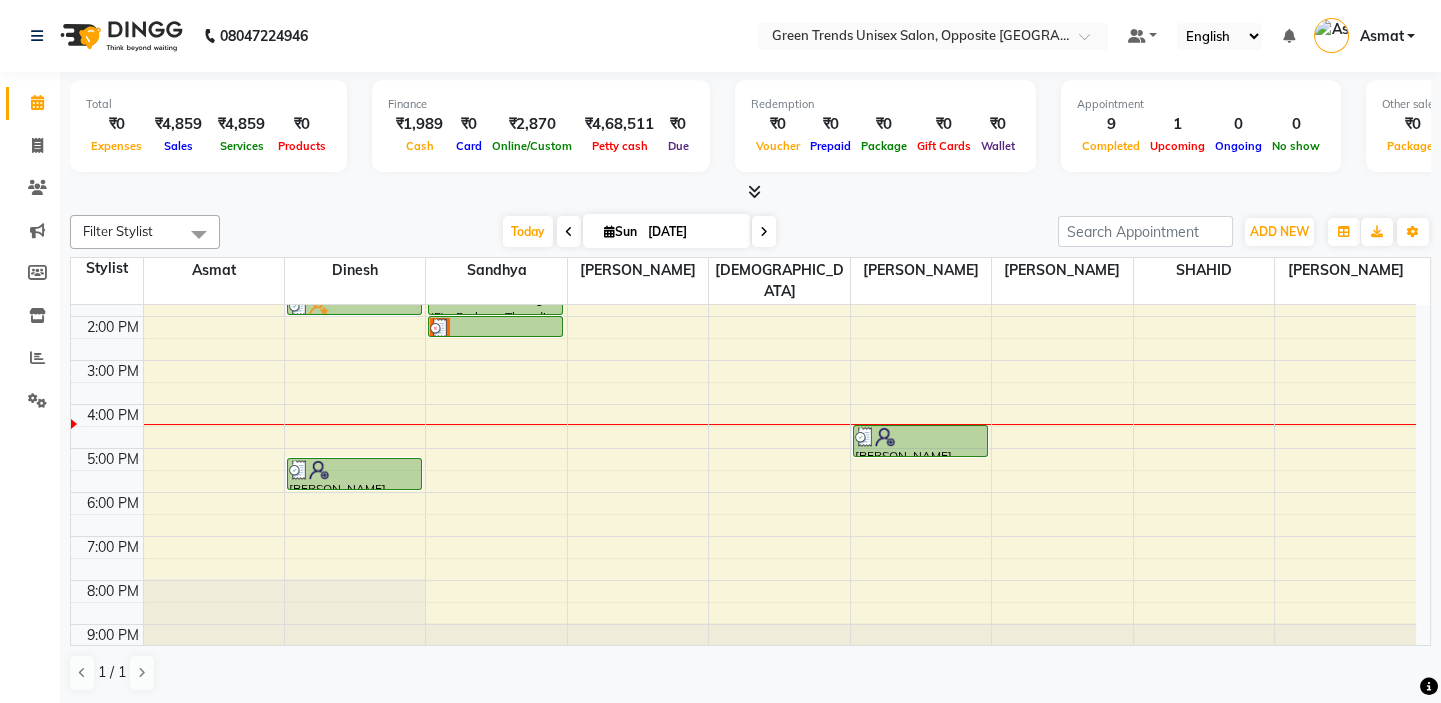 click at bounding box center (750, 192) 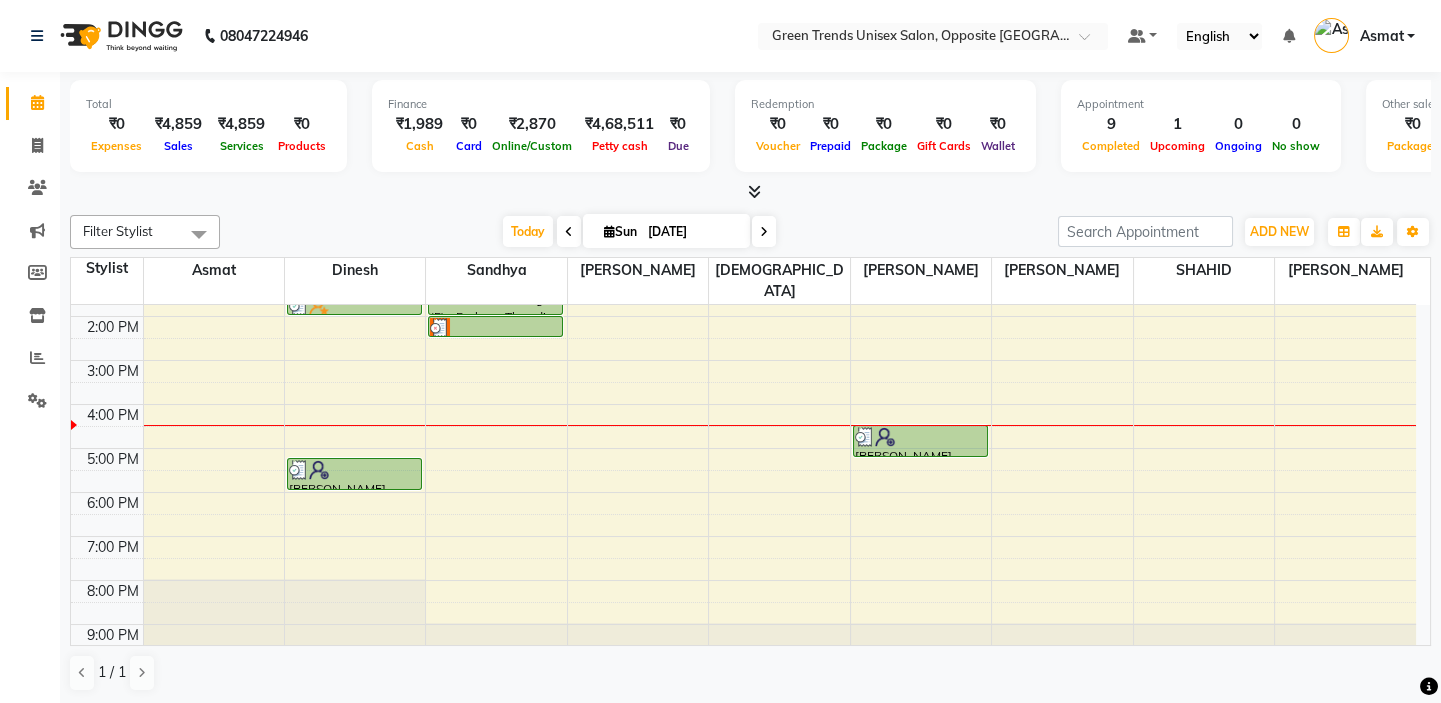 scroll, scrollTop: 0, scrollLeft: 0, axis: both 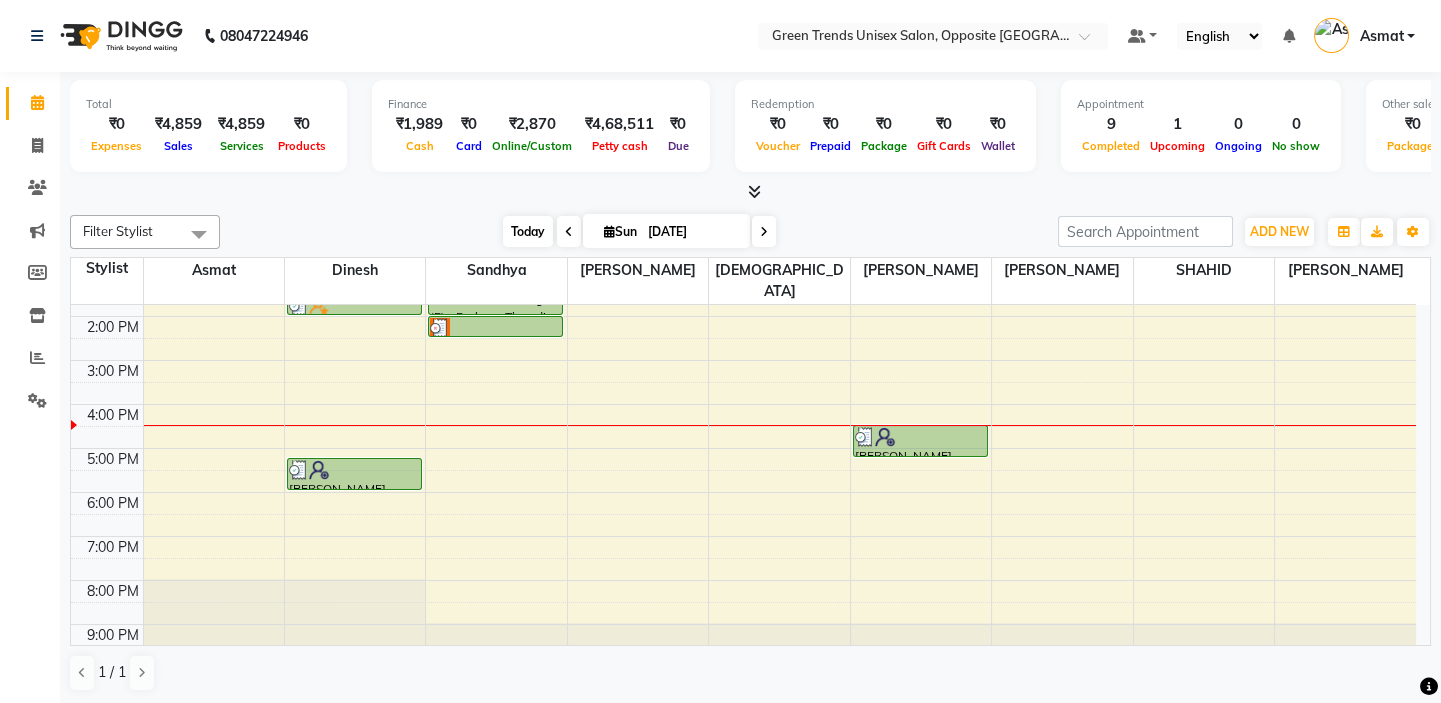 click on "Today" at bounding box center (528, 231) 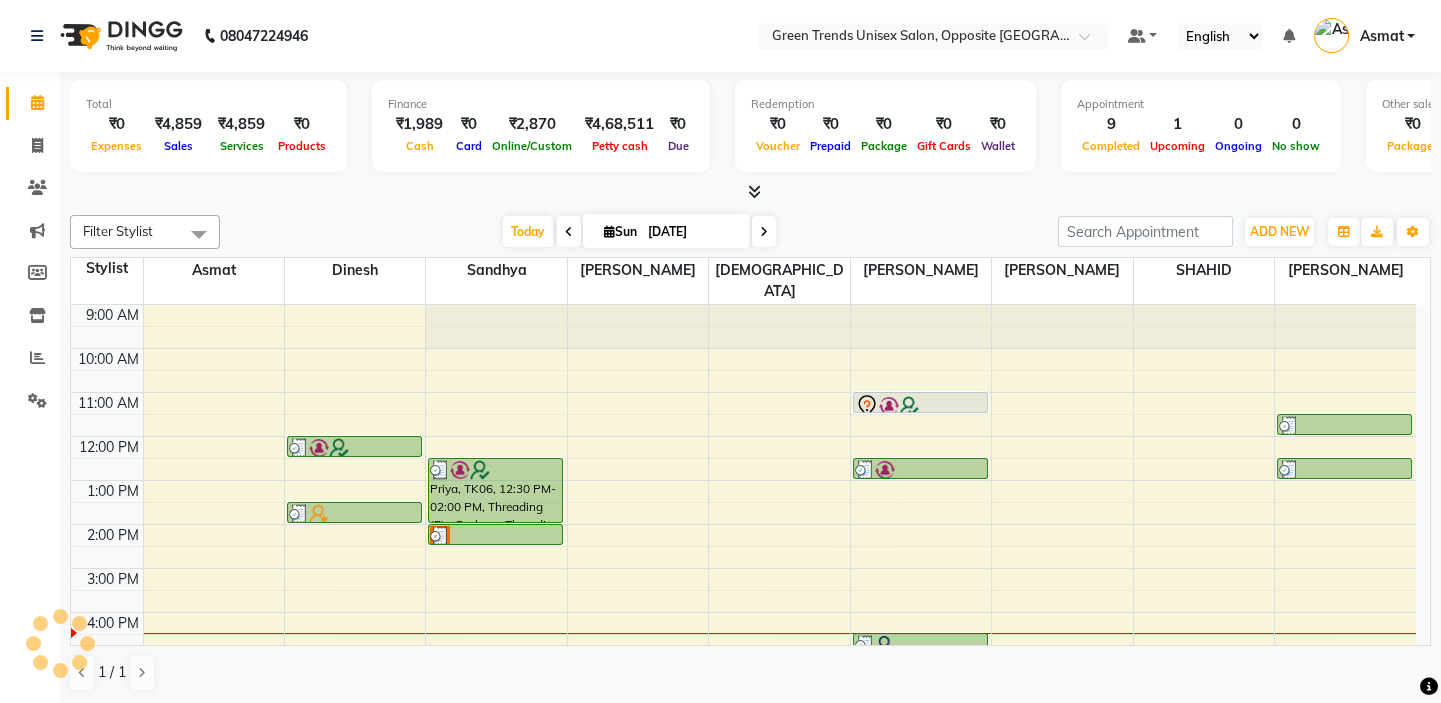 scroll, scrollTop: 208, scrollLeft: 0, axis: vertical 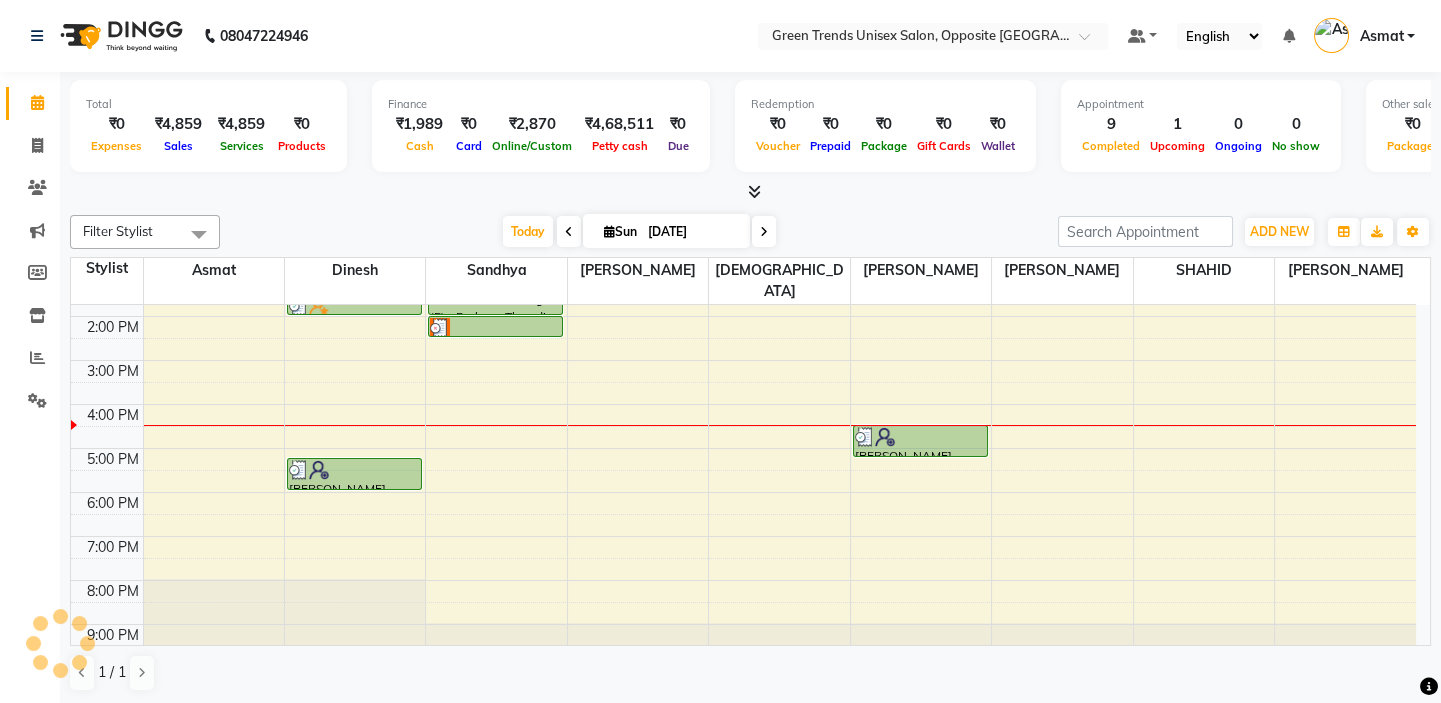 click on "[DATE]  [DATE]" at bounding box center (639, 232) 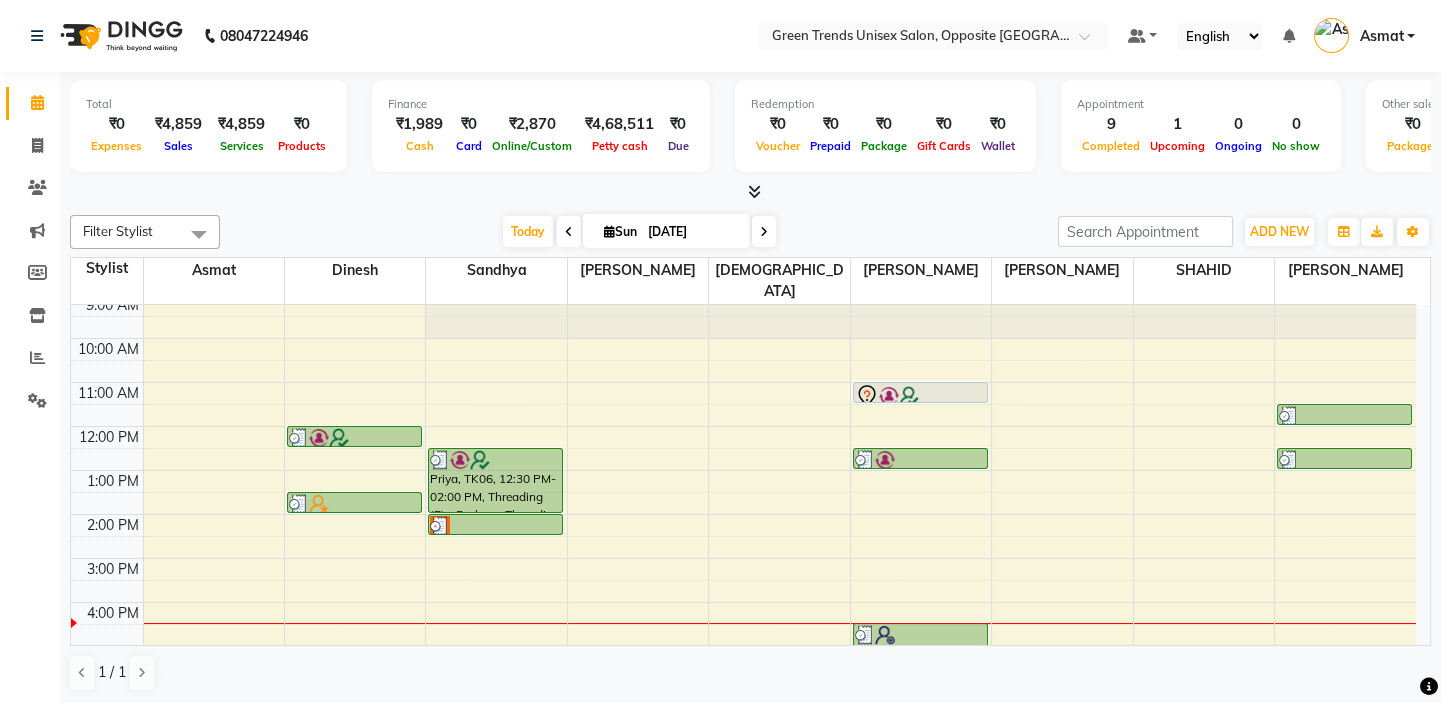 scroll, scrollTop: 0, scrollLeft: 0, axis: both 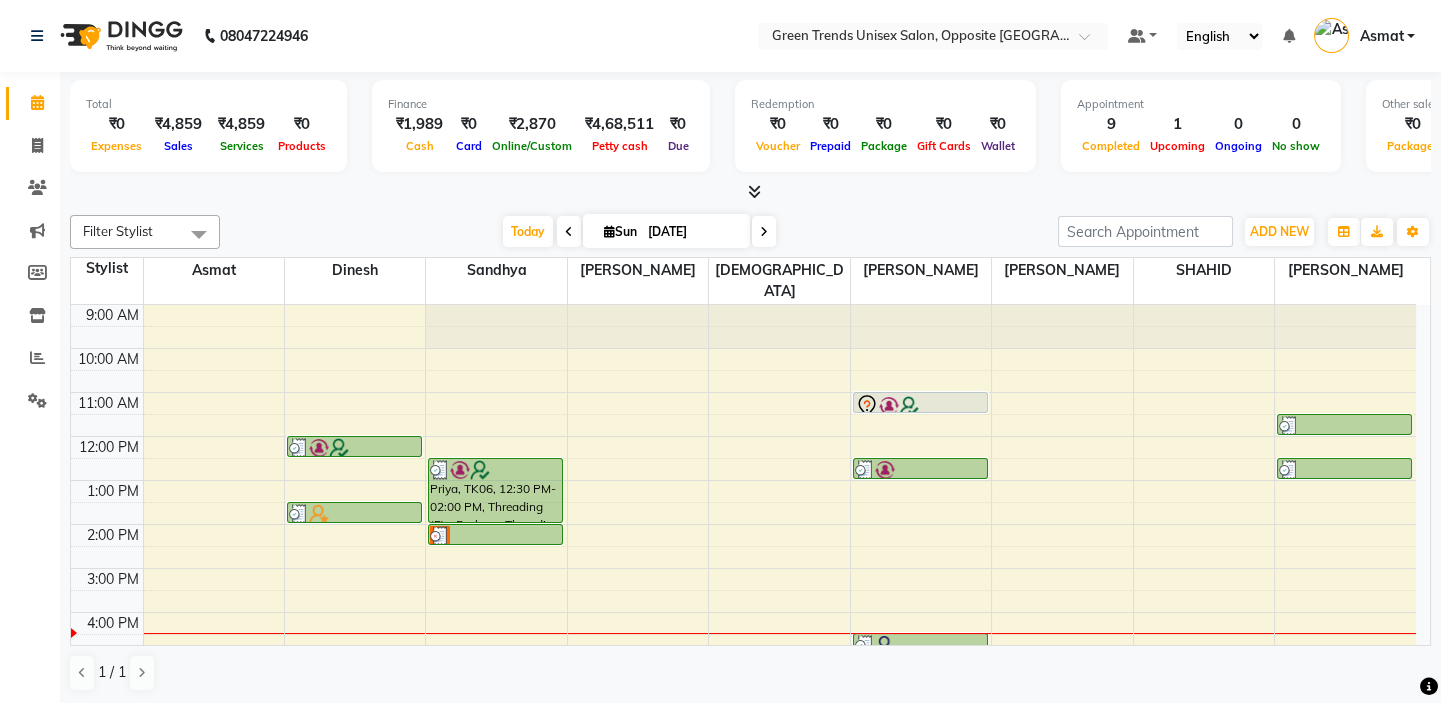 click on "Filter Stylist Select All [PERSON_NAME] [PERSON_NAME] [PERSON_NAME] [PERSON_NAME] [PERSON_NAME] [DATE]  [DATE] Toggle Dropdown Add Appointment Add Invoice Add Expense Add Attendance Add Client Toggle Dropdown Add Appointment Add Invoice Add Expense Add Attendance Add Client ADD NEW Toggle Dropdown Add Appointment Add Invoice Add Expense Add Attendance Add Client Filter Stylist Select All [PERSON_NAME] [PERSON_NAME] [PERSON_NAME] [PERSON_NAME] [PERSON_NAME] Group By  Staff View   Room View  View as Vertical  Vertical - Week View  Horizontal  Horizontal - Week View  List  Toggle Dropdown Calendar Settings Manage Tags   Arrange Stylists   Reset Stylists  Full Screen Appointment Form Zoom 50% Staff/Room Display Count 9 Stylist [PERSON_NAME] Sandhya [PERSON_NAME] [PERSON_NAME] [PERSON_NAME] [PERSON_NAME] 9:00 AM 10:00 AM 11:00 AM 12:00 PM 1:00 PM 2:00 PM 3:00 PM 4:00 PM 5:00 PM 6:00 PM 7:00 PM 8:00 PM 9:00 PM     [PERSON_NAME], TK01, 12:00 PM-12:30 PM, Haircut - Basic" 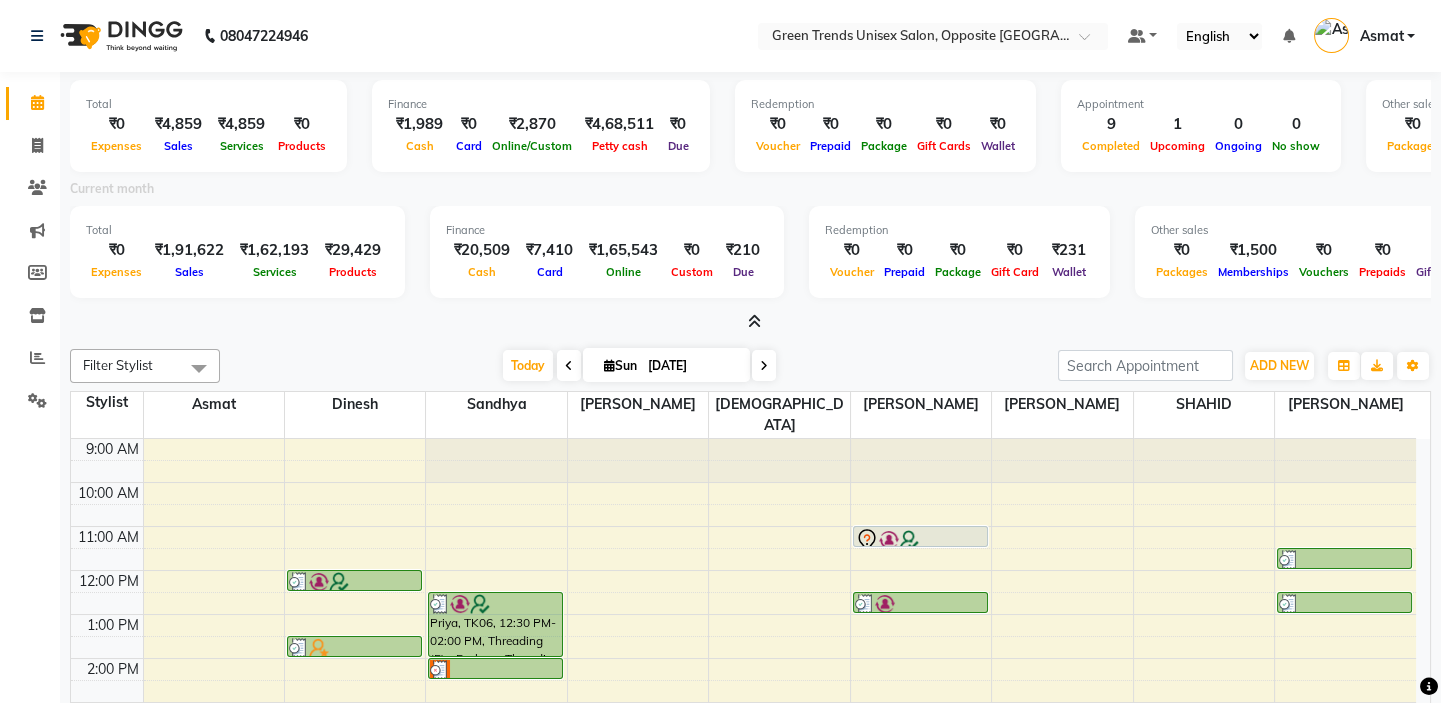 click at bounding box center [750, 322] 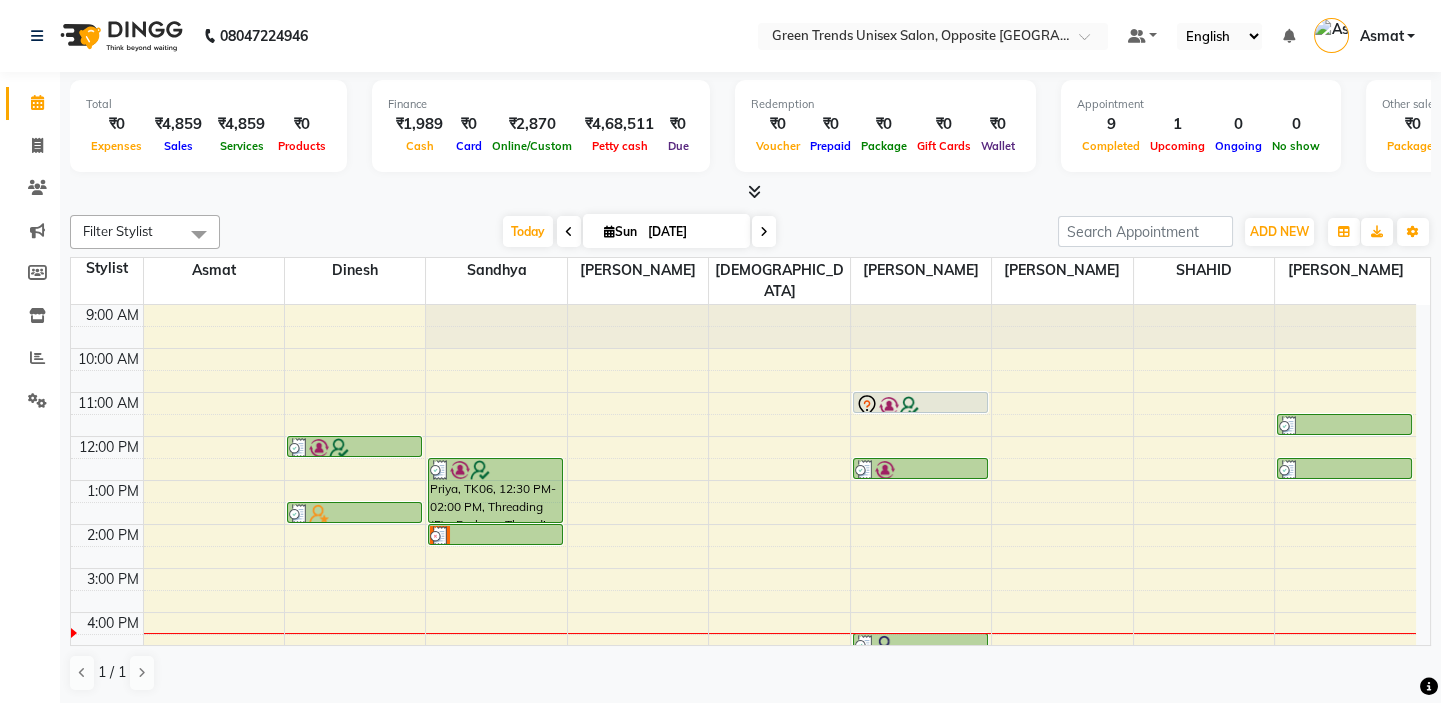 click on "Total  ₹0  Expenses ₹4,859  Sales ₹4,859  Services ₹0  Products Finance  ₹1,989  Cash ₹0  Card ₹2,870  Online/Custom ₹4,68,511 [PERSON_NAME] cash ₹0 Due  Redemption  ₹0 Voucher ₹0 Prepaid ₹0 Package ₹0  Gift Cards ₹0  Wallet  Appointment  9 Completed 1 Upcoming 0 Ongoing 0 No show  Other sales  ₹0  Packages ₹0  Memberships ₹0  Vouchers ₹0  Prepaids ₹0  Gift Cards" at bounding box center (750, 137) 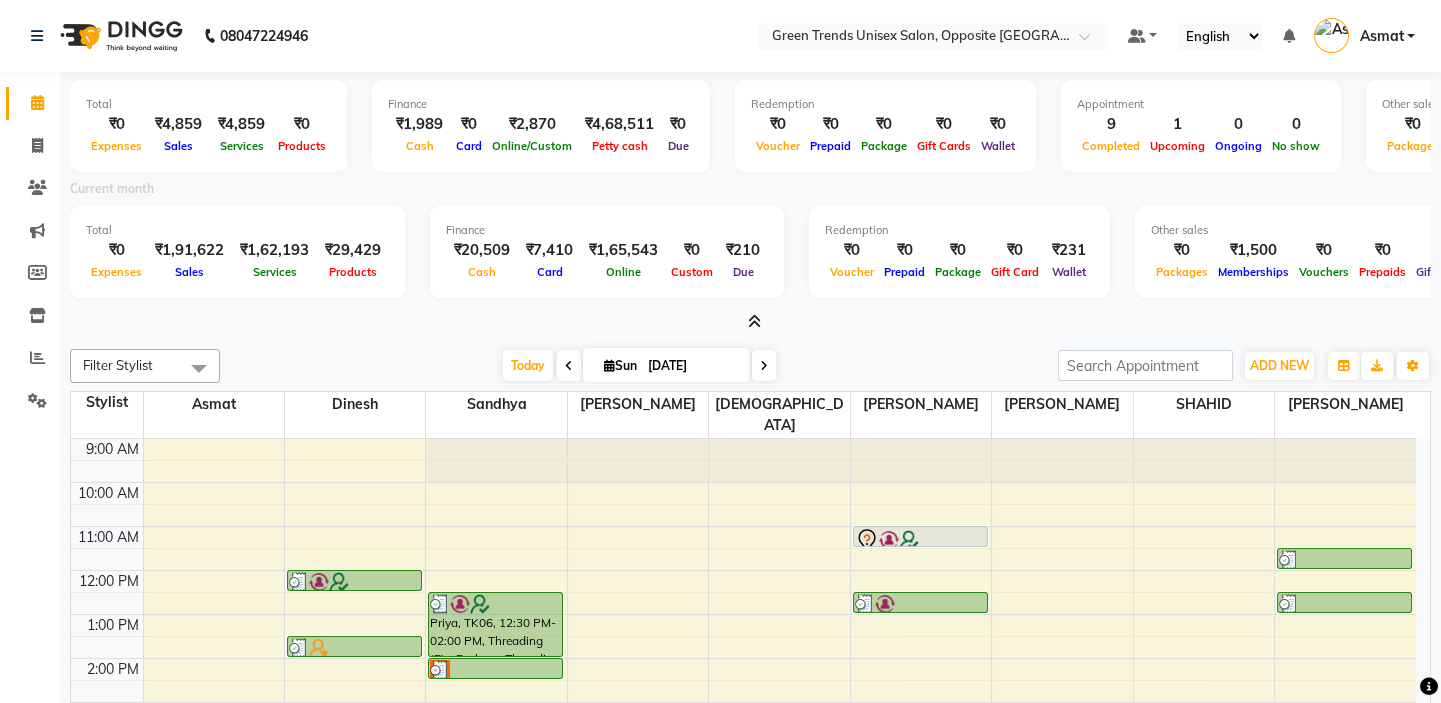 click on "Total  ₹0  Expenses ₹4,859  Sales ₹4,859  Services ₹0  Products Finance  ₹1,989  Cash ₹0  Card ₹2,870  Online/Custom ₹4,68,511 [PERSON_NAME] cash ₹0 Due  Redemption  ₹0 Voucher ₹0 Prepaid ₹0 Package ₹0  Gift Cards ₹0  Wallet  Appointment  9 Completed 1 Upcoming 0 Ongoing 0 No show  Other sales  ₹0  Packages ₹0  Memberships ₹0  Vouchers ₹0  Prepaids ₹0  Gift Cards Current month Total  ₹0  Expenses ₹1,91,622  Sales ₹1,62,193 Services ₹29,429 Products  Finance  ₹20,509  Cash ₹7,410  Card ₹1,65,543 Online ₹0 Custom ₹210 Due  Redemption  ₹0 Voucher ₹0 Prepaid ₹0 Package ₹0 Gift Card ₹231 Wallet Other sales  ₹0  Packages ₹1,500  Memberships ₹0  Vouchers ₹0  Prepaids ₹0  Gift Cards" at bounding box center (750, 202) 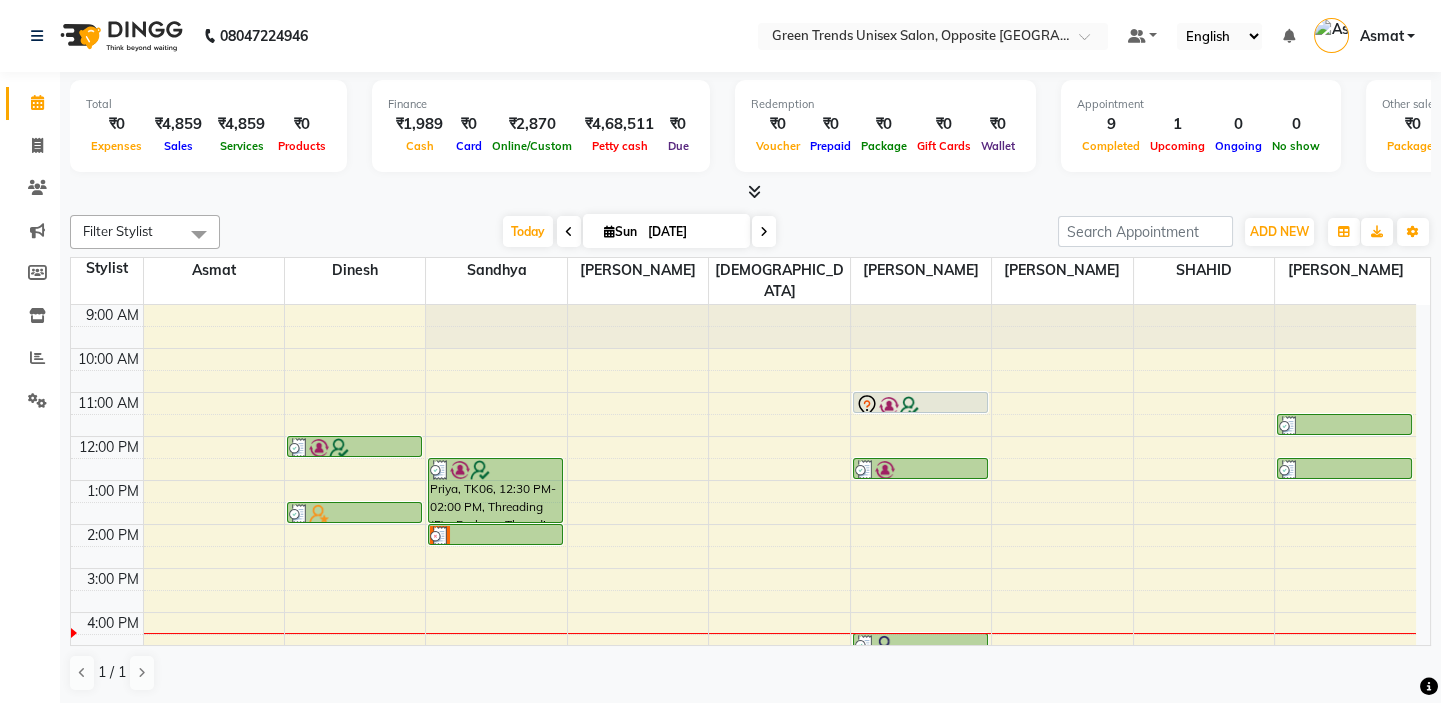 click at bounding box center [750, 192] 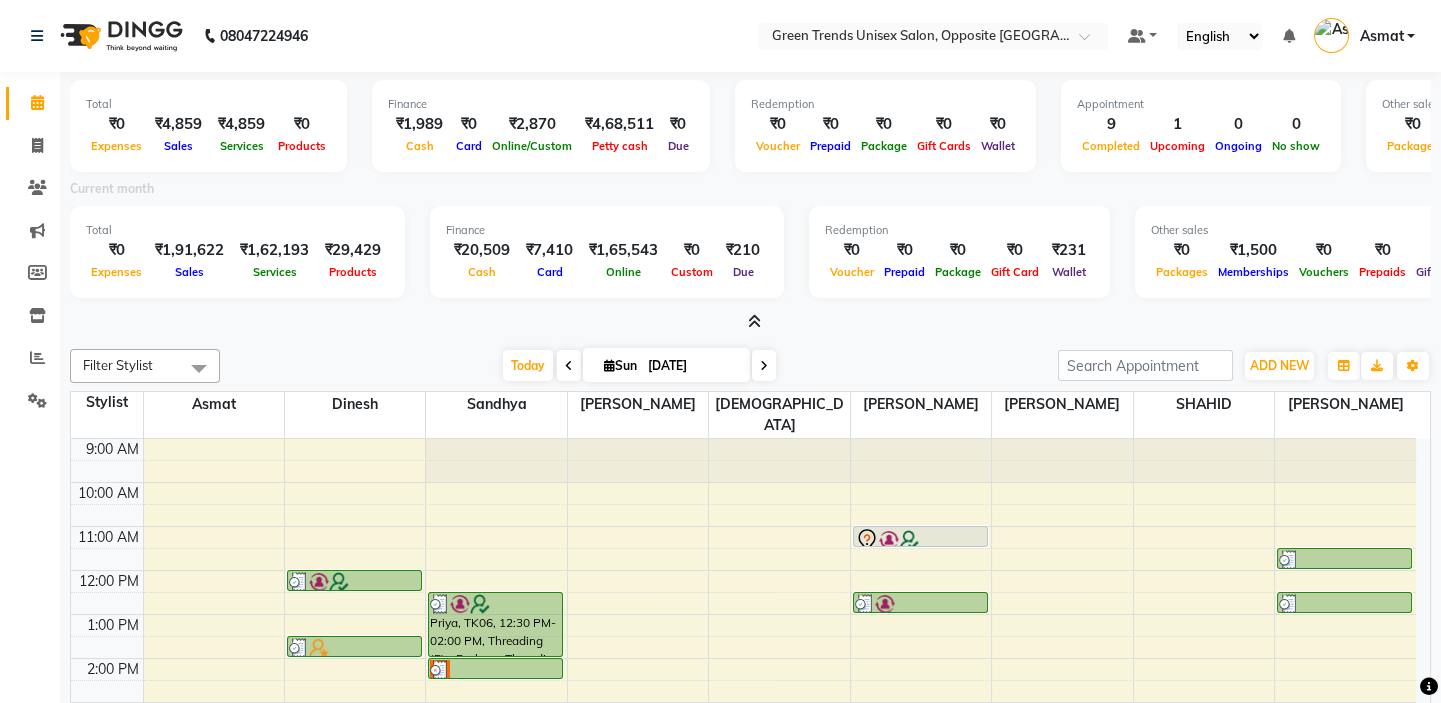 click at bounding box center [750, 322] 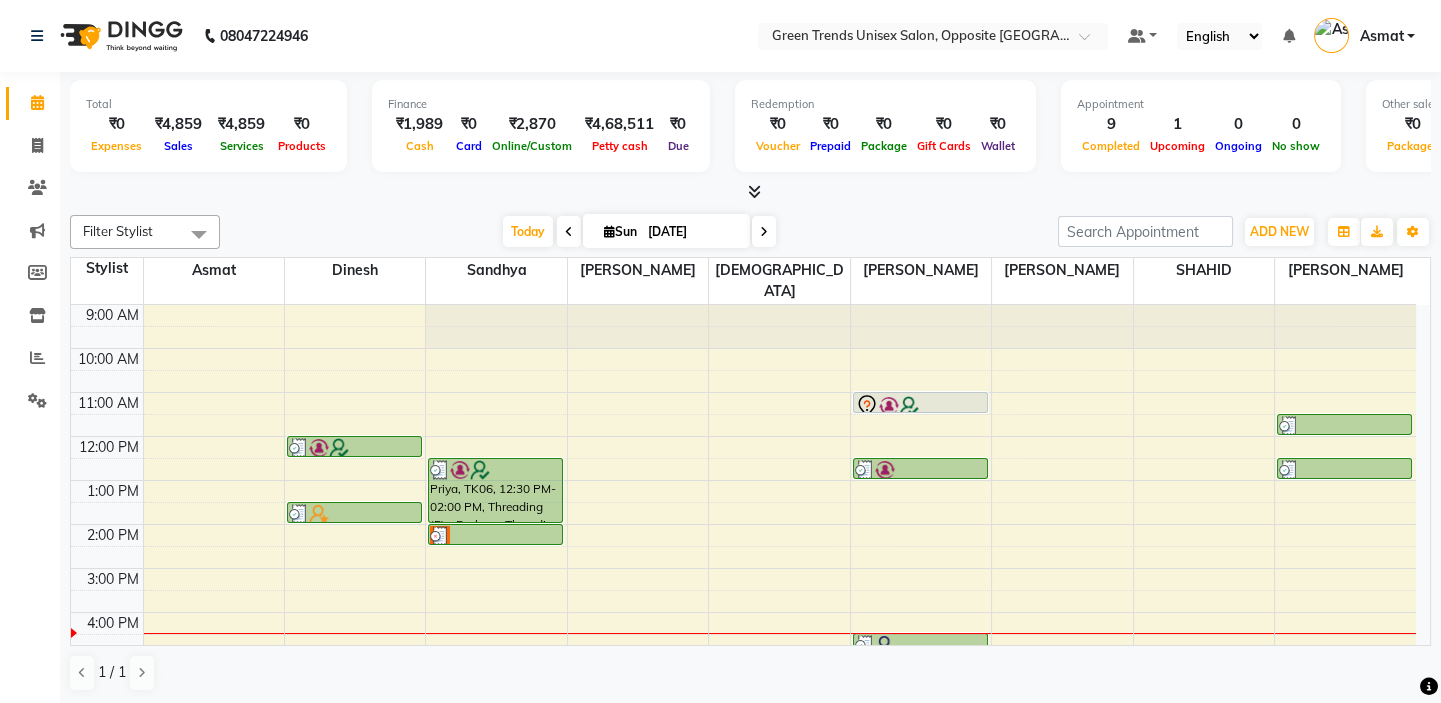 click at bounding box center [750, 192] 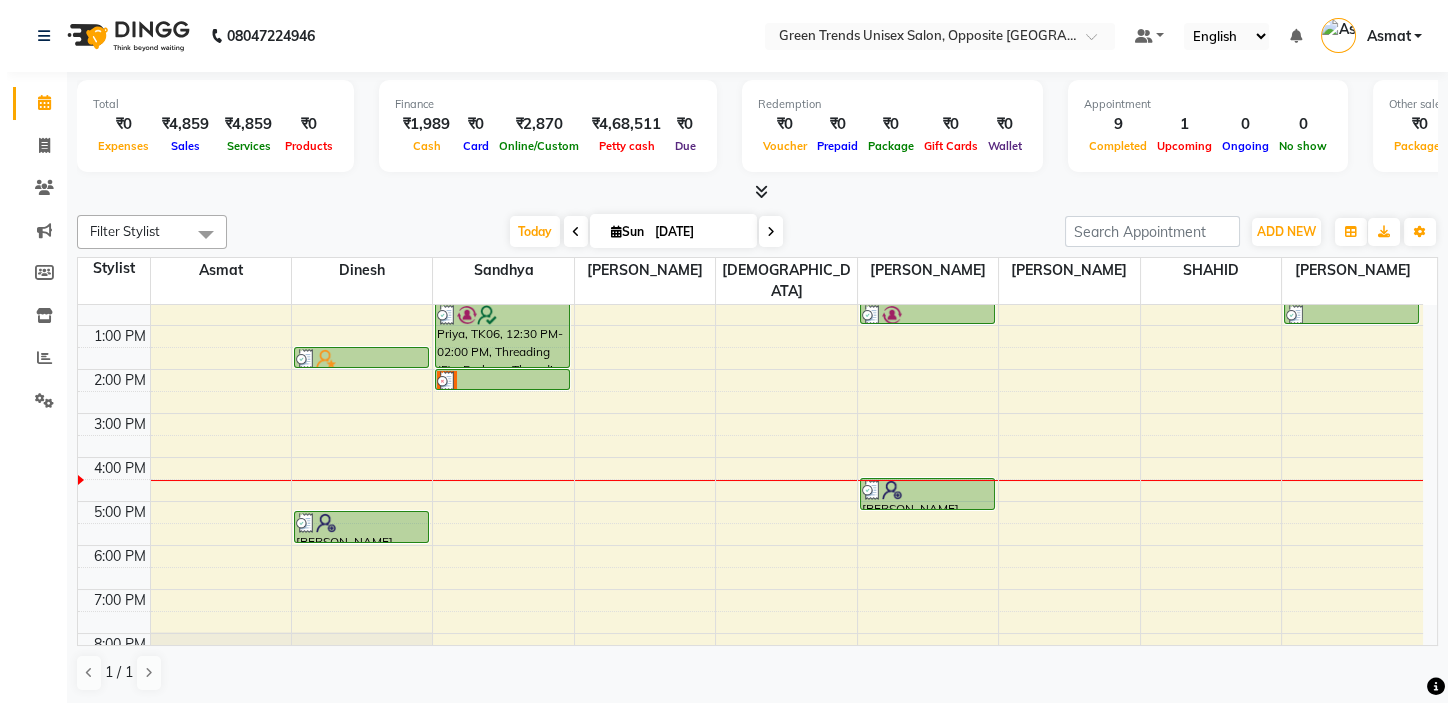 scroll, scrollTop: 158, scrollLeft: 0, axis: vertical 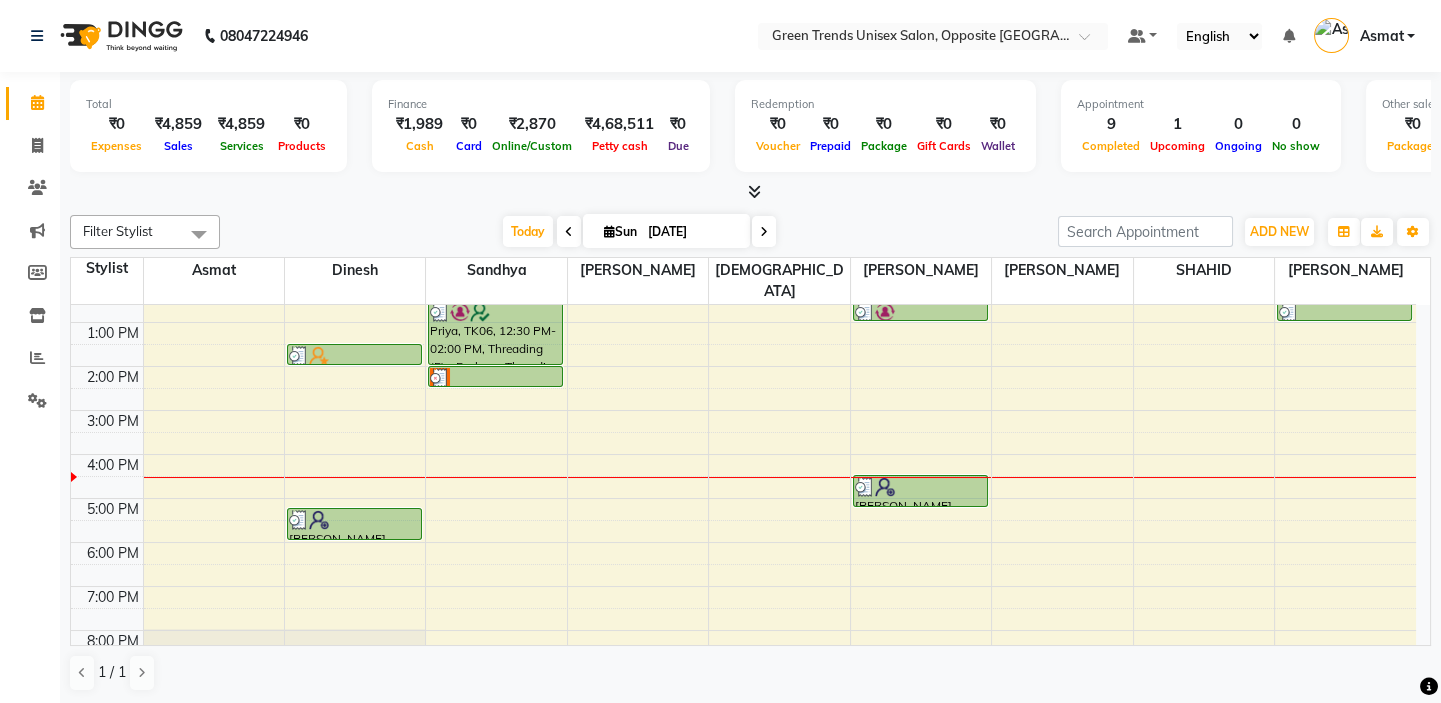 click on "9:00 AM 10:00 AM 11:00 AM 12:00 PM 1:00 PM 2:00 PM 3:00 PM 4:00 PM 5:00 PM 6:00 PM 7:00 PM 8:00 PM 9:00 PM     [PERSON_NAME], TK01, 12:00 PM-12:30 PM, Haircut - Basic     [PERSON_NAME], TK07, 01:30 PM-02:00 PM, Haircut - Basic     [PERSON_NAME], TK09, 05:15 PM-06:00 PM, Styling Haircut (F)     Priya, TK06, 12:30 PM-02:00 PM, Threading (F) - Eyebrow,Threading (F) - Forhead,Brazilian Waxing (F) - Threading - Upper Lip     [PERSON_NAME], TK08, 02:00 PM-02:30 PM, Threading (F) - Eyebrow             Priya, TK02, 11:00 AM-11:30 AM, Keratin Bosster 700     [PERSON_NAME], TK04, 12:30 PM-01:00 PM,  Premium Touch-Up Colouring     [PERSON_NAME], TK09, 04:30 PM-05:15 PM, Styling Haircut (F)     [PERSON_NAME], TK05, 11:30 AM-12:00 PM, Trendy Kiddy Cut     [PERSON_NAME], TK03, 12:30 PM-01:00 PM, Haircut - Basic" at bounding box center (743, 432) 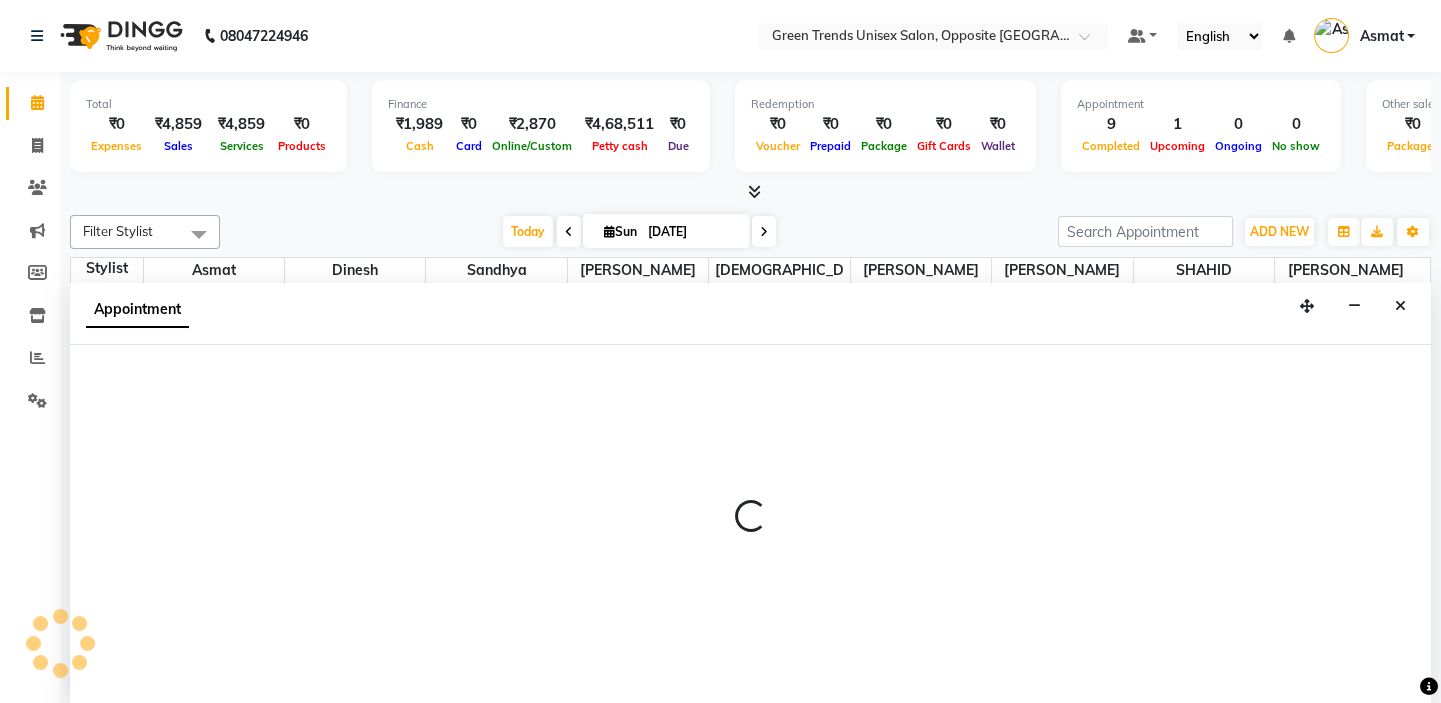 select on "82136" 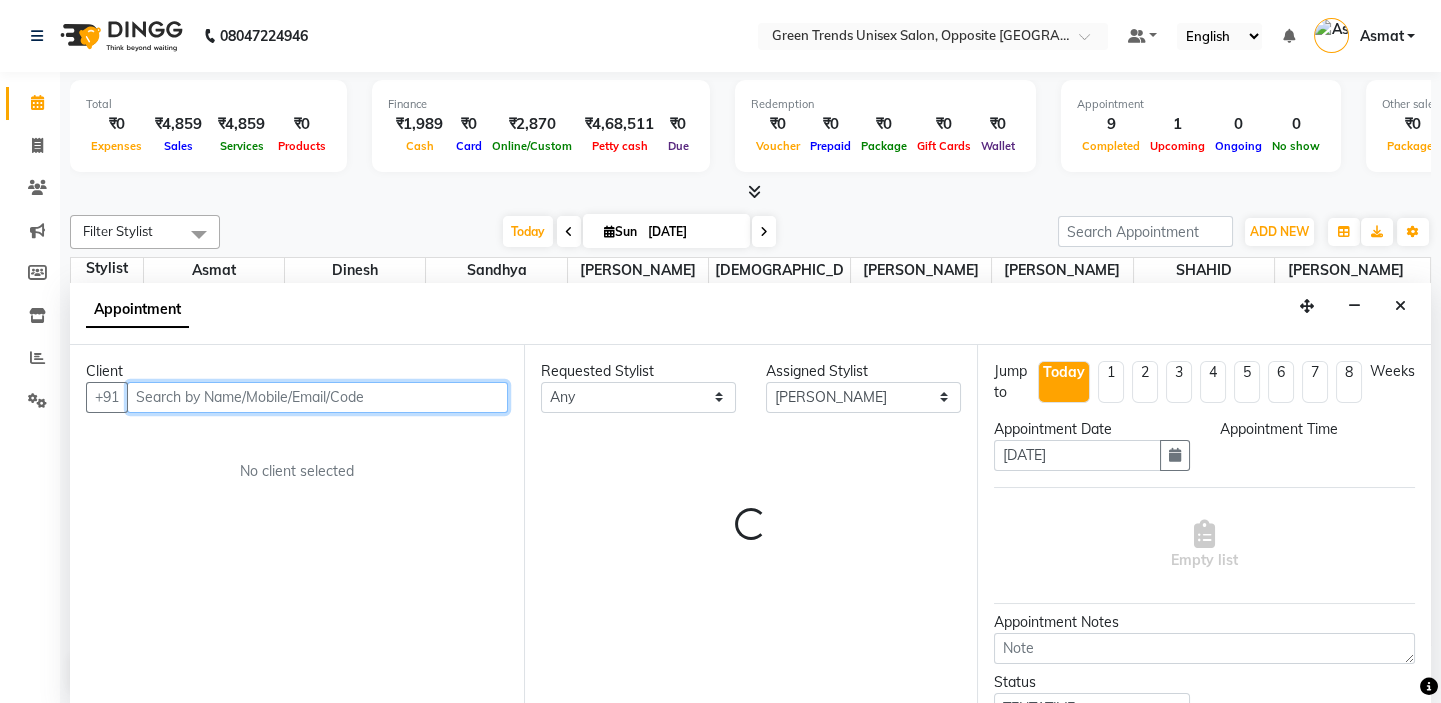select on "990" 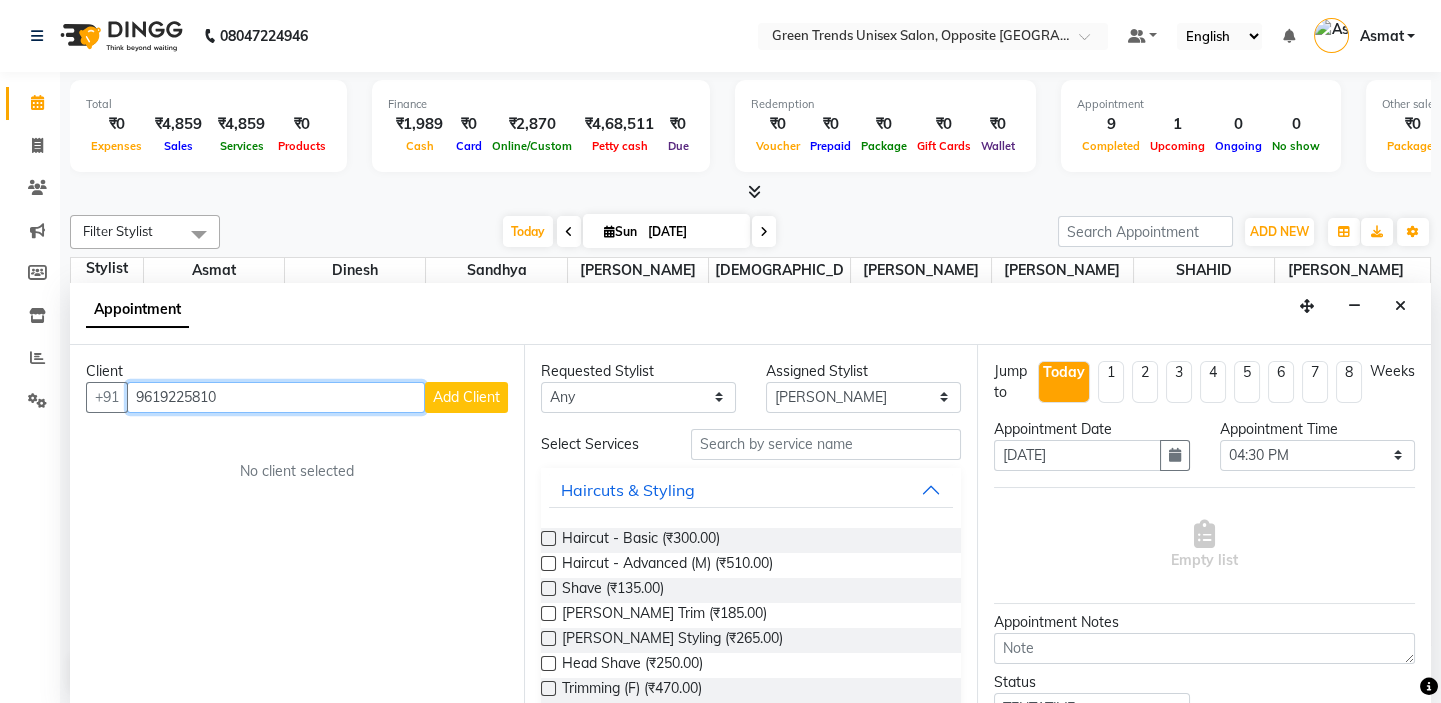 type on "9619225810" 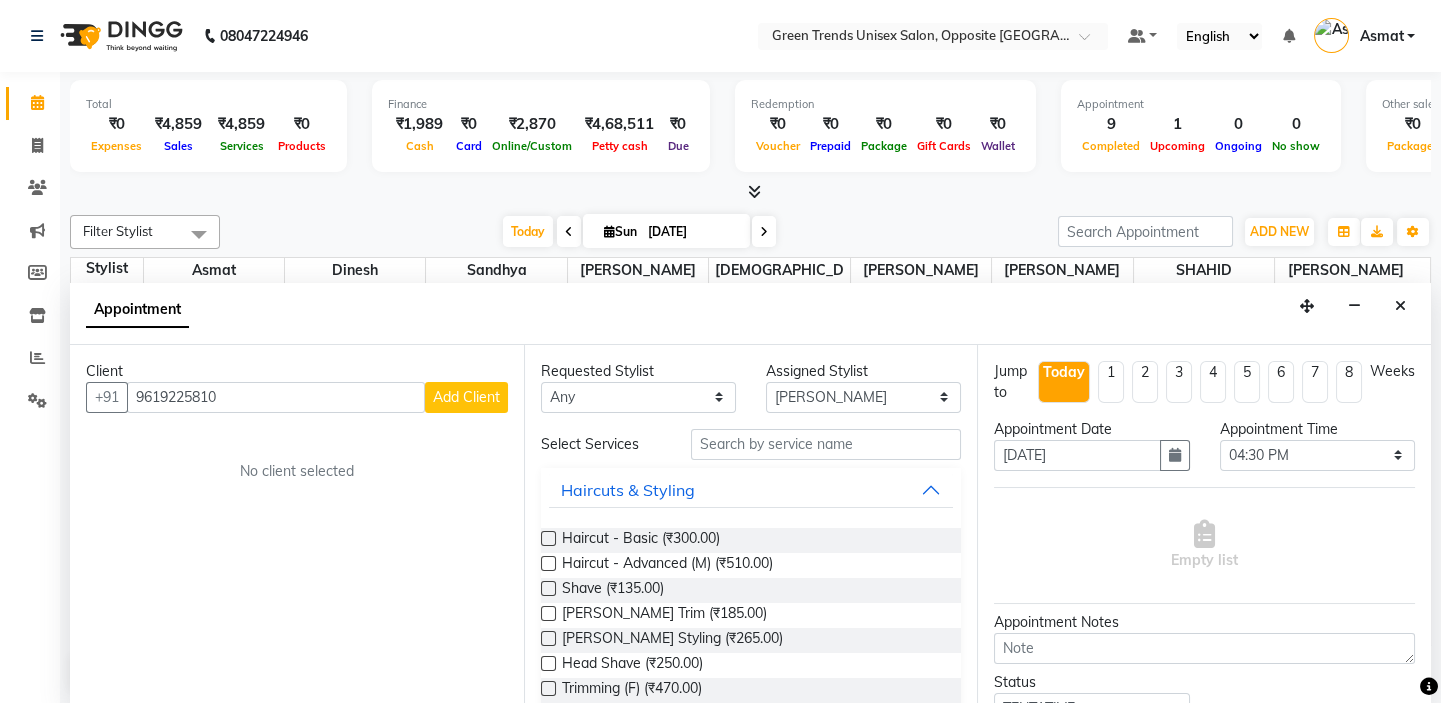 click on "Add Client" at bounding box center [466, 397] 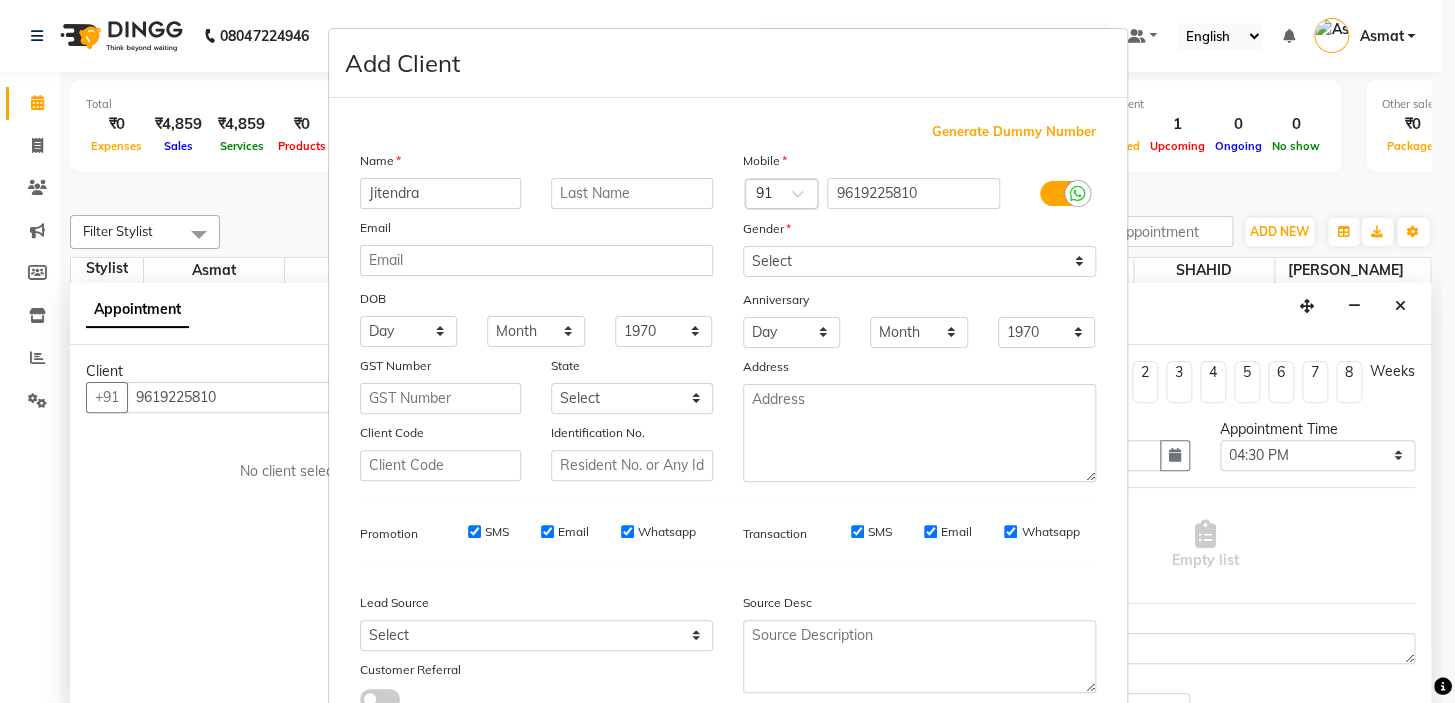 type on "Jitendra" 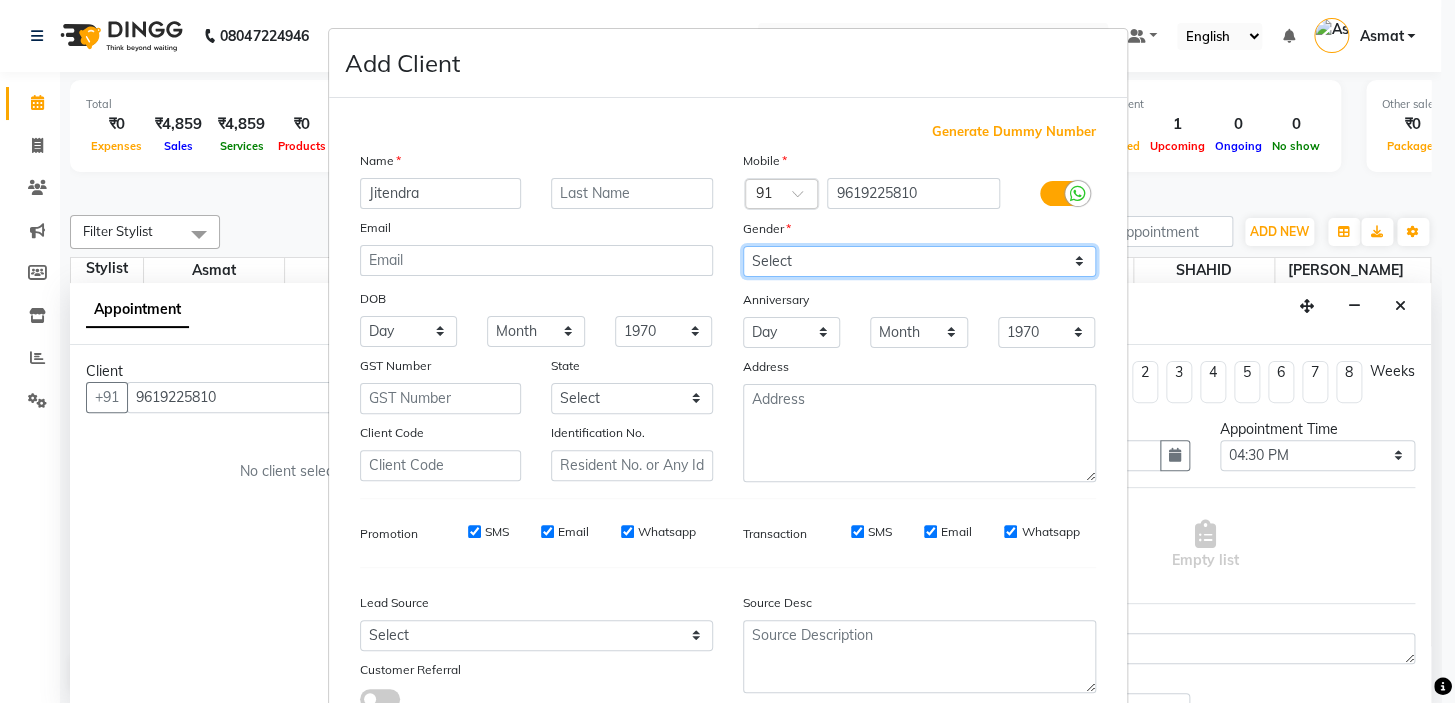 click on "Select [DEMOGRAPHIC_DATA] [DEMOGRAPHIC_DATA] Other Prefer Not To Say" at bounding box center [919, 261] 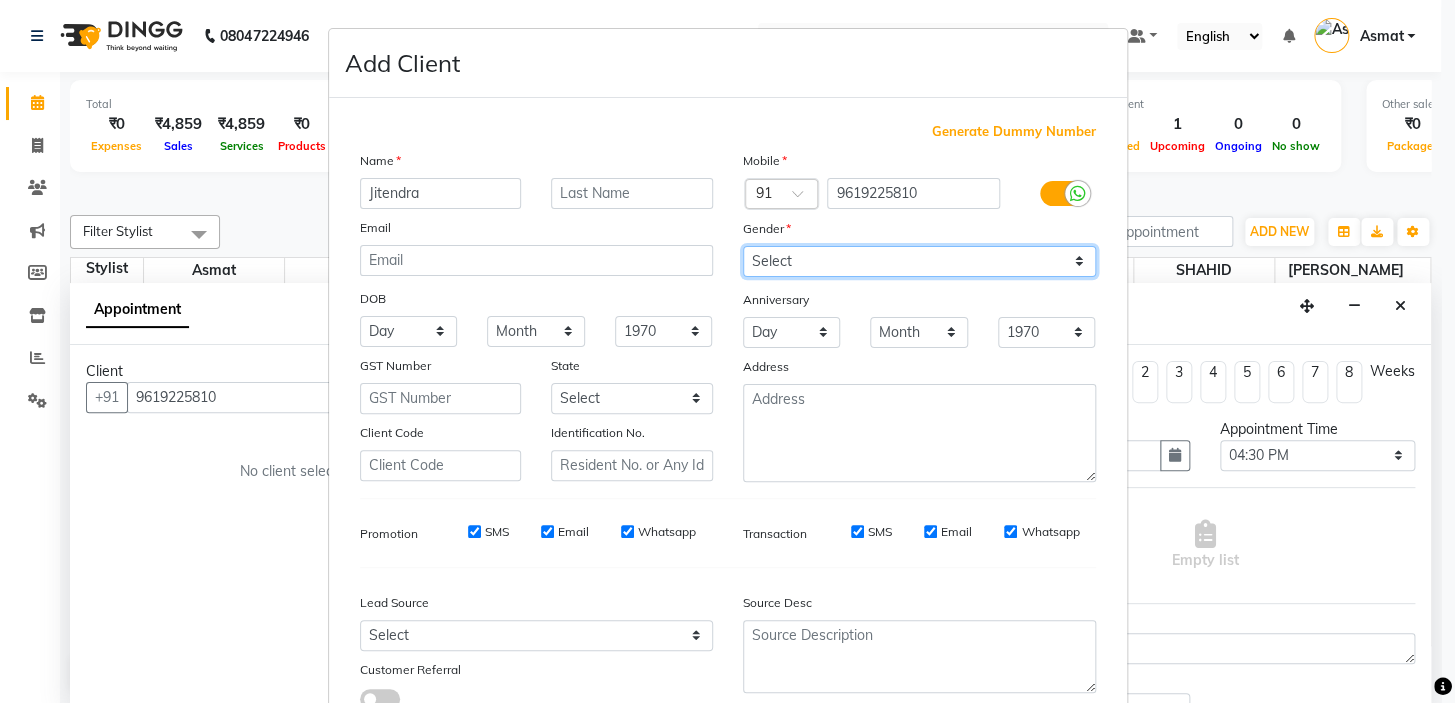 select on "[DEMOGRAPHIC_DATA]" 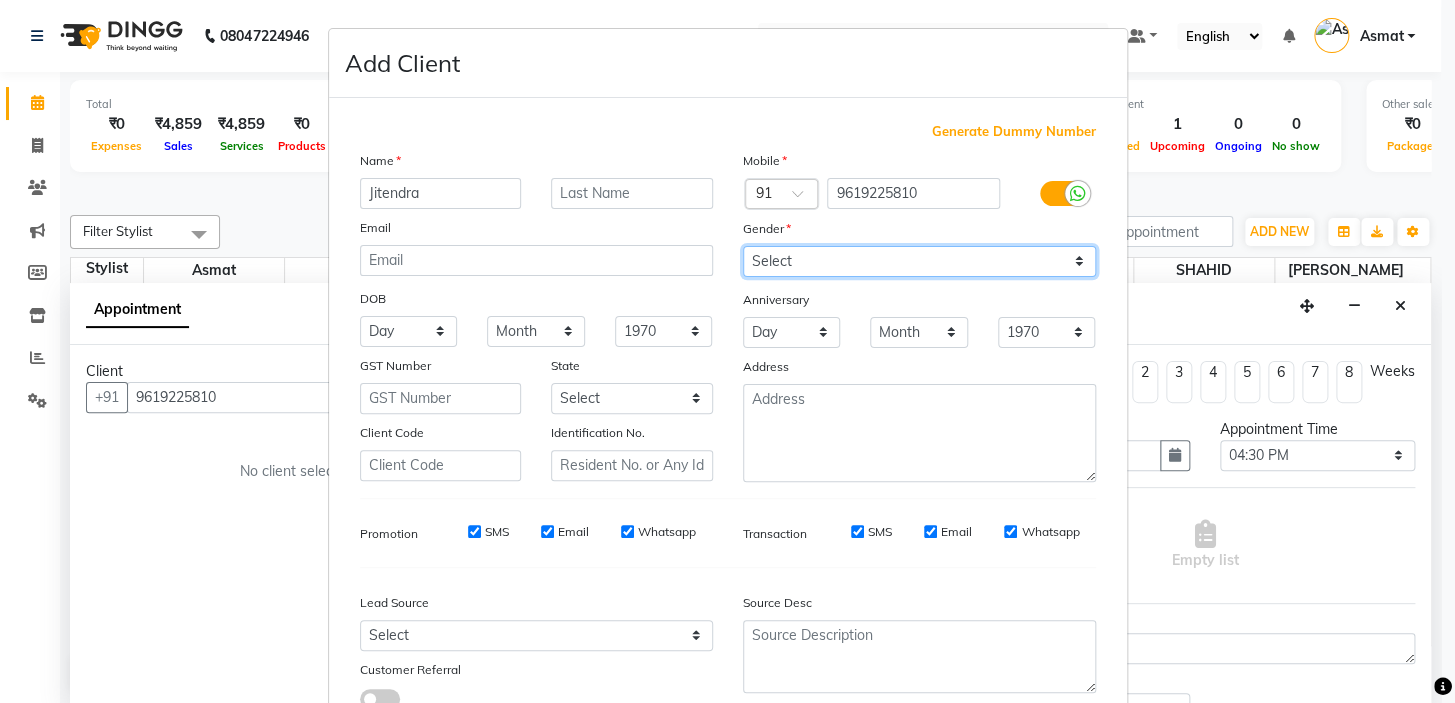 click on "Select [DEMOGRAPHIC_DATA] [DEMOGRAPHIC_DATA] Other Prefer Not To Say" at bounding box center [919, 261] 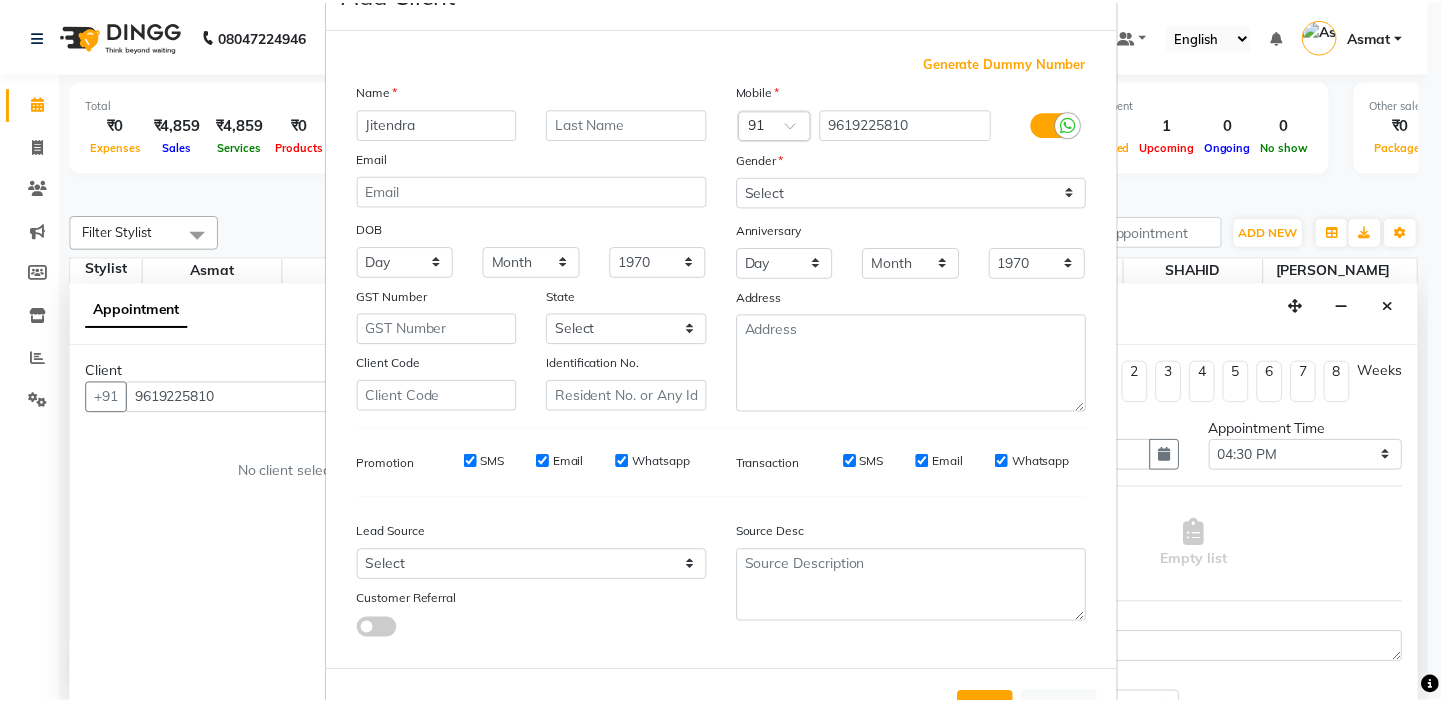 scroll, scrollTop: 150, scrollLeft: 0, axis: vertical 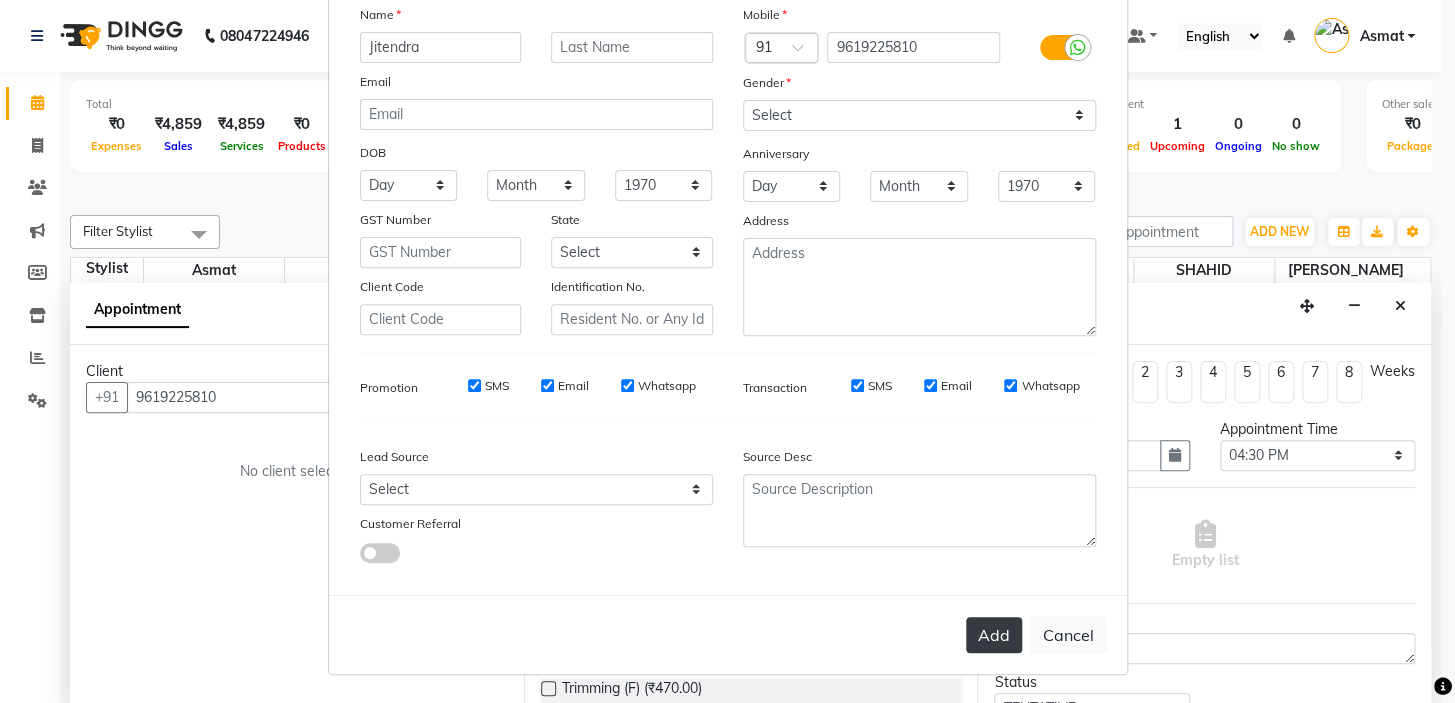 click on "Add" at bounding box center (994, 635) 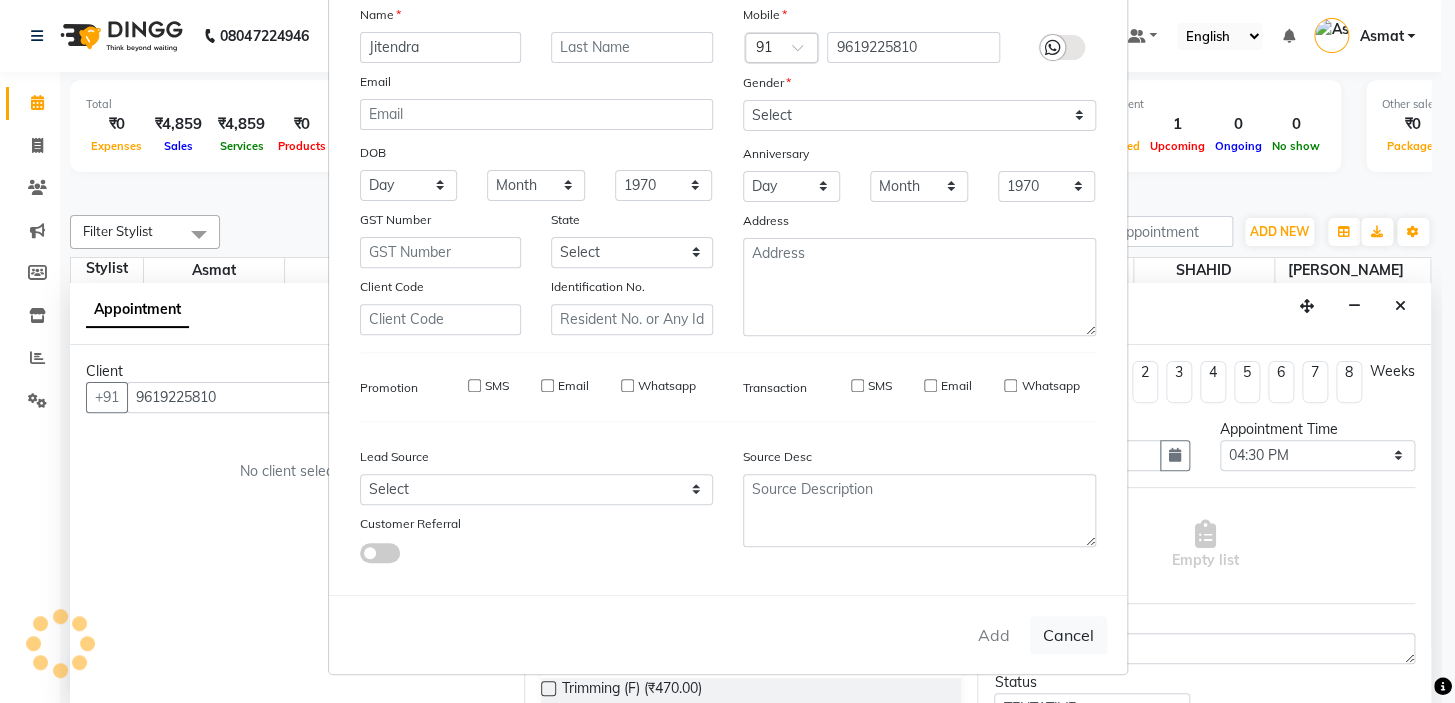 type on "96******10" 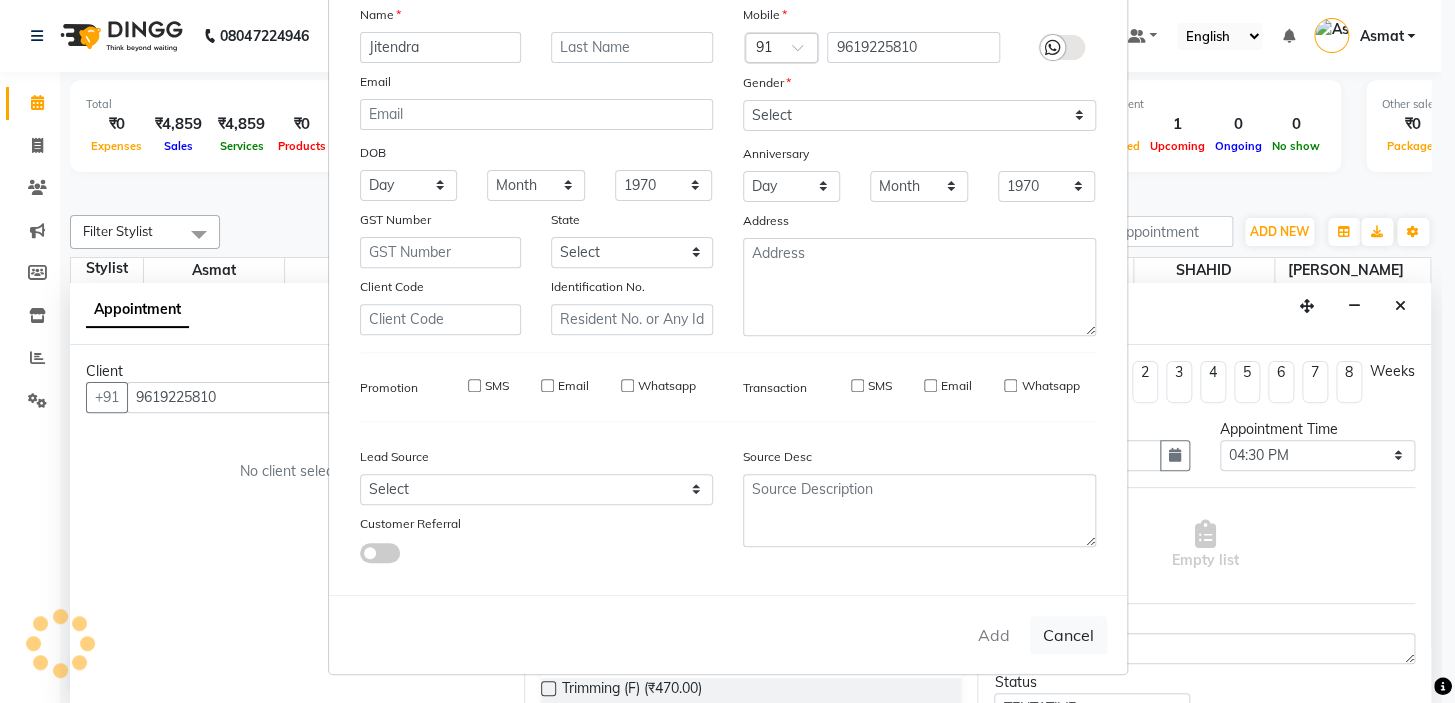 type 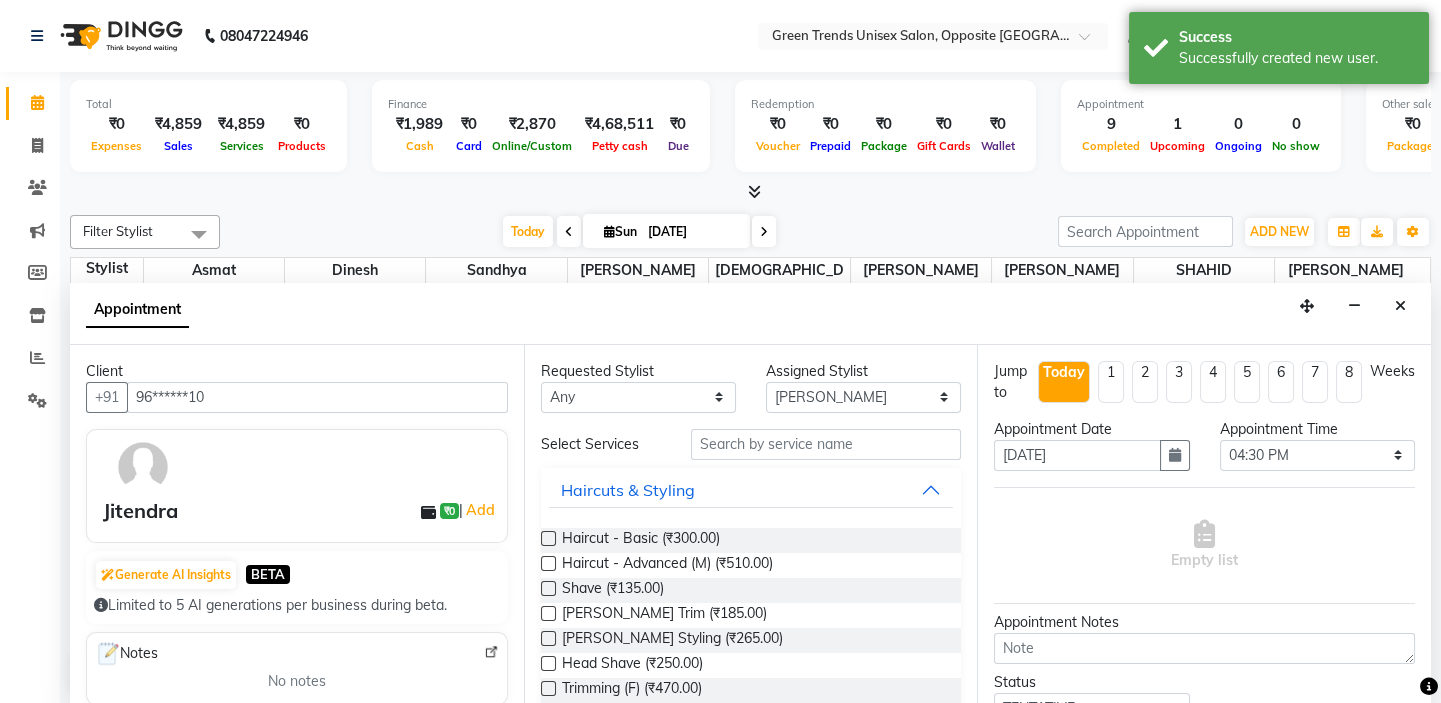 click at bounding box center (548, 563) 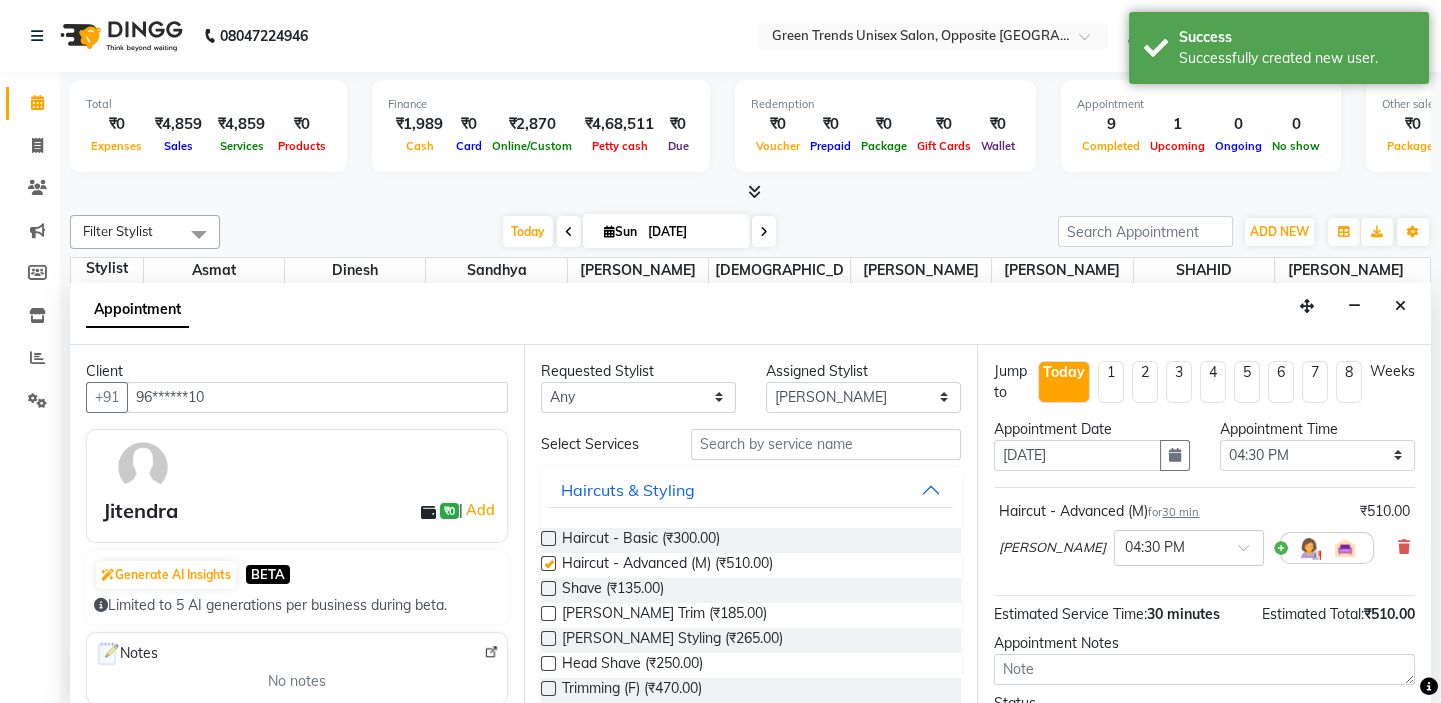 checkbox on "false" 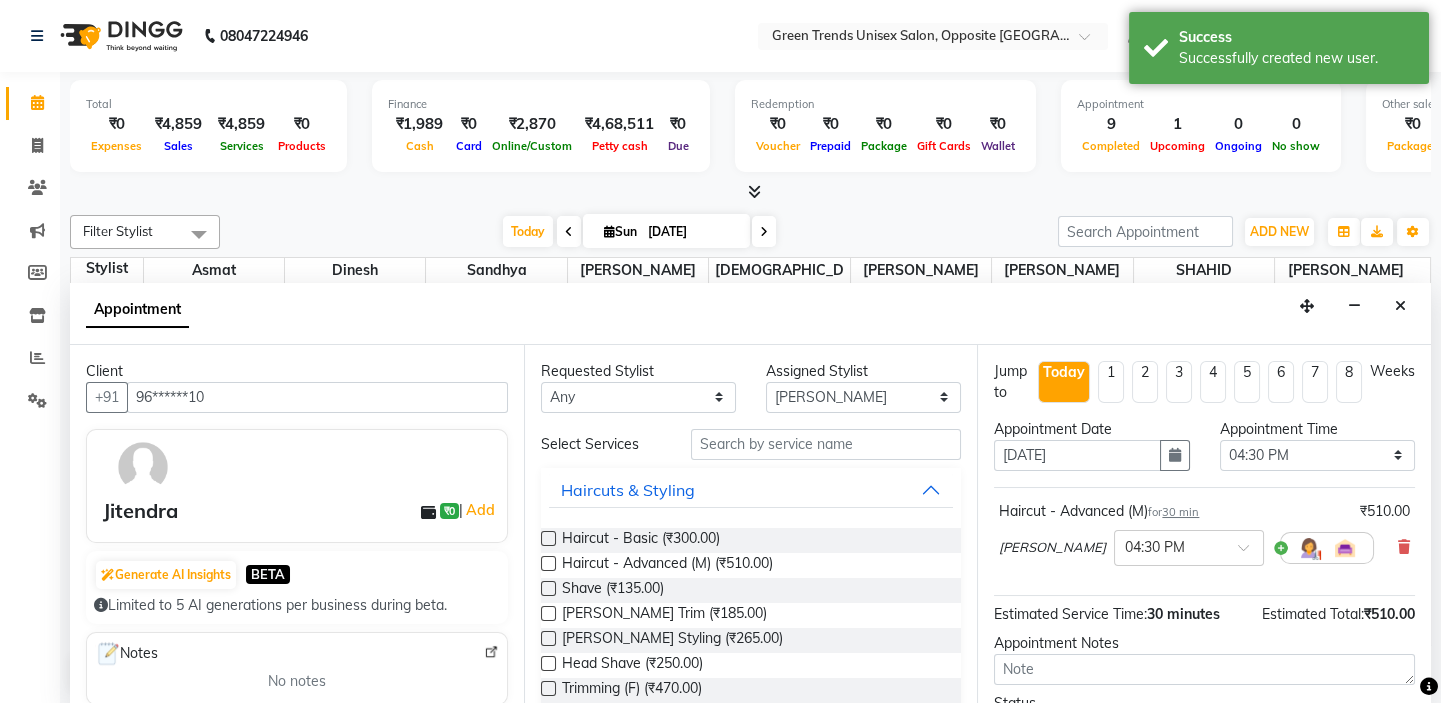scroll, scrollTop: 165, scrollLeft: 0, axis: vertical 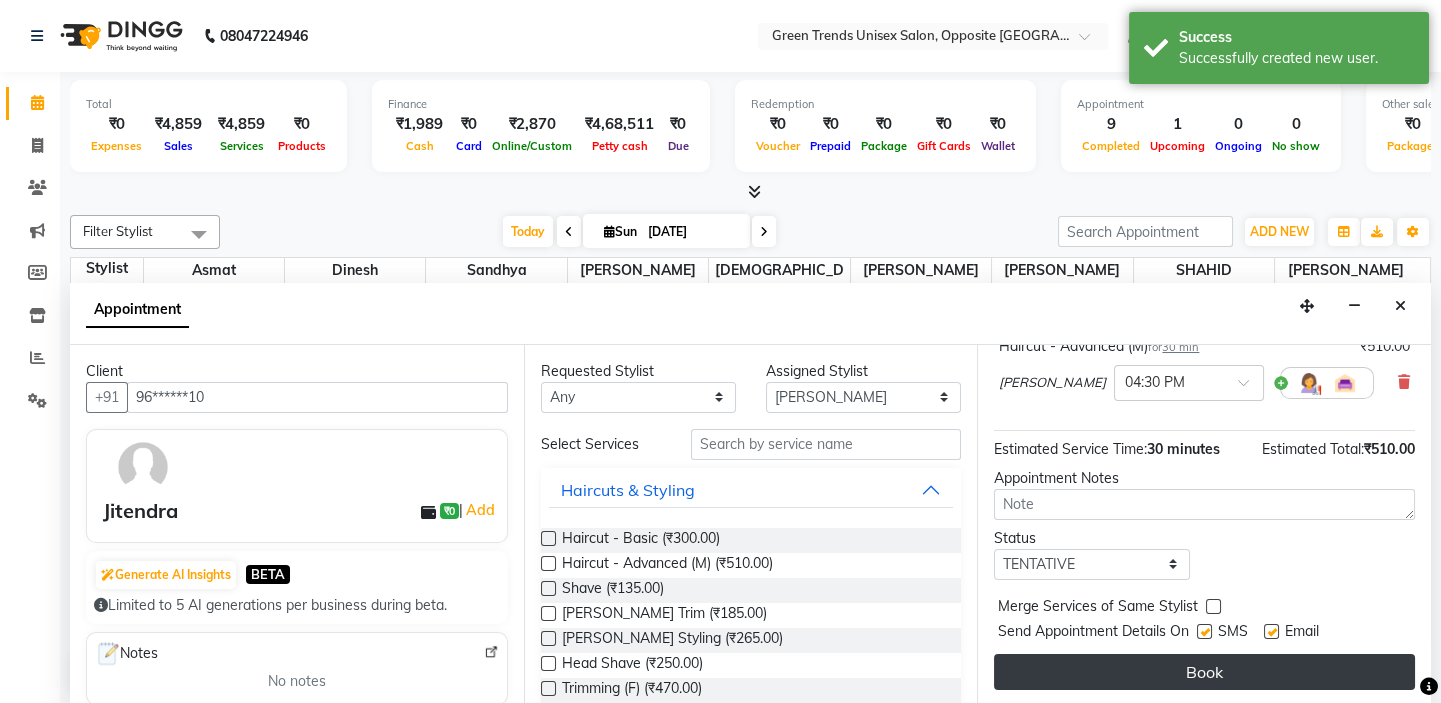 click on "Book" at bounding box center (1204, 672) 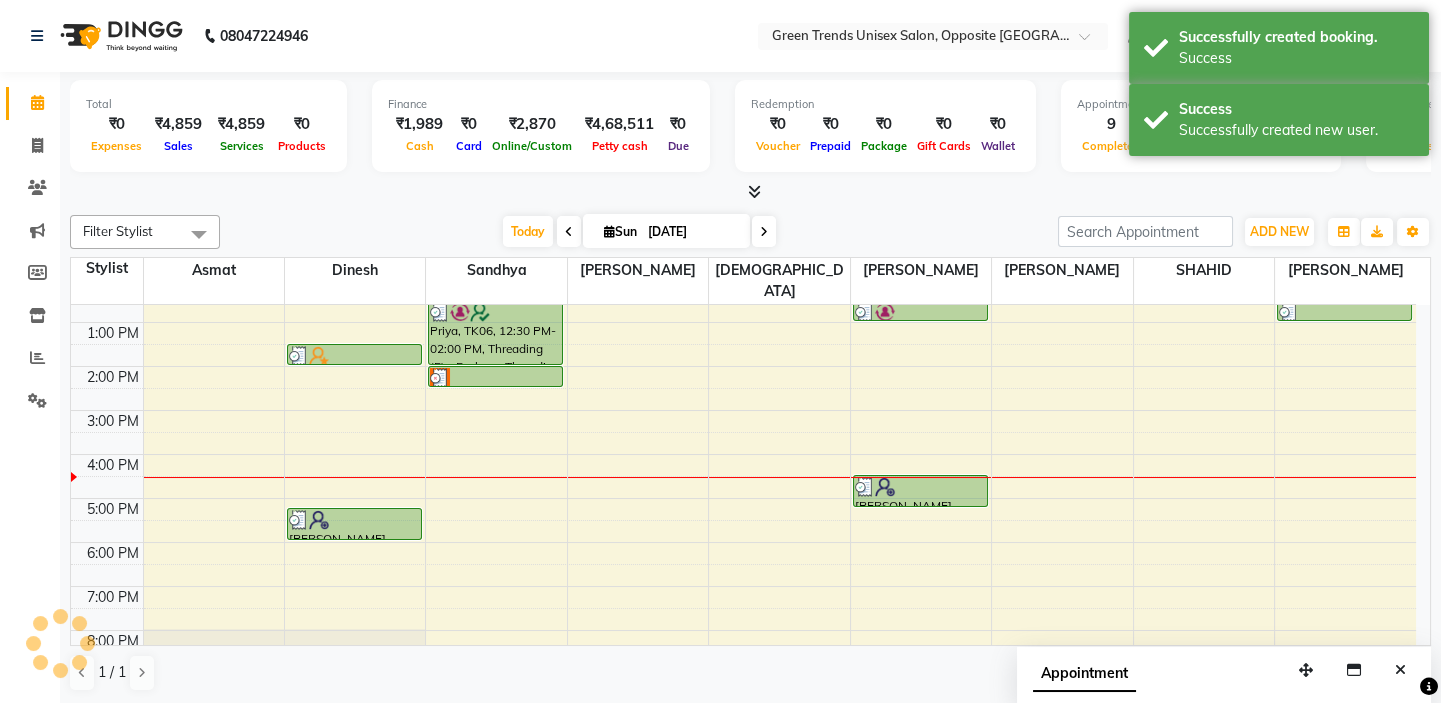 scroll, scrollTop: 0, scrollLeft: 0, axis: both 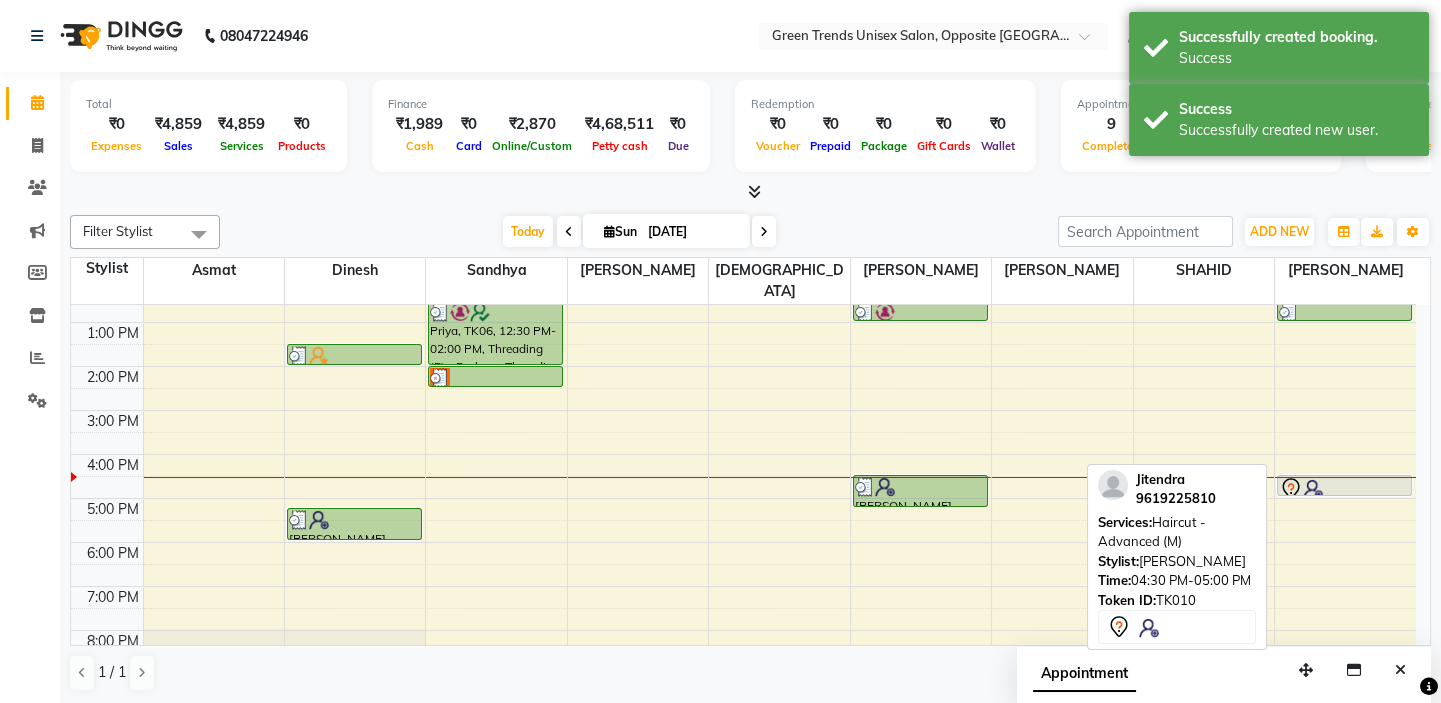 click at bounding box center [1344, 489] 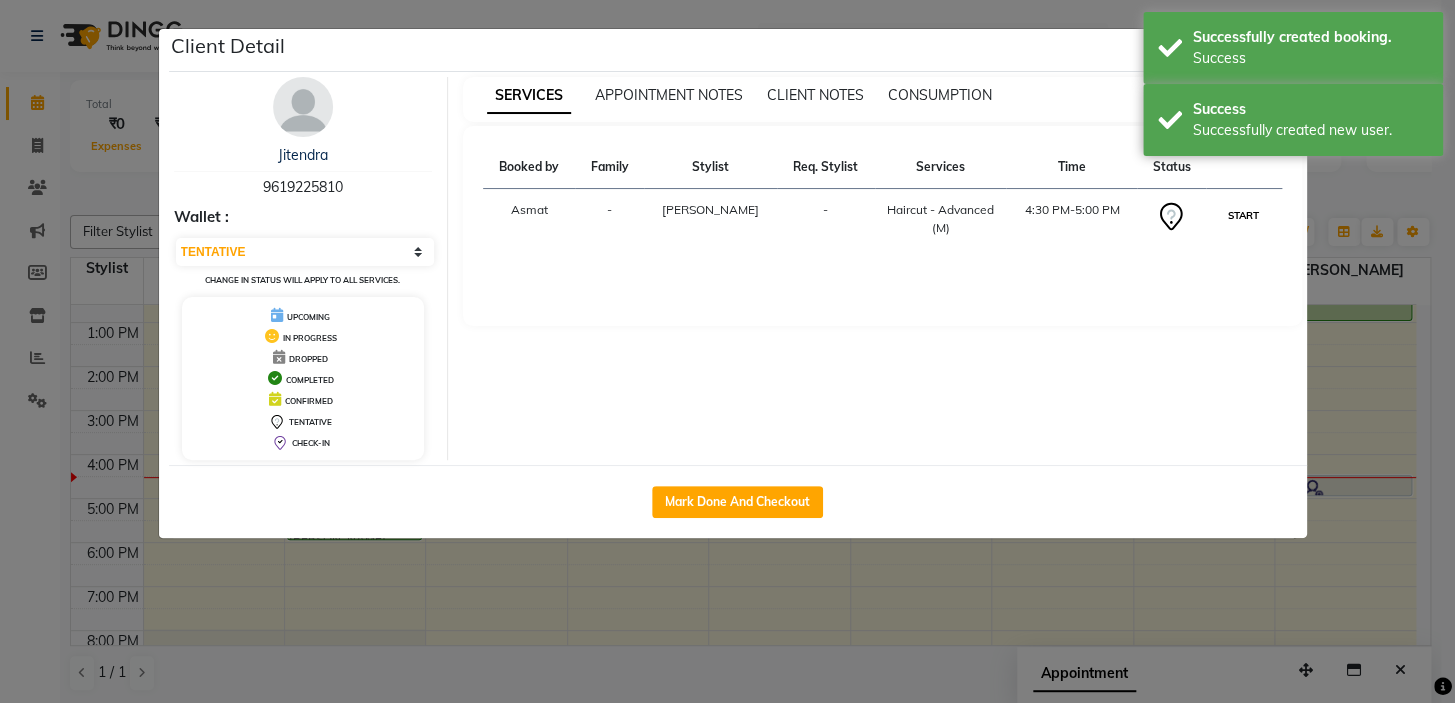 click on "START" at bounding box center (1243, 215) 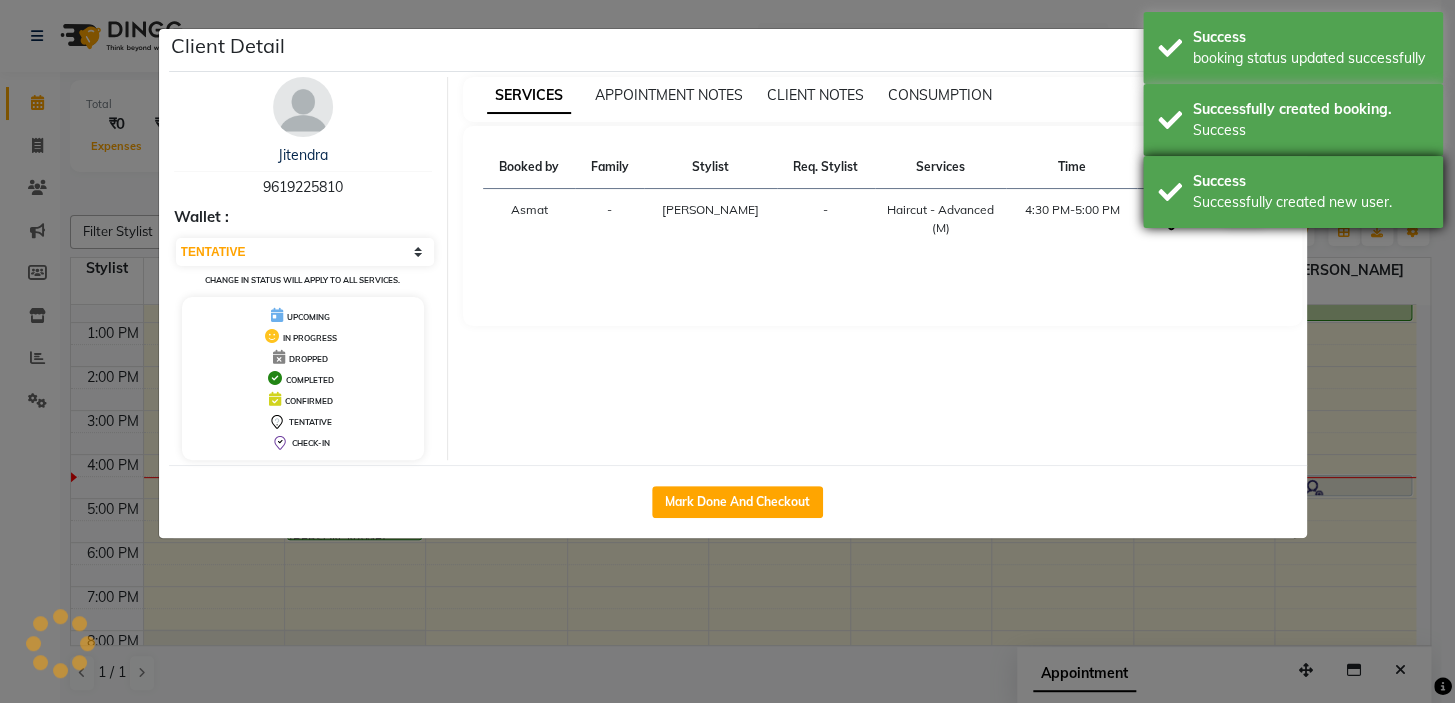 select on "1" 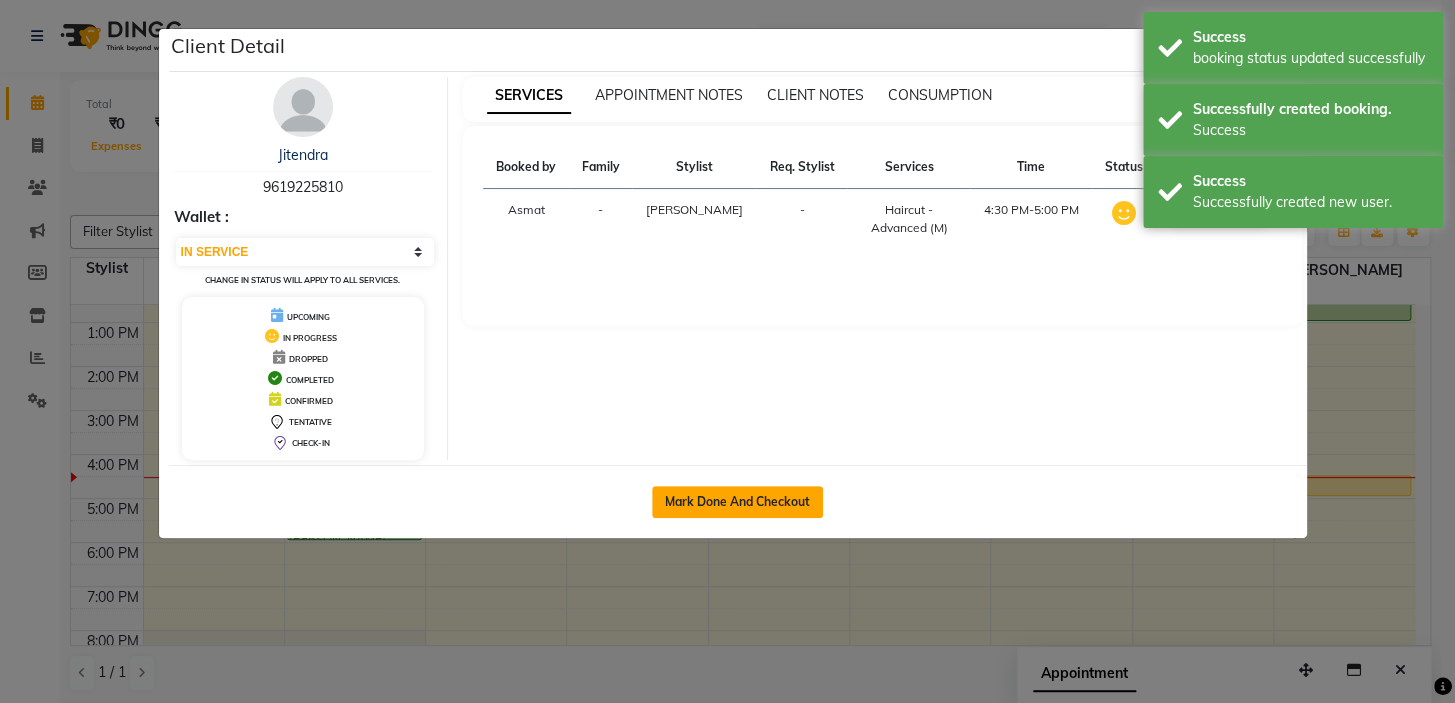 click on "Mark Done And Checkout" 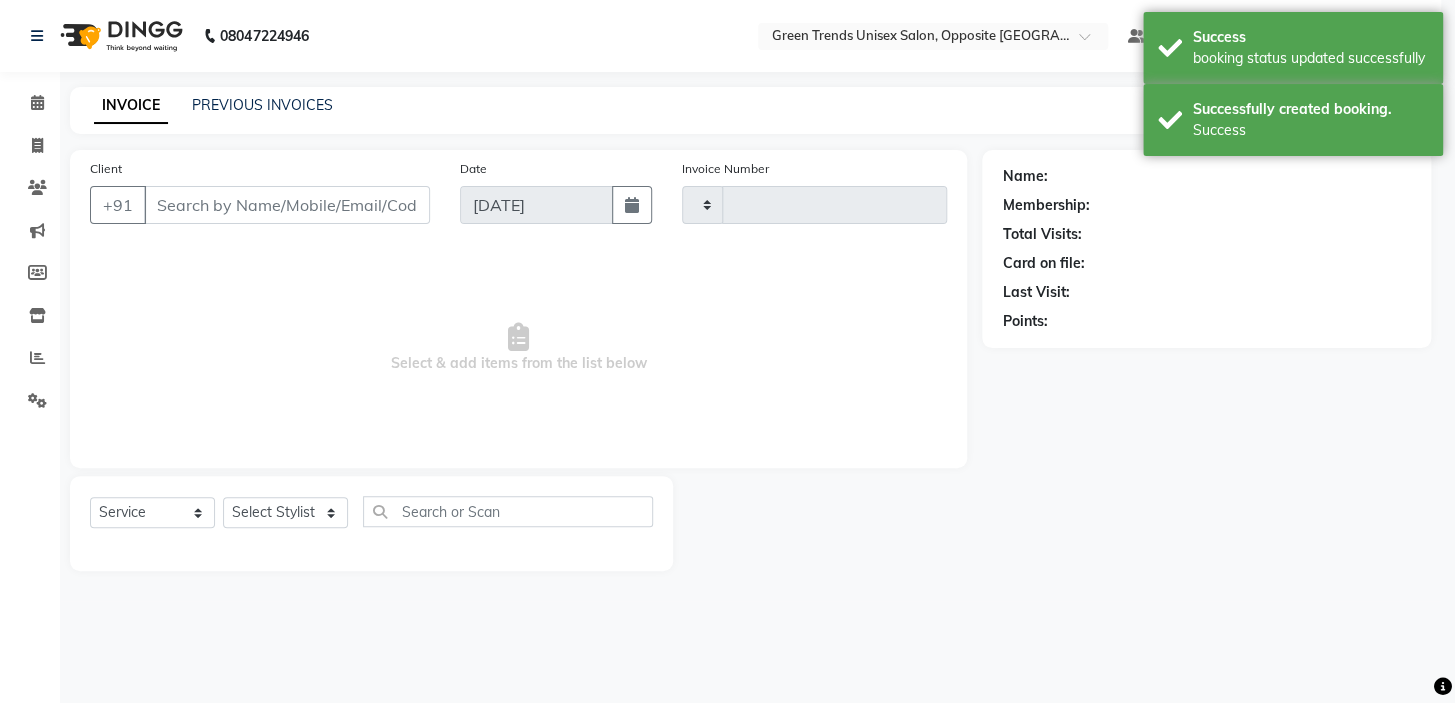 type on "0773" 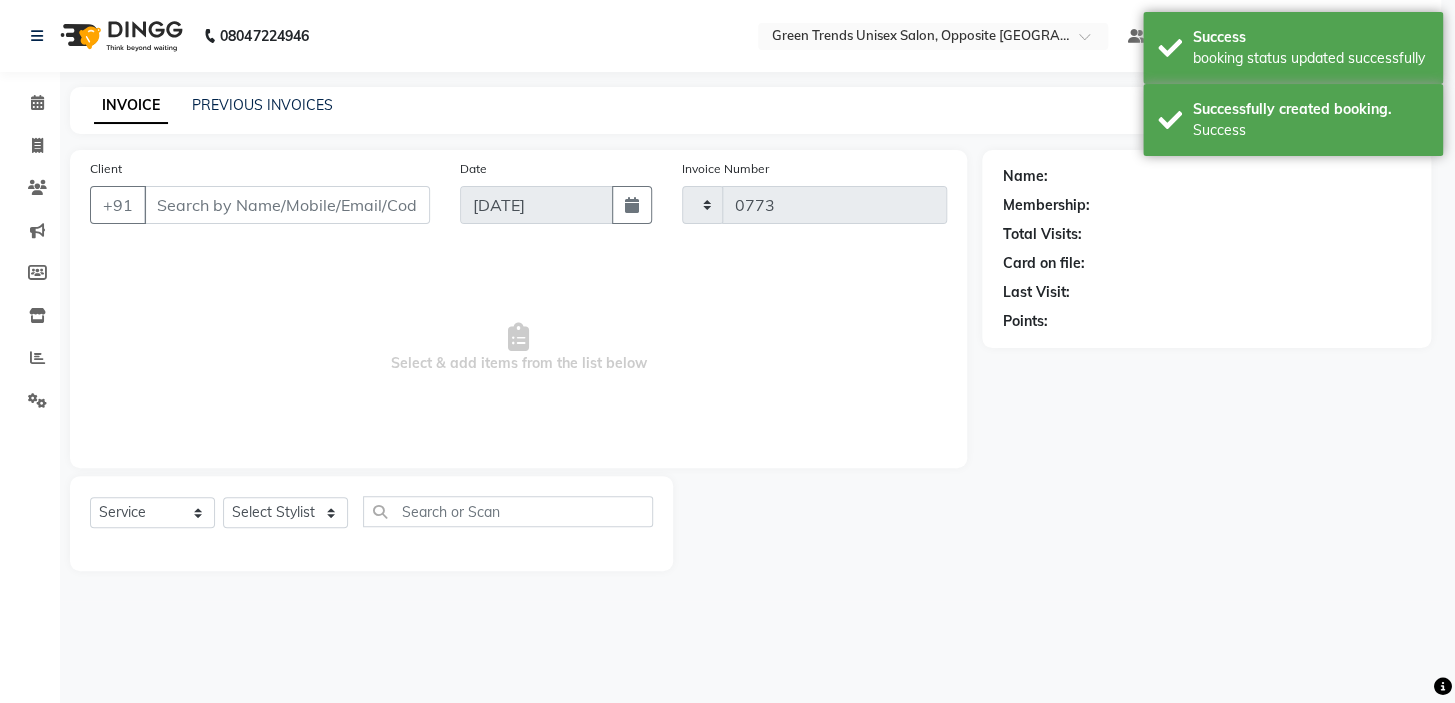 select on "5225" 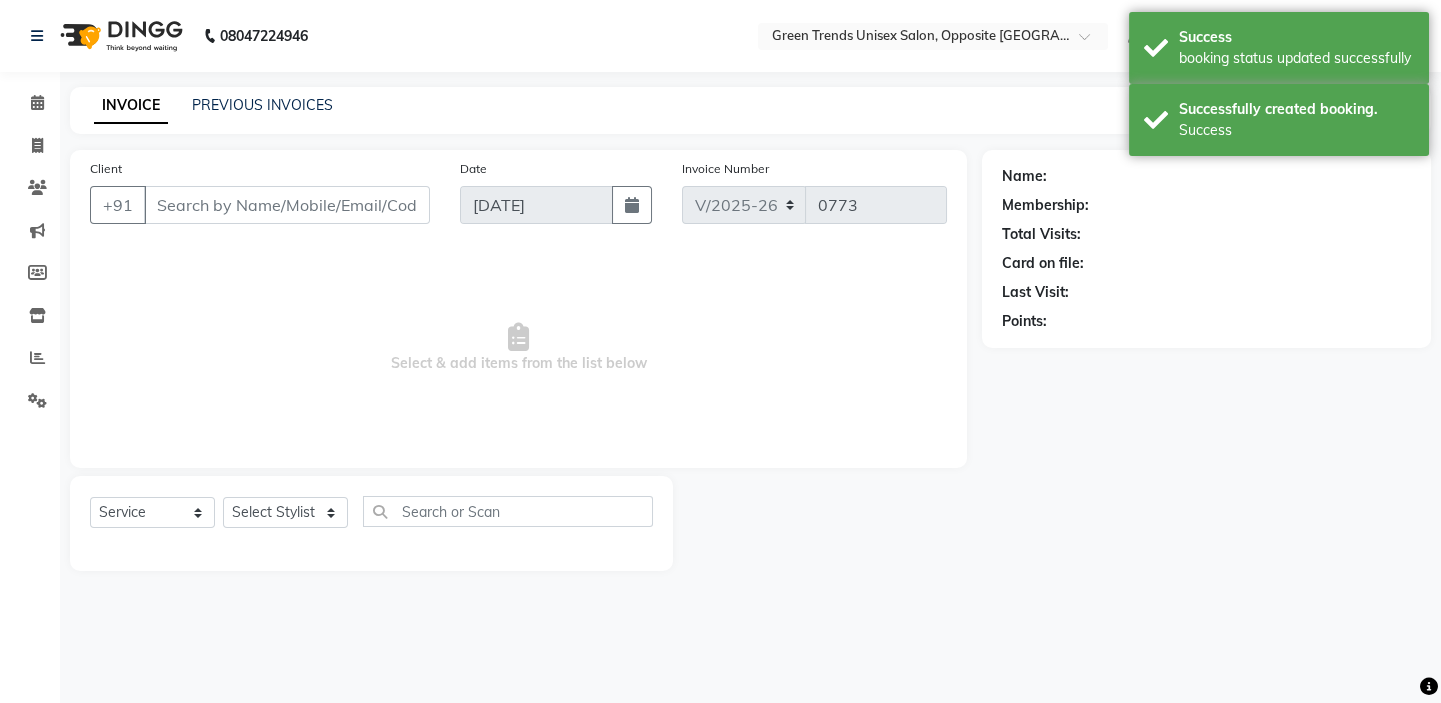 type on "96******10" 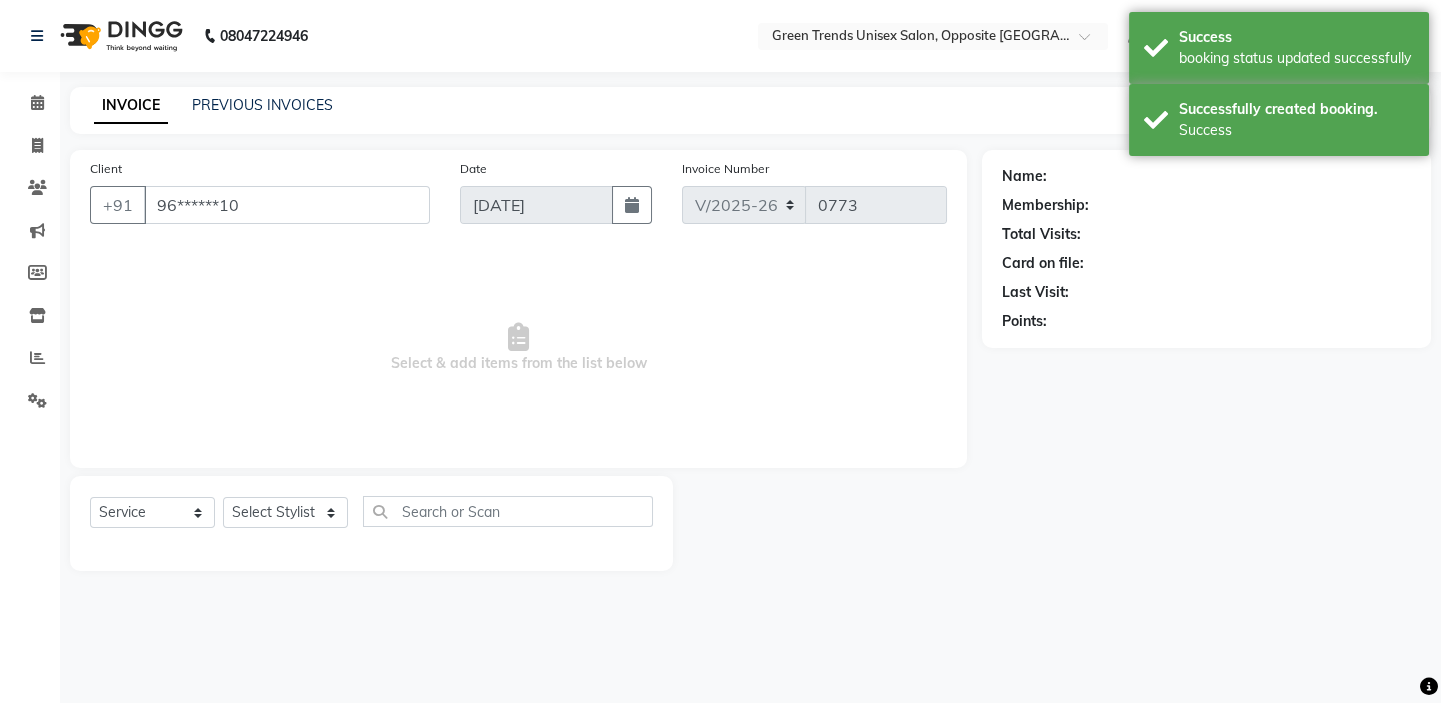select on "82136" 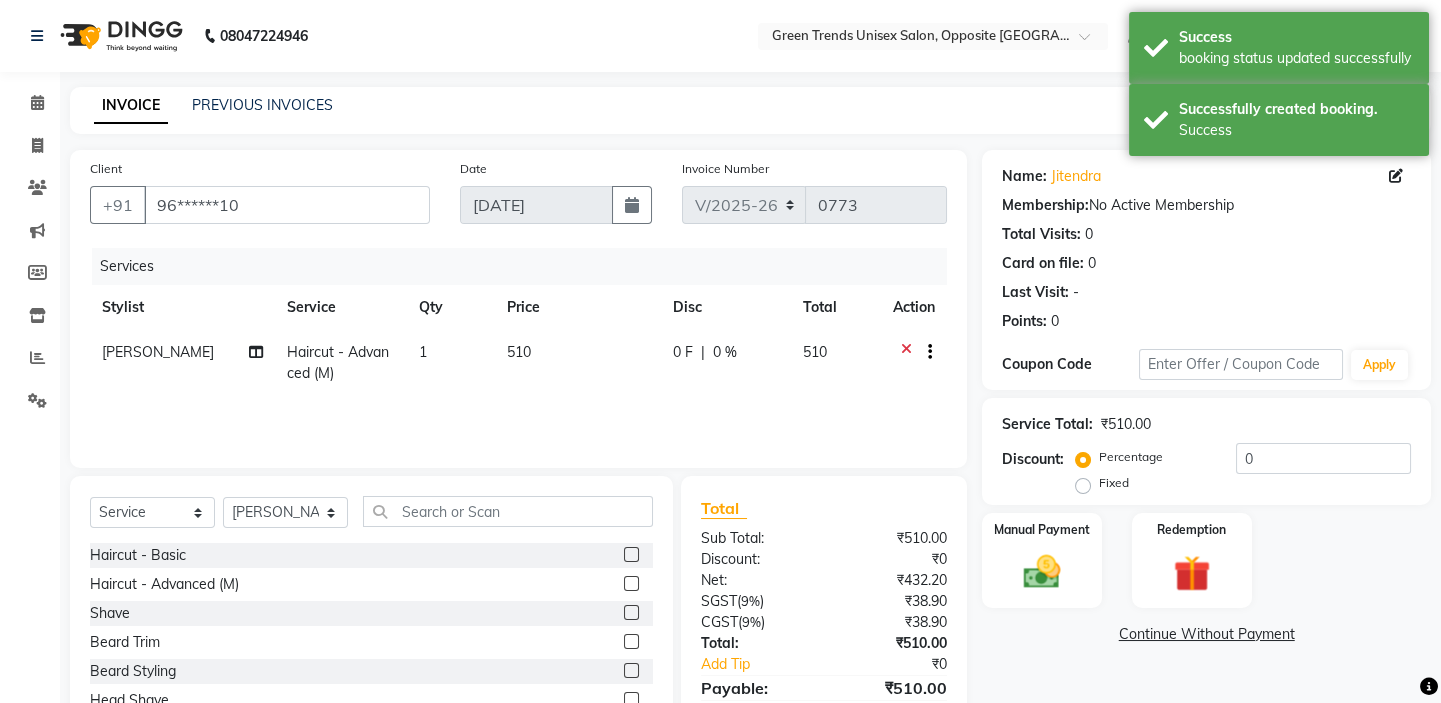 scroll, scrollTop: 99, scrollLeft: 0, axis: vertical 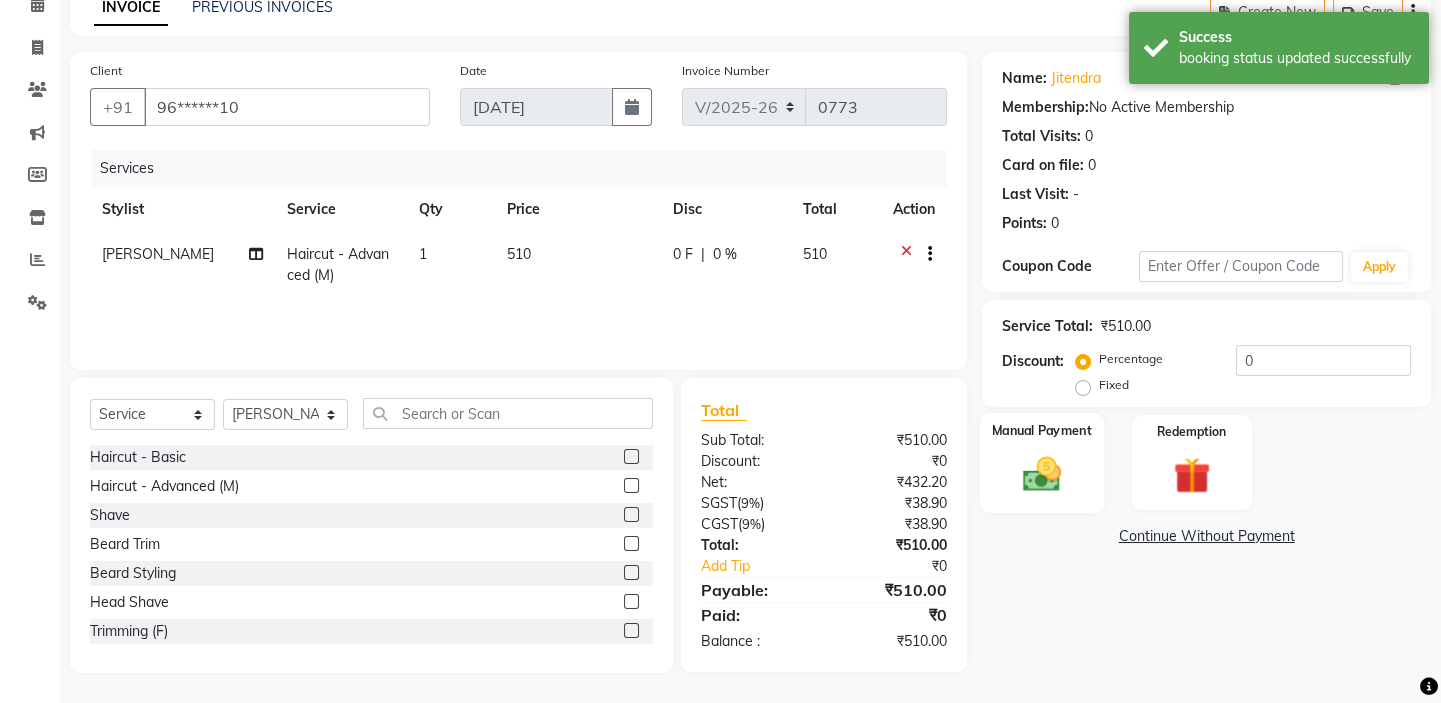 click on "Manual Payment" 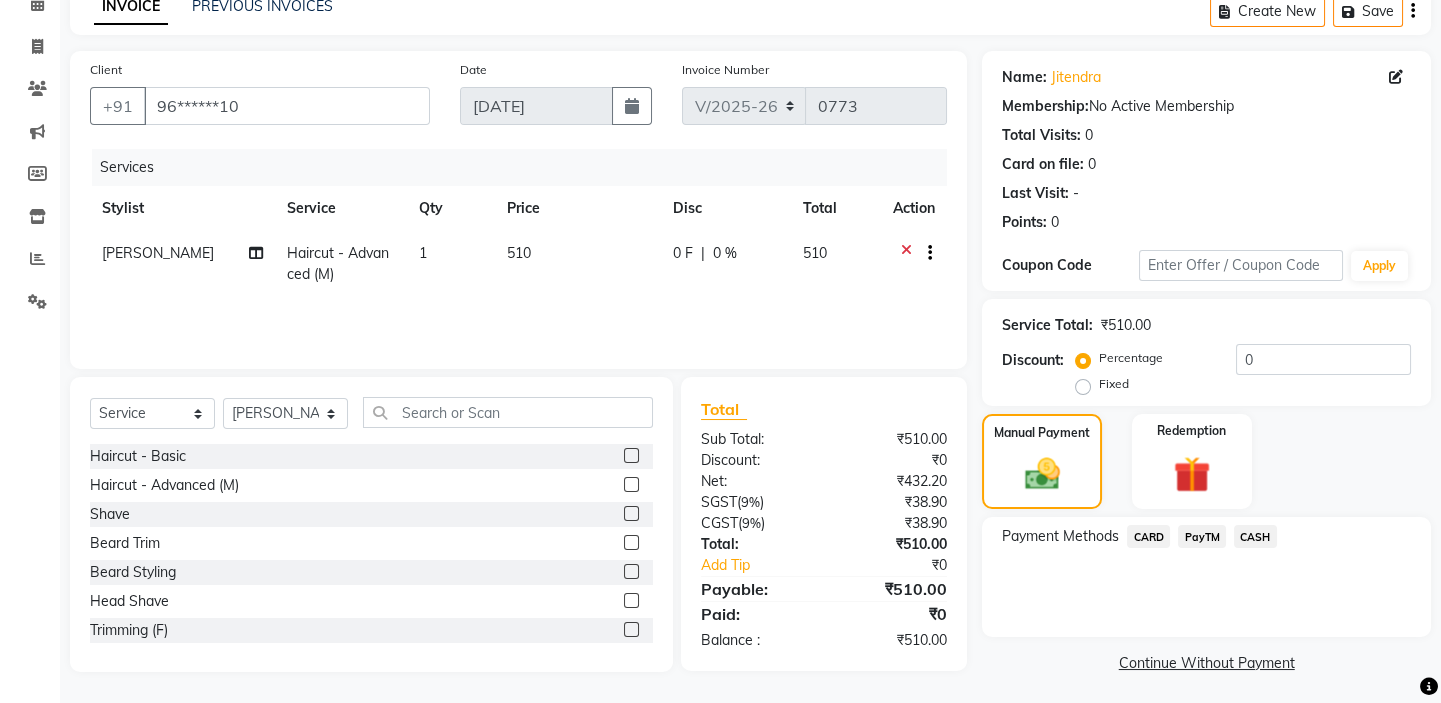 click on "PayTM" 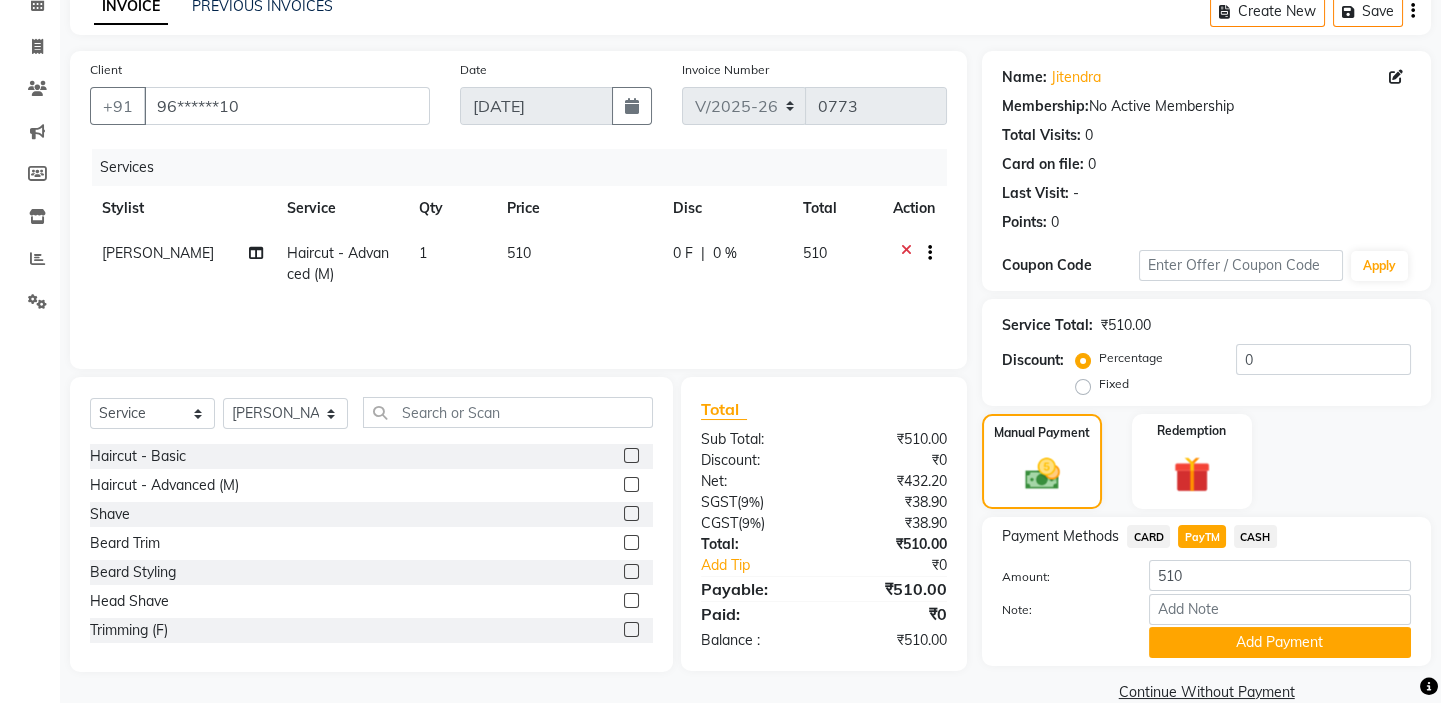 click on "CARD" 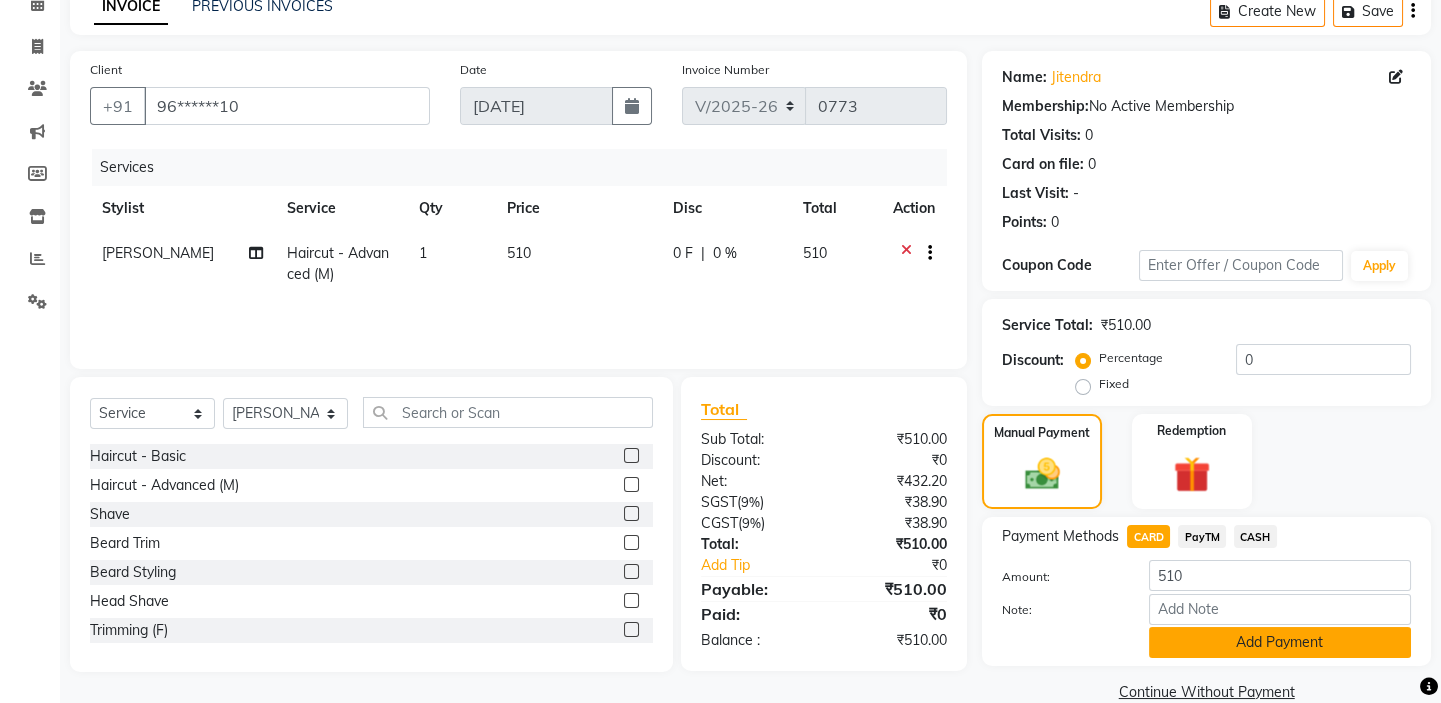 click on "Add Payment" 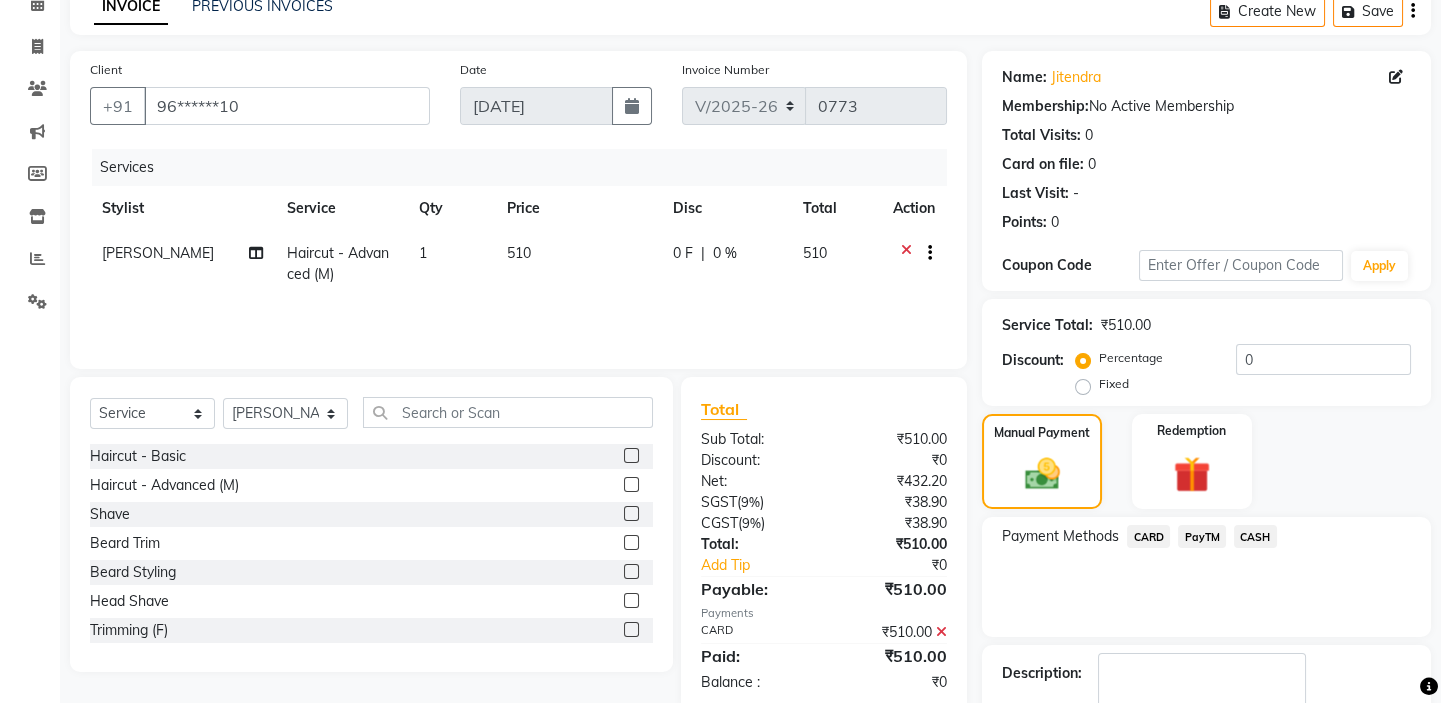 scroll, scrollTop: 216, scrollLeft: 0, axis: vertical 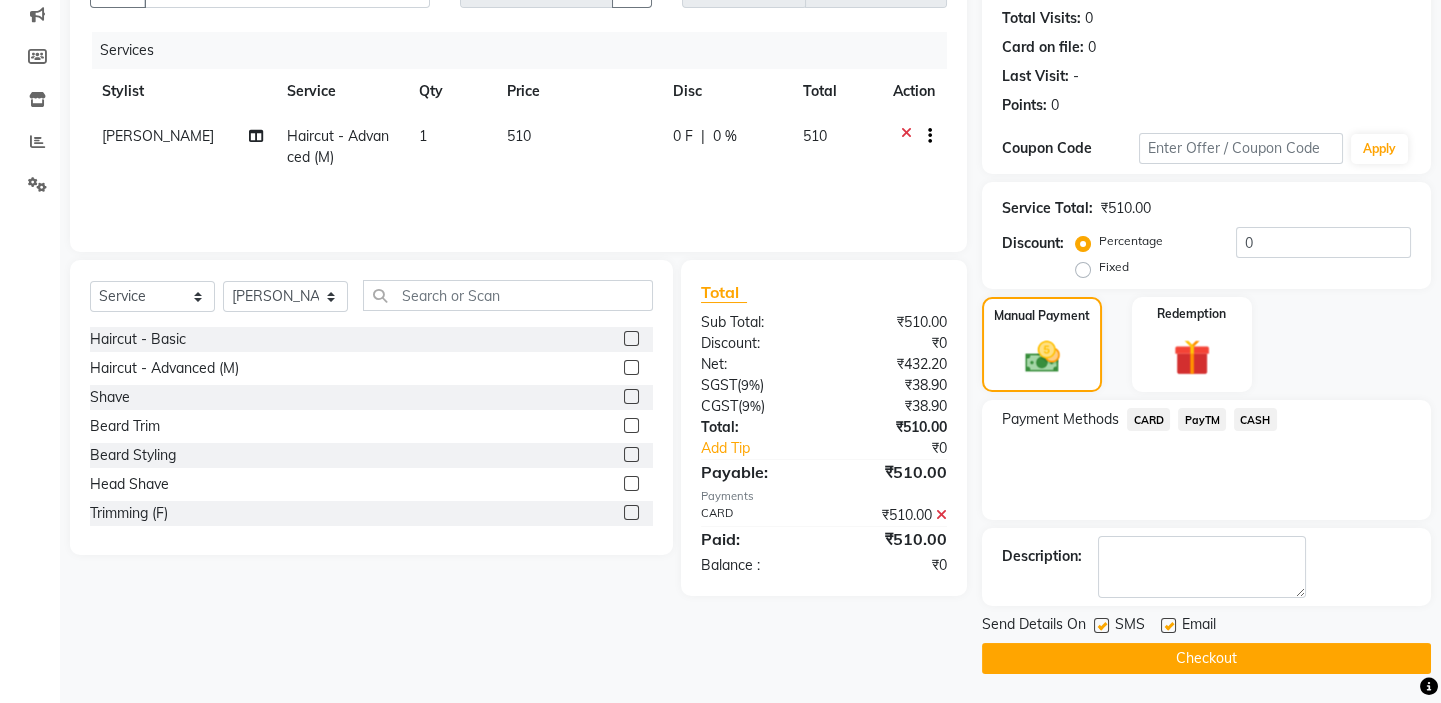 click on "Checkout" 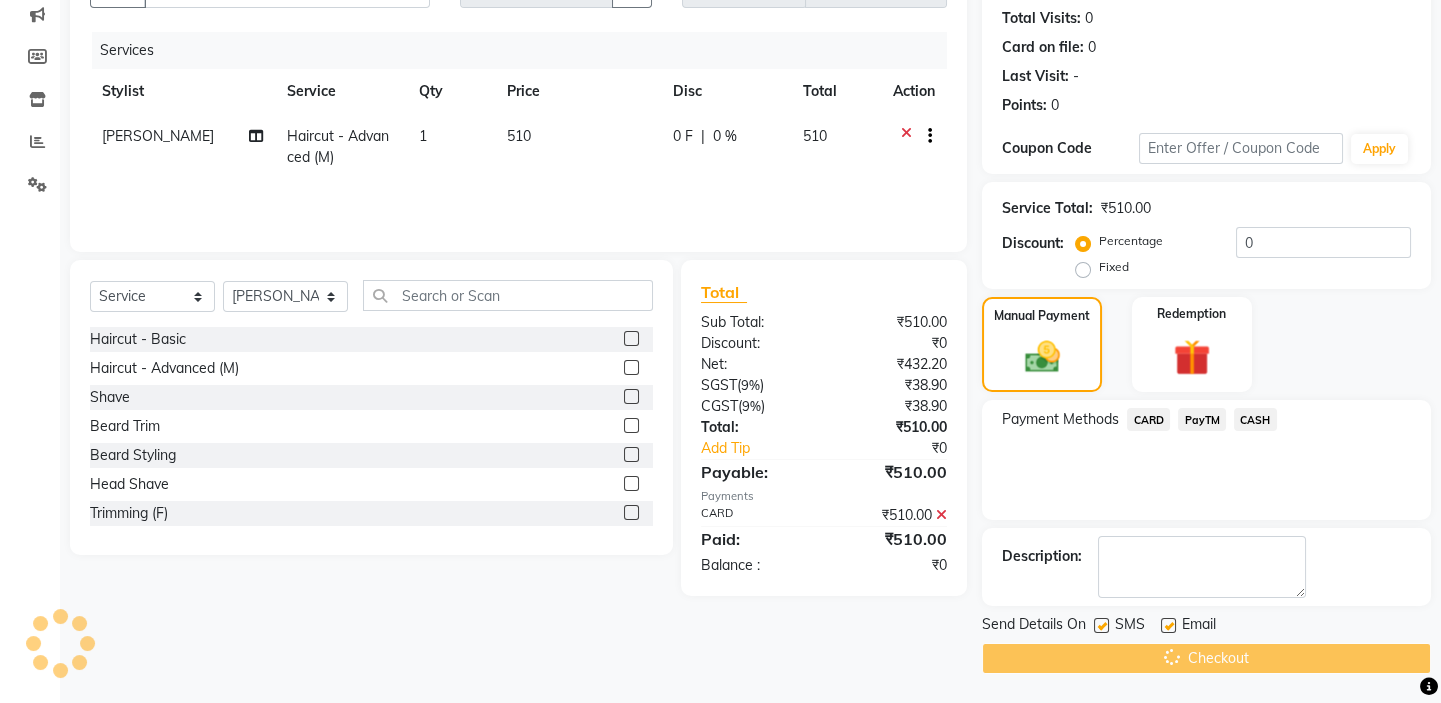 scroll, scrollTop: 0, scrollLeft: 0, axis: both 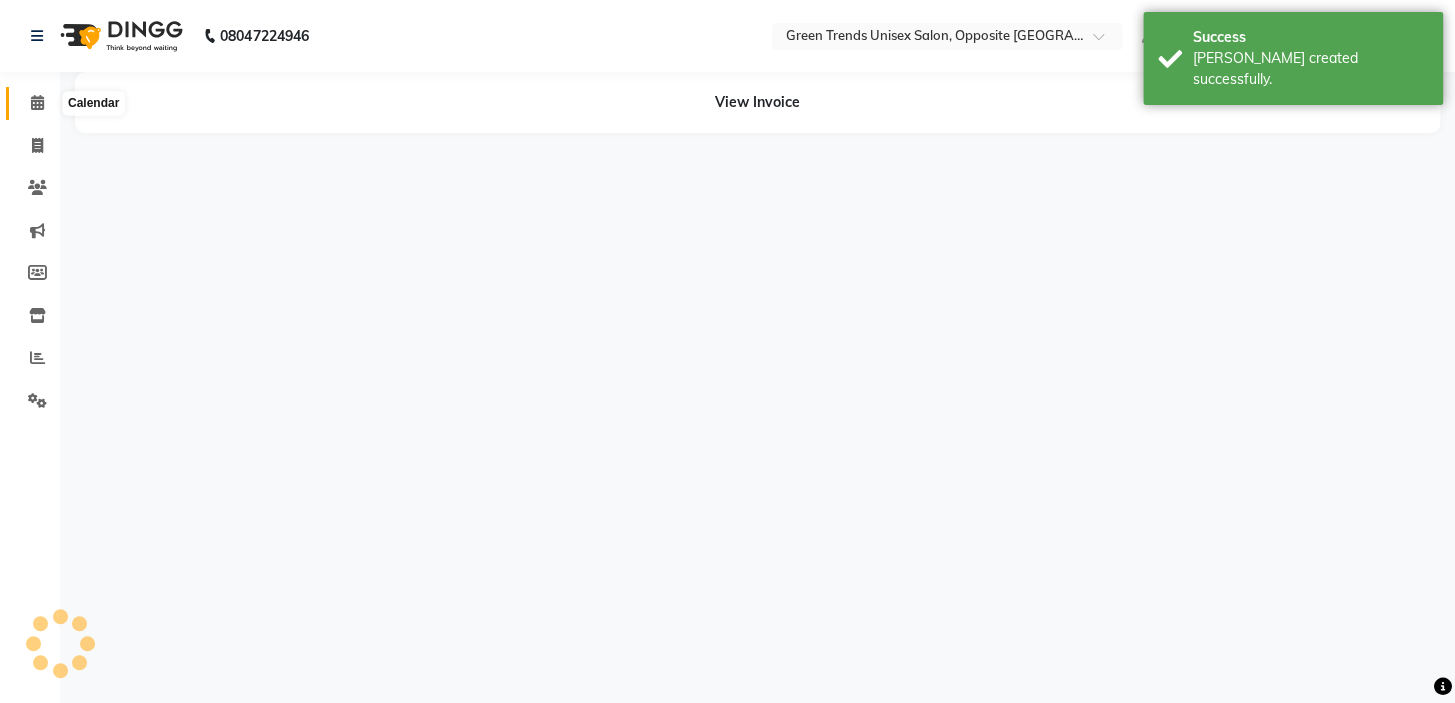 click 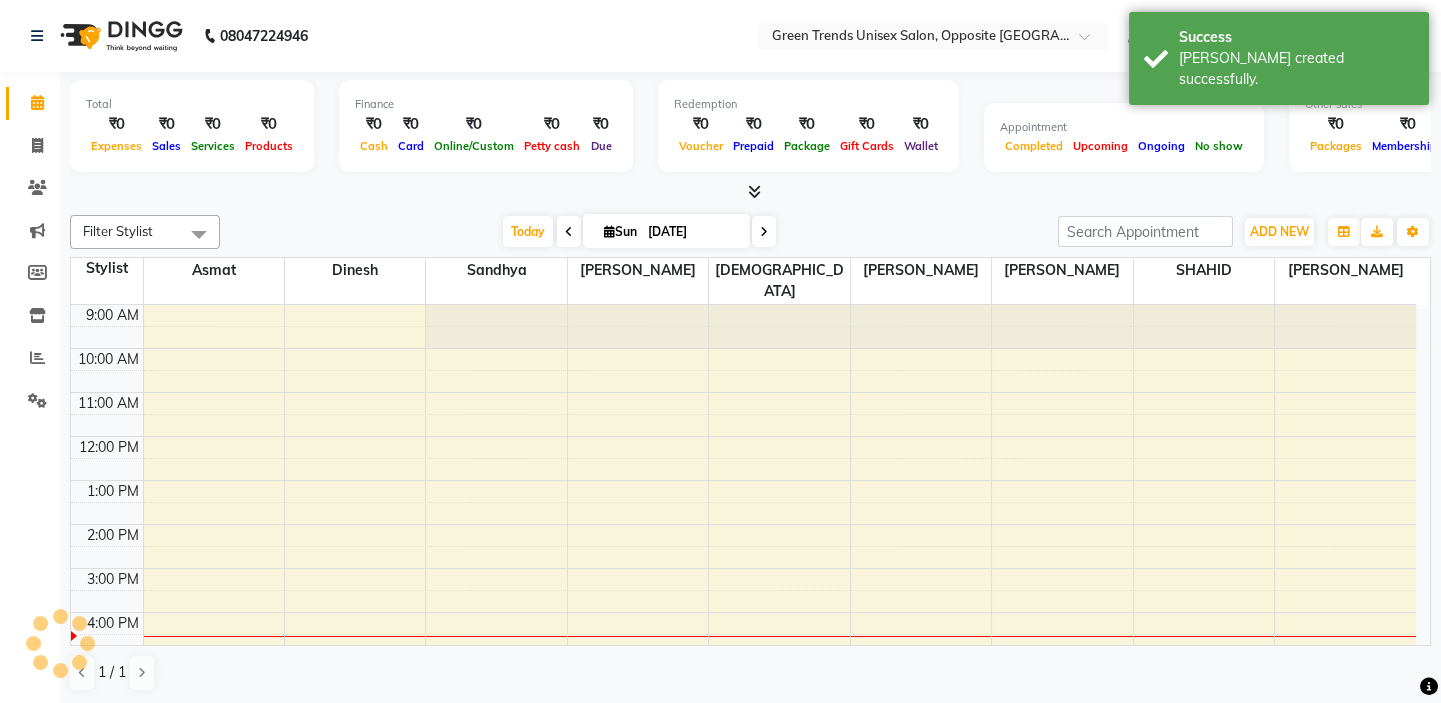 scroll, scrollTop: 0, scrollLeft: 0, axis: both 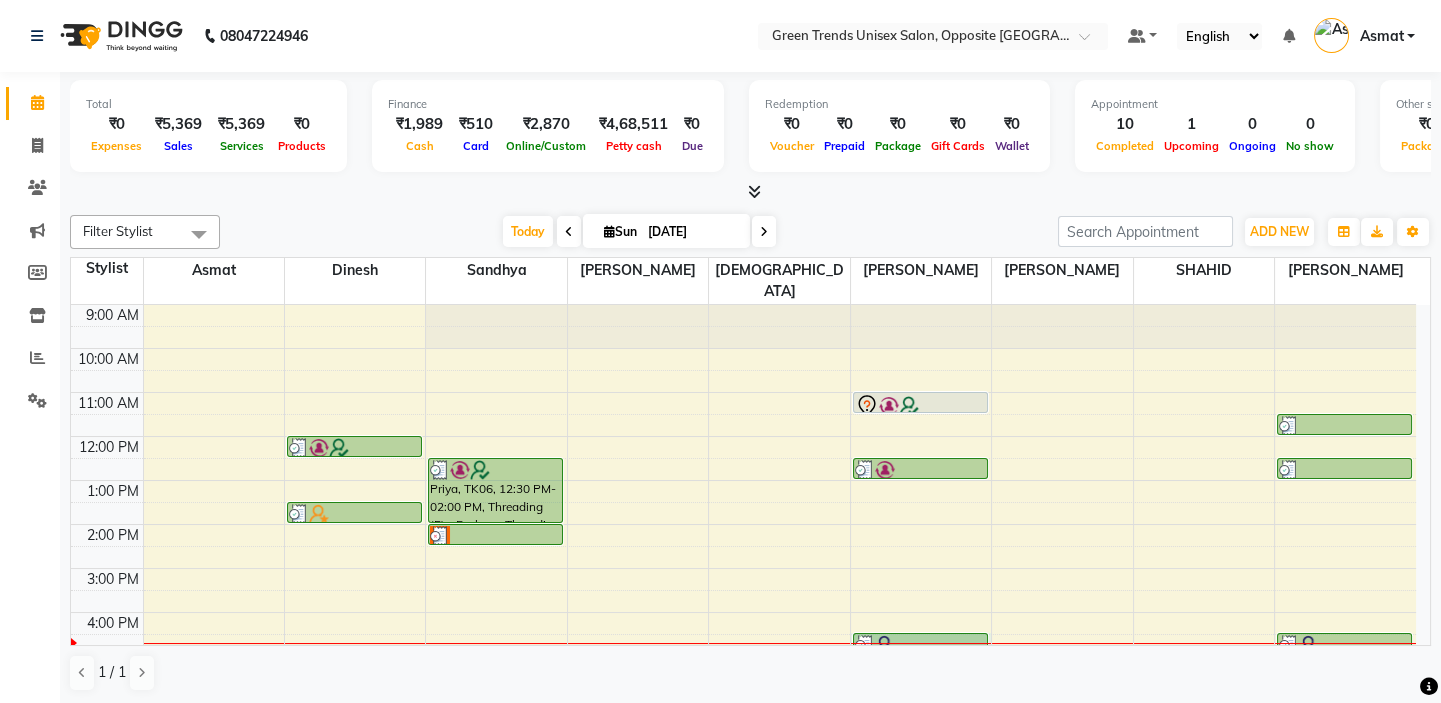 click on "9:00 AM 10:00 AM 11:00 AM 12:00 PM 1:00 PM 2:00 PM 3:00 PM 4:00 PM 5:00 PM 6:00 PM 7:00 PM 8:00 PM 9:00 PM     [PERSON_NAME], TK01, 12:00 PM-12:30 PM, Haircut - Basic     [PERSON_NAME], TK07, 01:30 PM-02:00 PM, Haircut - Basic     [PERSON_NAME], TK09, 05:15 PM-06:00 PM, Styling Haircut (F)     Priya, TK06, 12:30 PM-02:00 PM, Threading (F) - Eyebrow,Threading (F) - Forhead,Brazilian Waxing (F) - Threading - Upper Lip     [PERSON_NAME], TK08, 02:00 PM-02:30 PM, Threading (F) - Eyebrow             Priya, TK02, 11:00 AM-11:30 AM, Keratin Bosster 700     [PERSON_NAME], TK04, 12:30 PM-01:00 PM,  Premium Touch-Up Colouring     [PERSON_NAME], TK09, 04:30 PM-05:15 PM, Styling Haircut (F)     [PERSON_NAME], TK05, 11:30 AM-12:00 PM, Trendy Kiddy Cut     [PERSON_NAME], TK03, 12:30 PM-01:00 PM, Haircut - Basic     Jitendra, TK10, 04:30 PM-05:00 PM, Haircut - Advanced (M)" at bounding box center [743, 590] 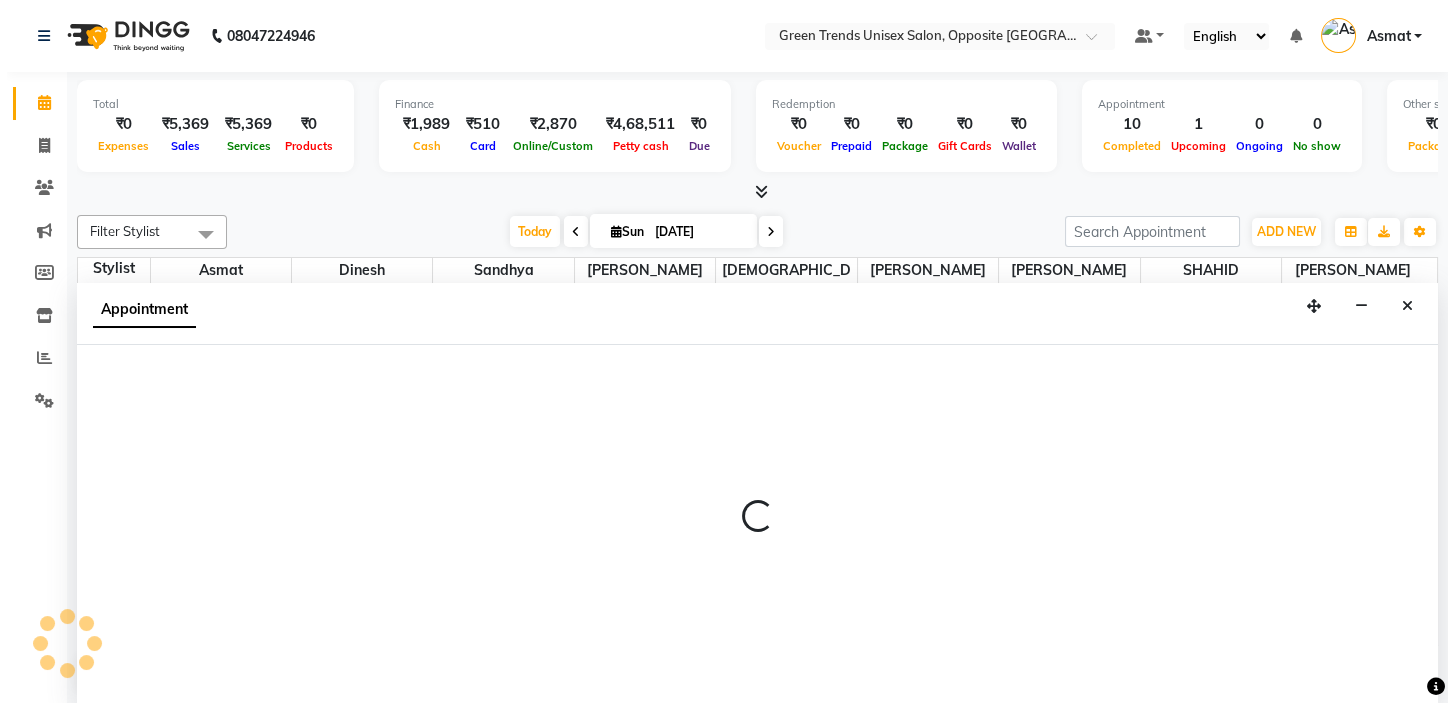 scroll, scrollTop: 0, scrollLeft: 0, axis: both 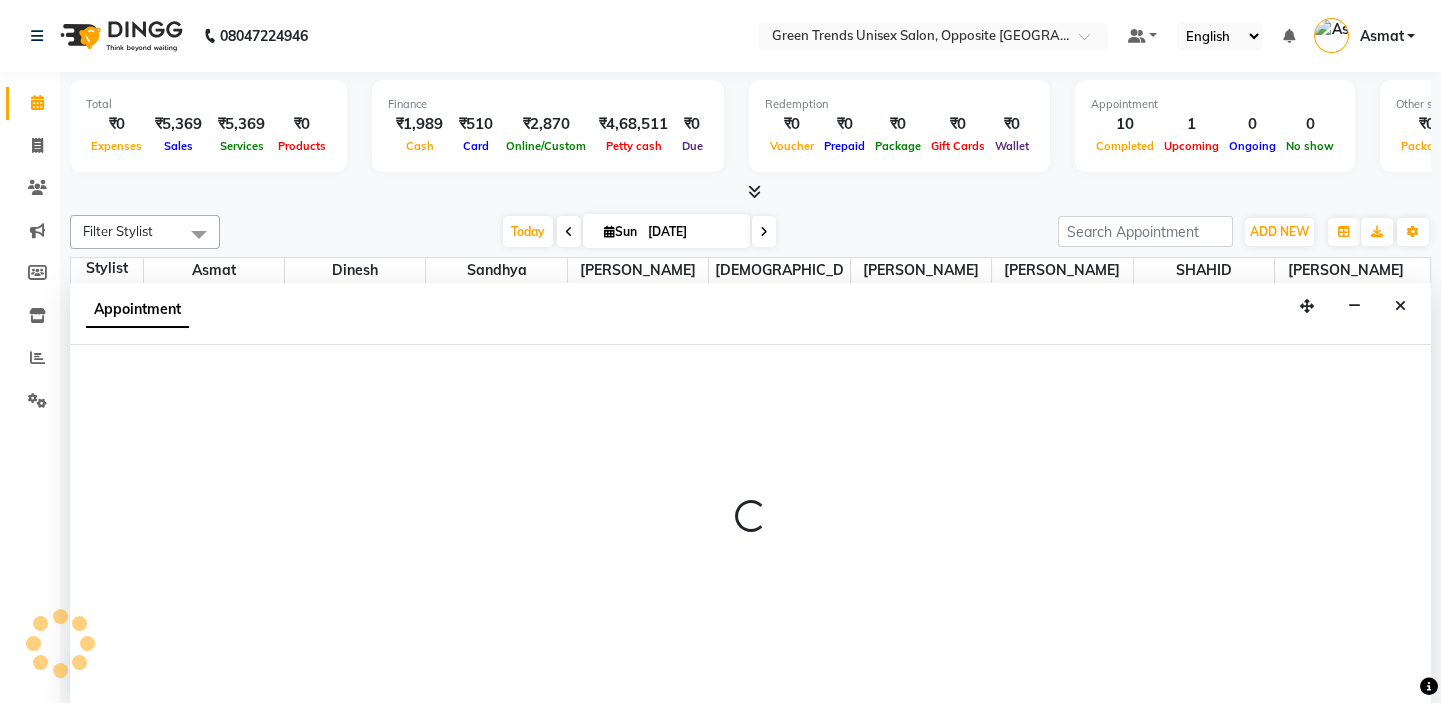 select on "75769" 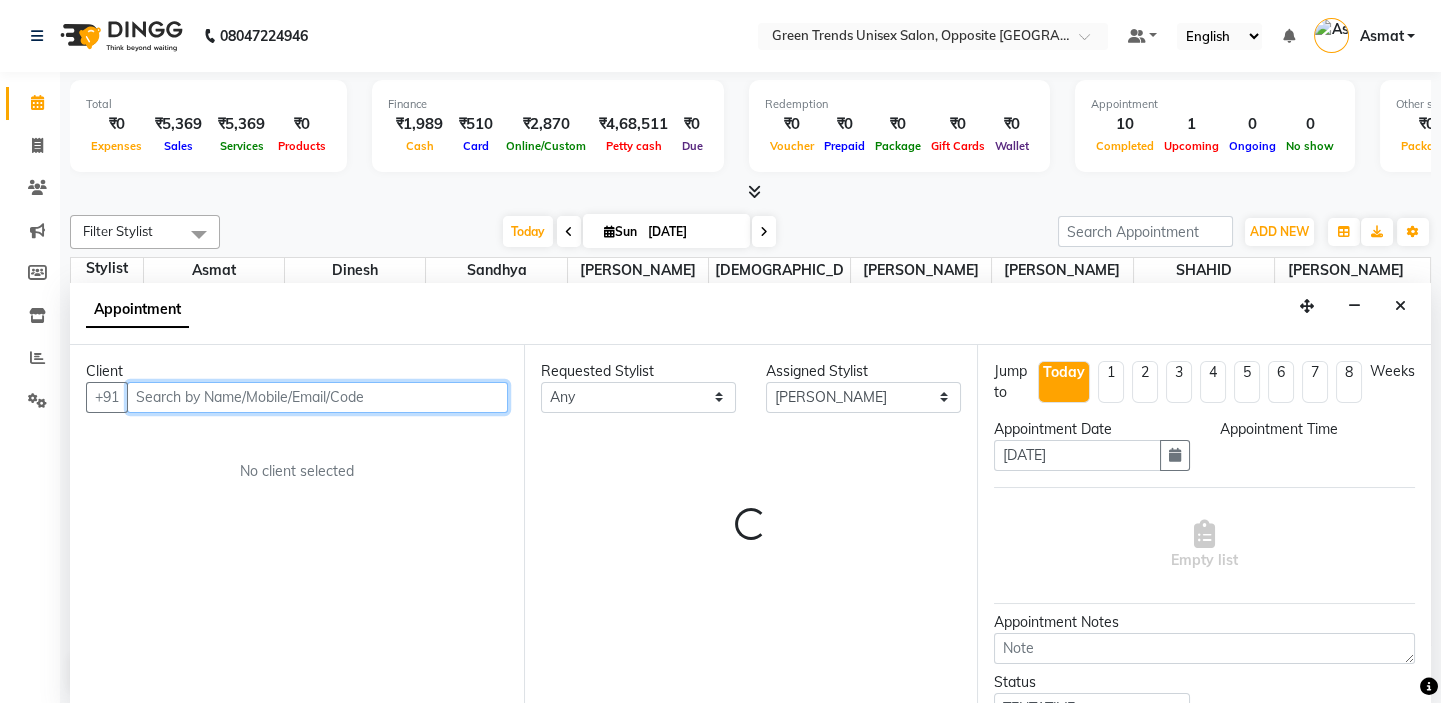 select on "990" 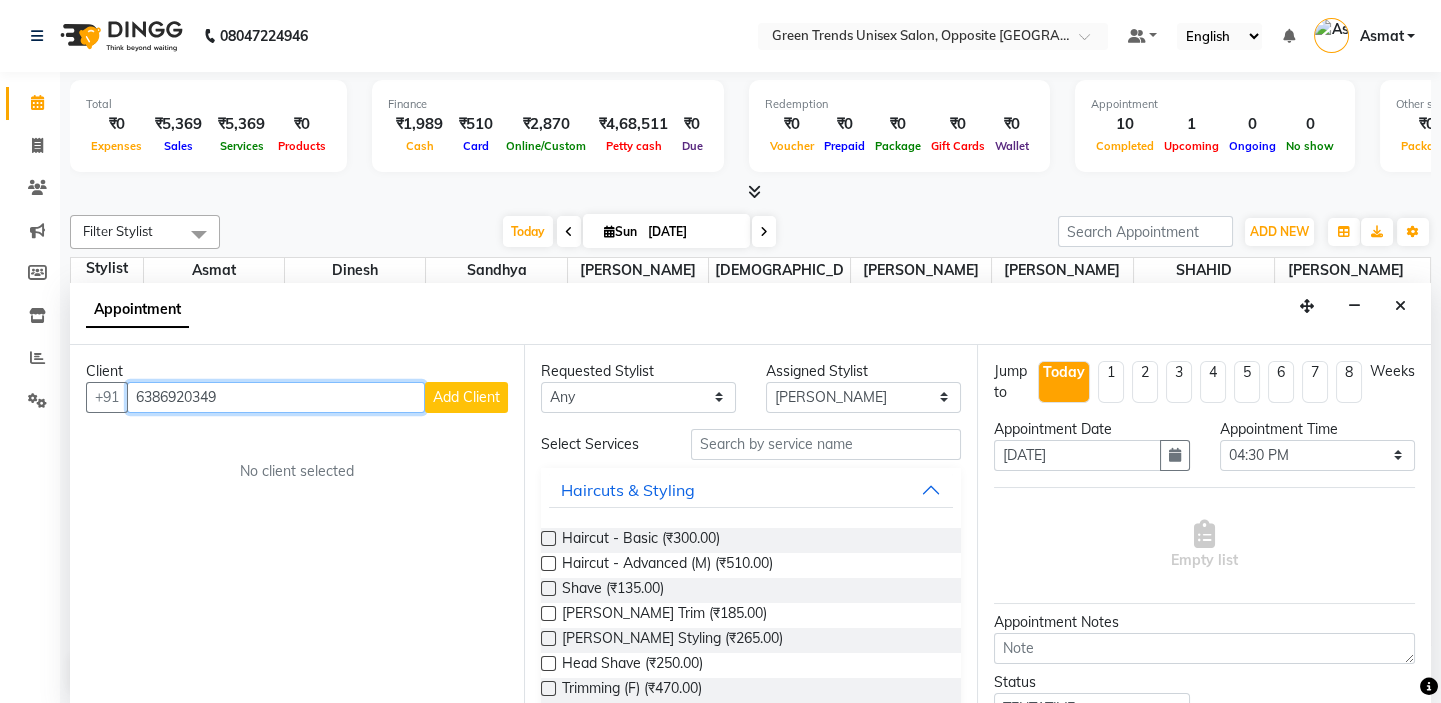 type on "6386920349" 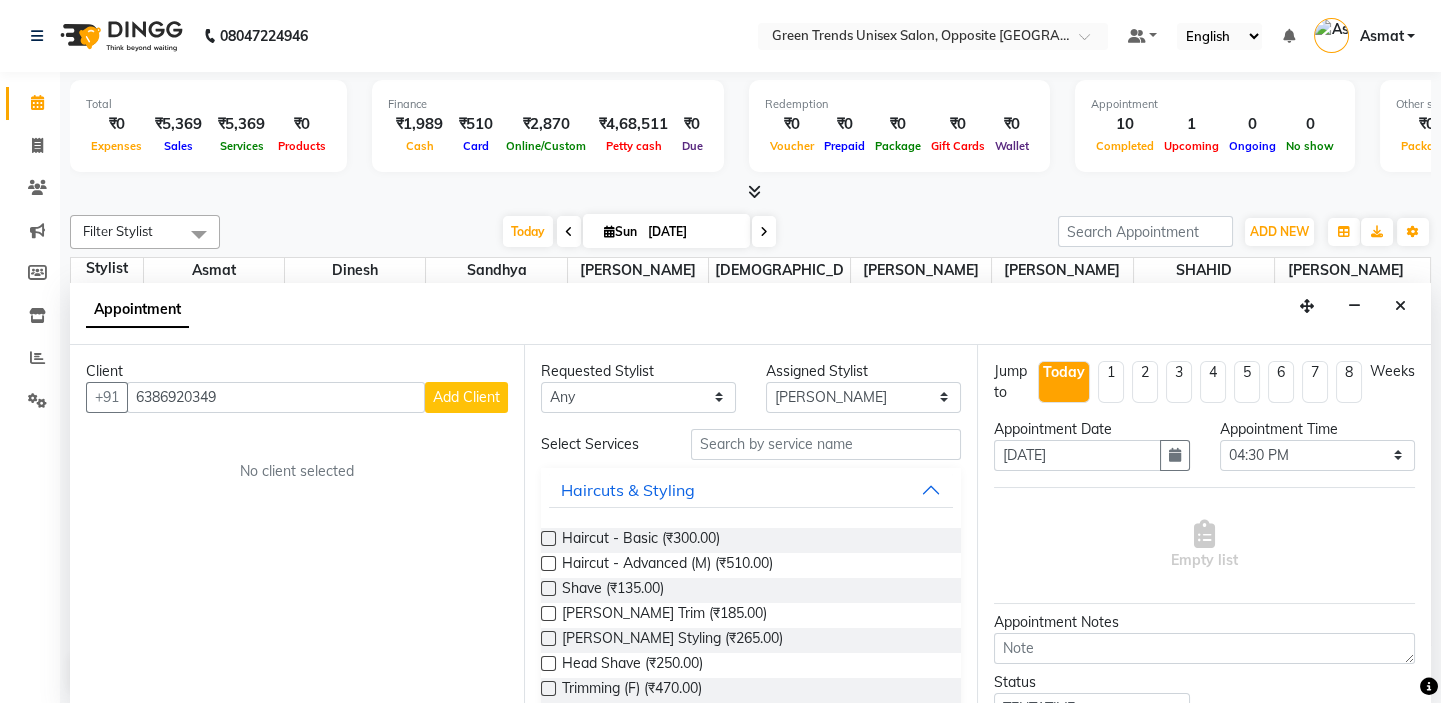 click on "Add Client" at bounding box center [466, 397] 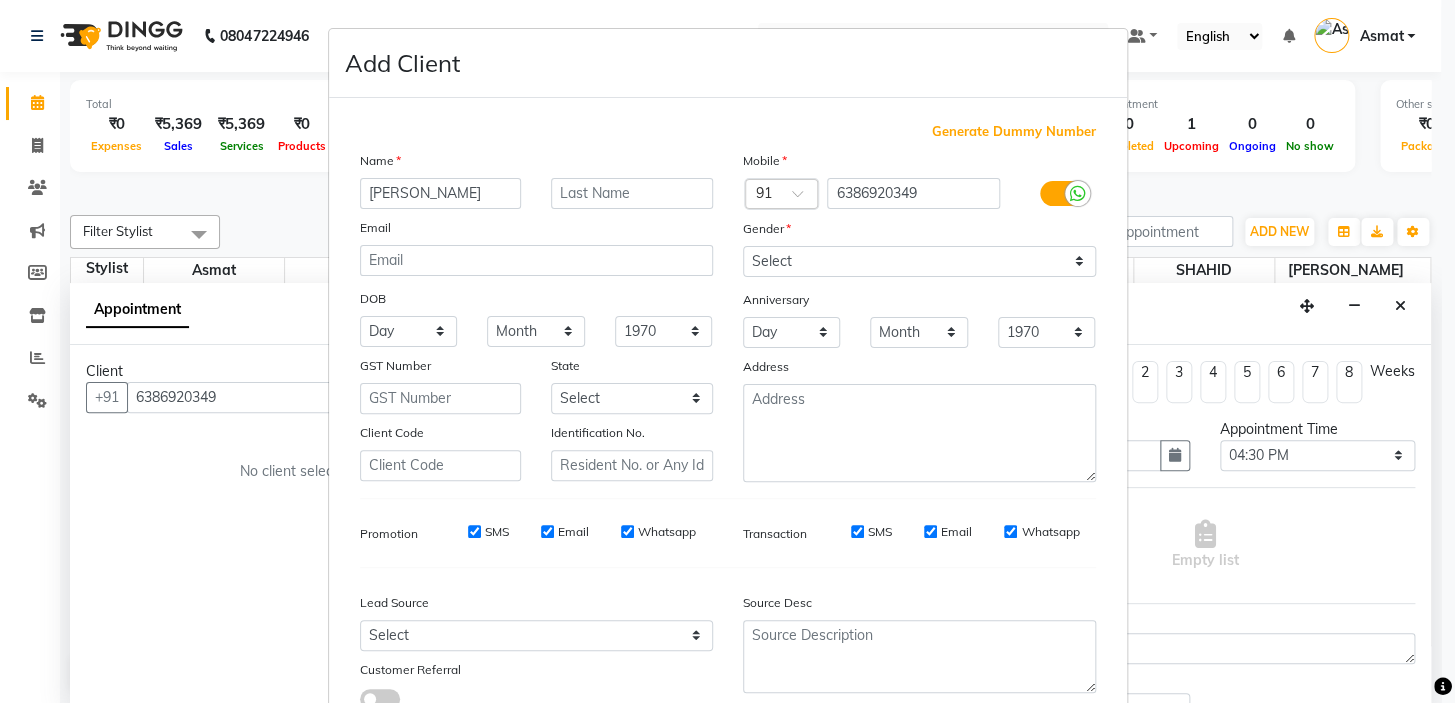 type on "[PERSON_NAME]" 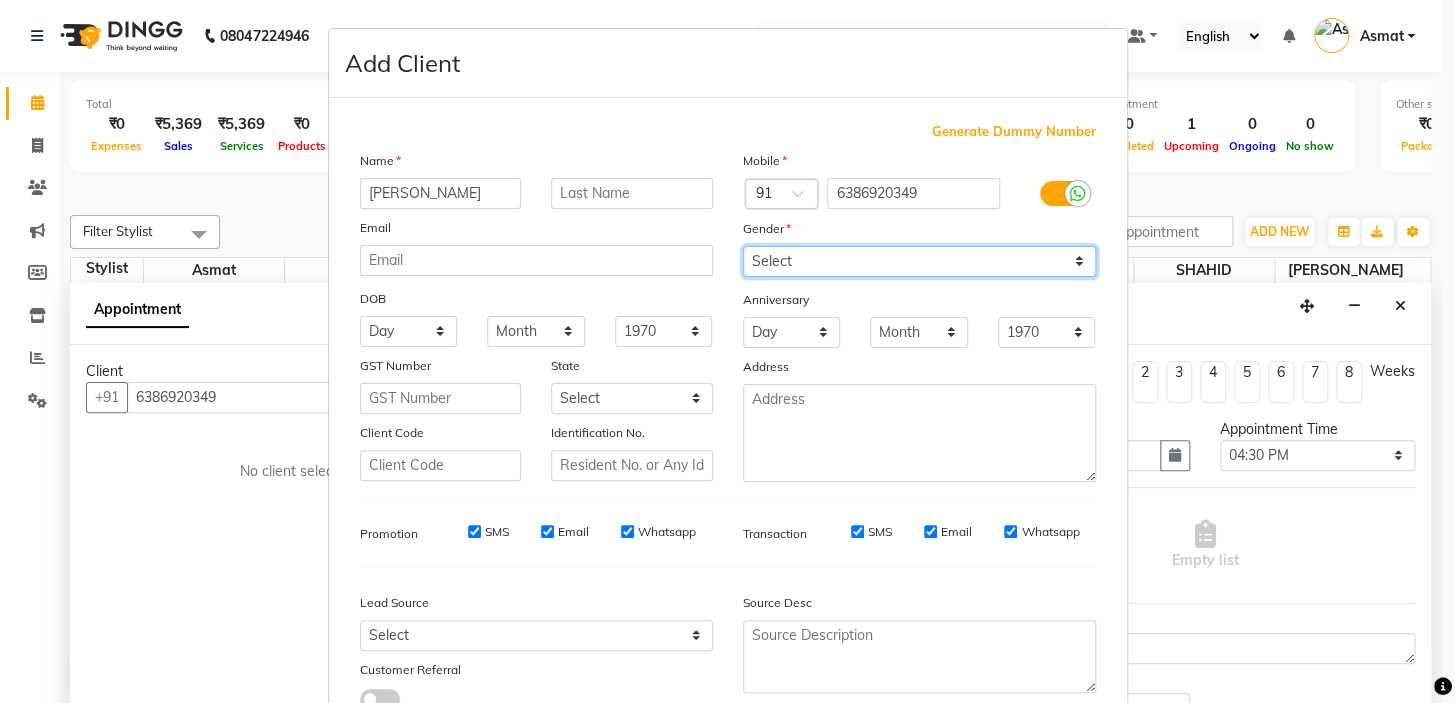 click on "Select [DEMOGRAPHIC_DATA] [DEMOGRAPHIC_DATA] Other Prefer Not To Say" at bounding box center (919, 261) 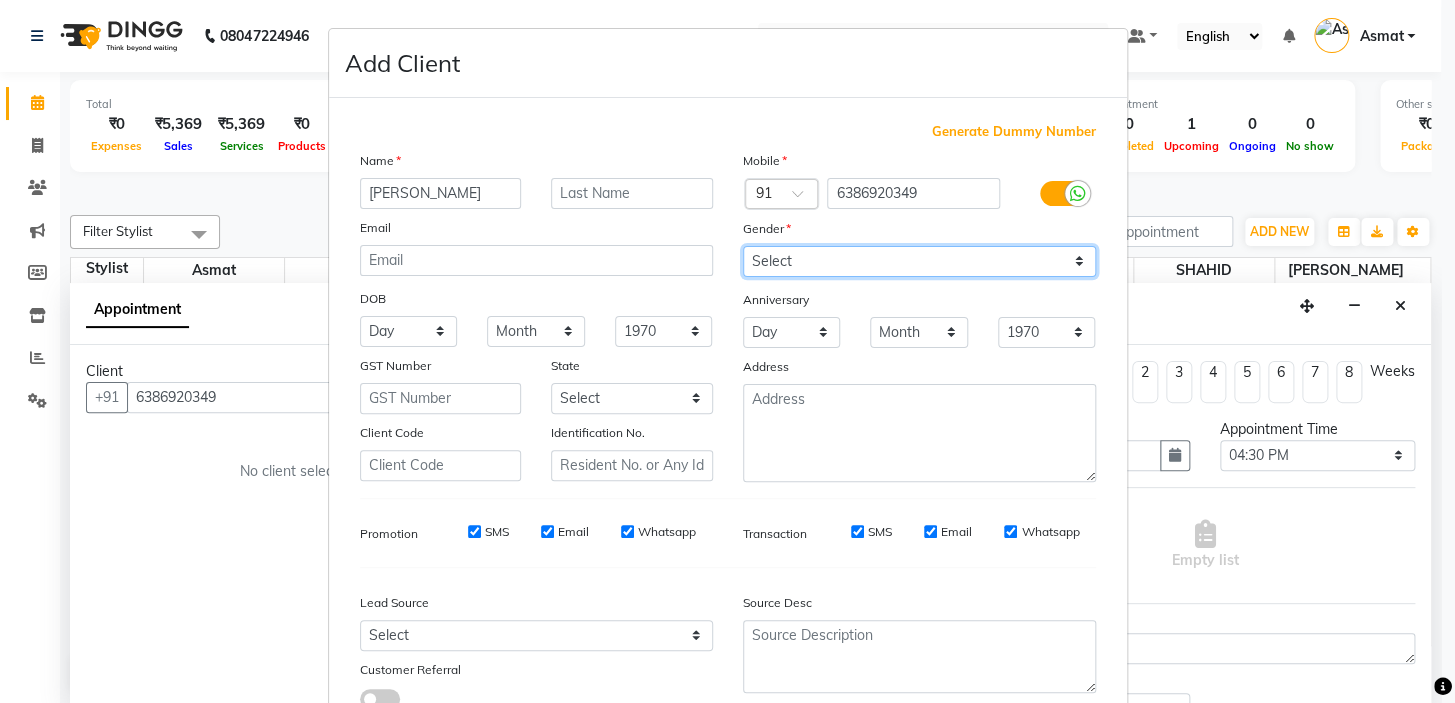 select on "[DEMOGRAPHIC_DATA]" 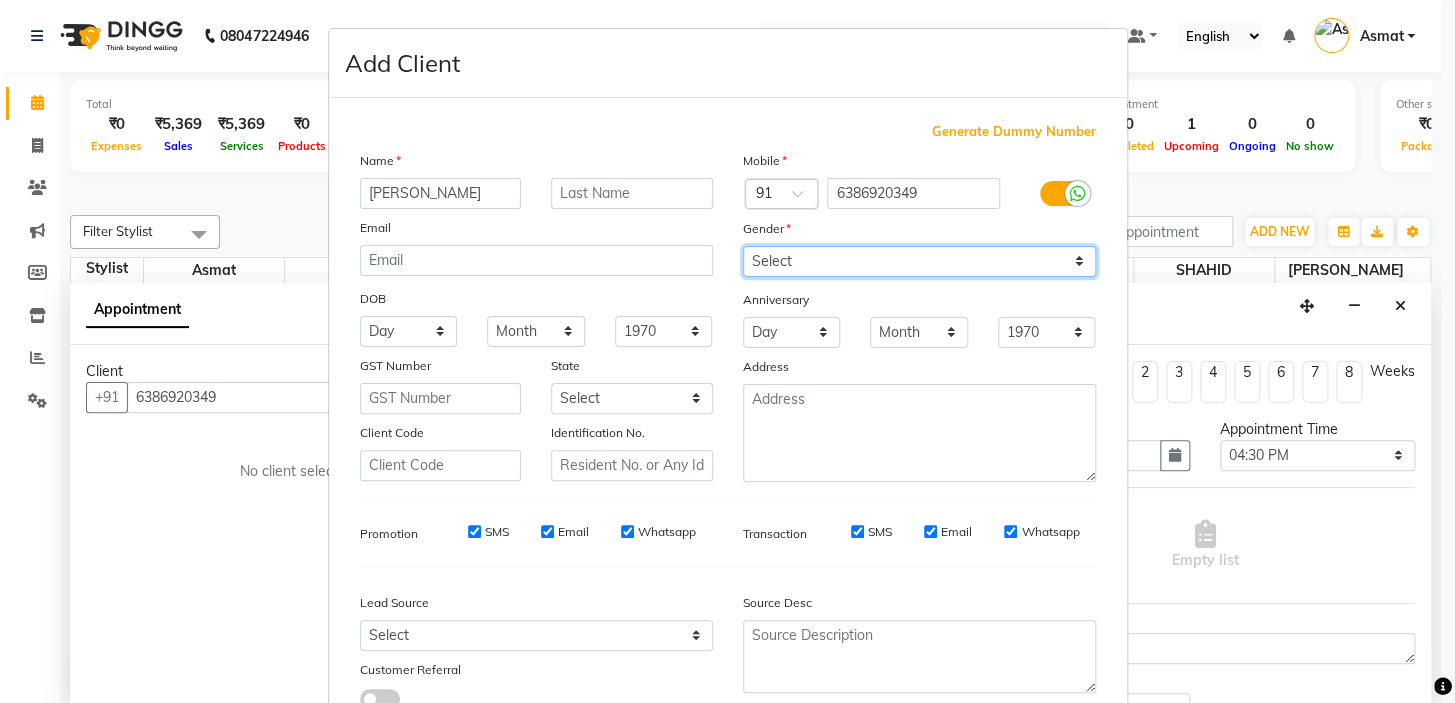 click on "Select [DEMOGRAPHIC_DATA] [DEMOGRAPHIC_DATA] Other Prefer Not To Say" at bounding box center [919, 261] 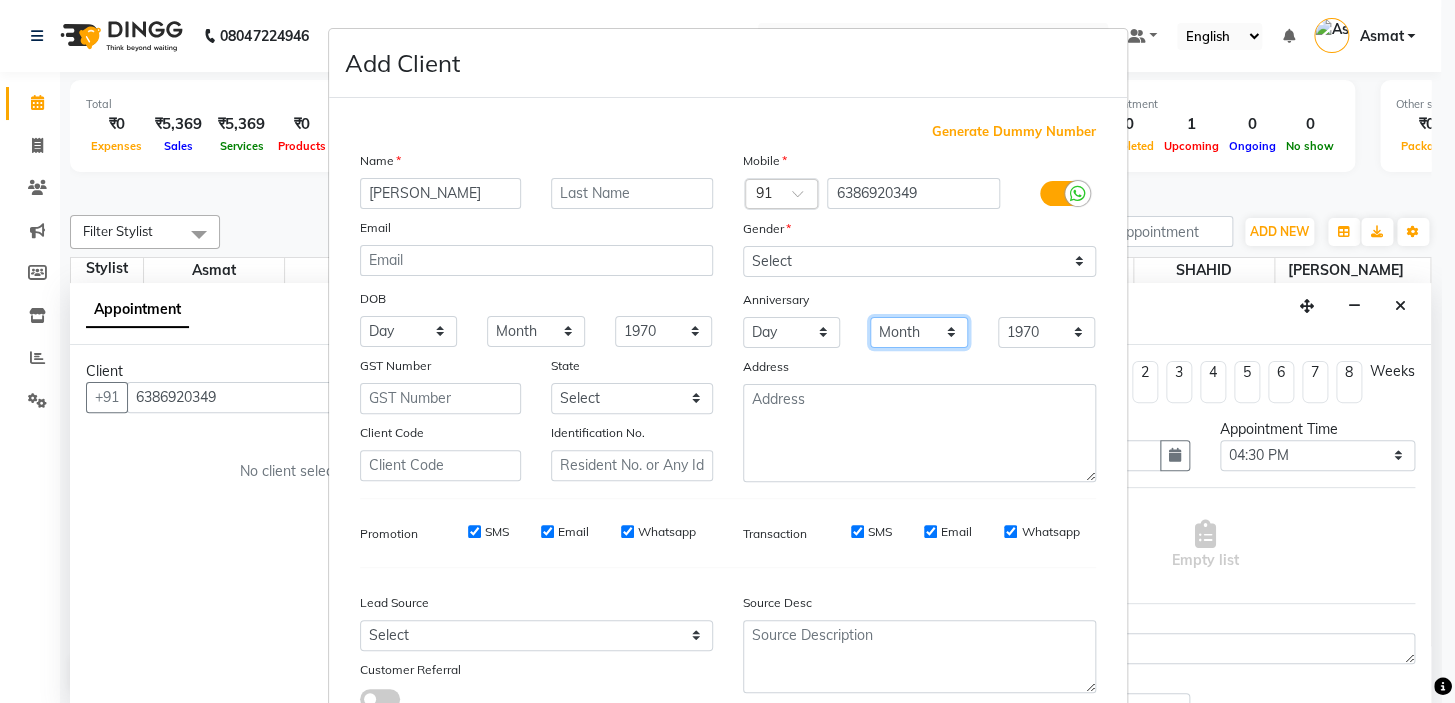 click on "Month January February March April May June July August September October November December" at bounding box center [919, 332] 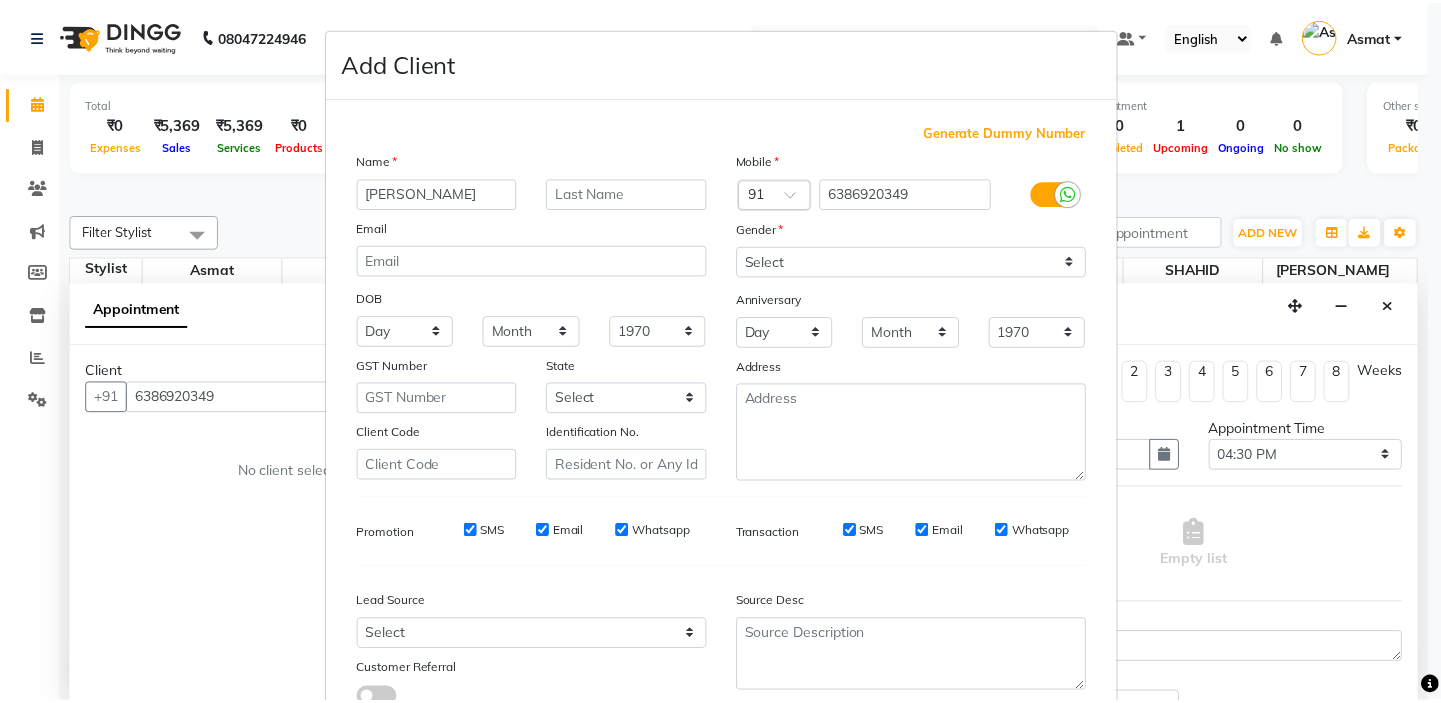 scroll, scrollTop: 150, scrollLeft: 0, axis: vertical 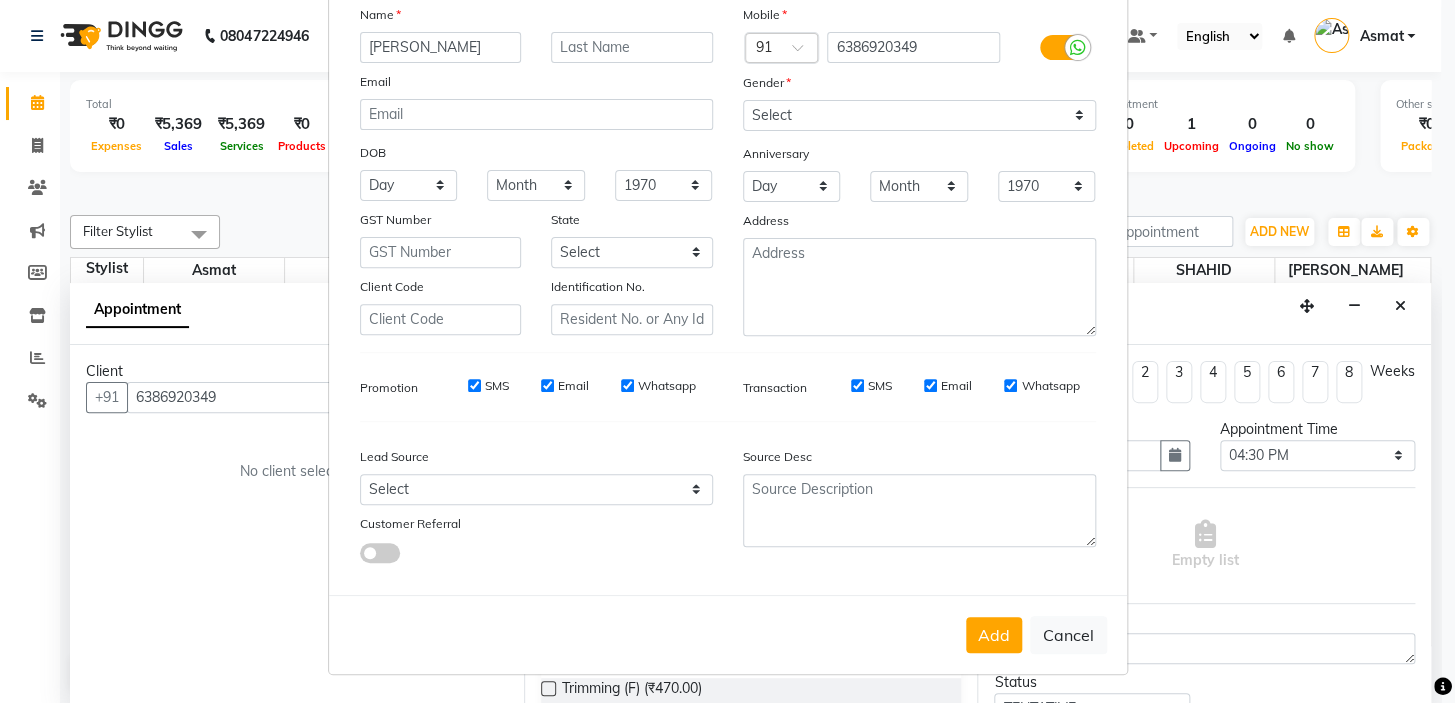 click on "Add" at bounding box center (994, 635) 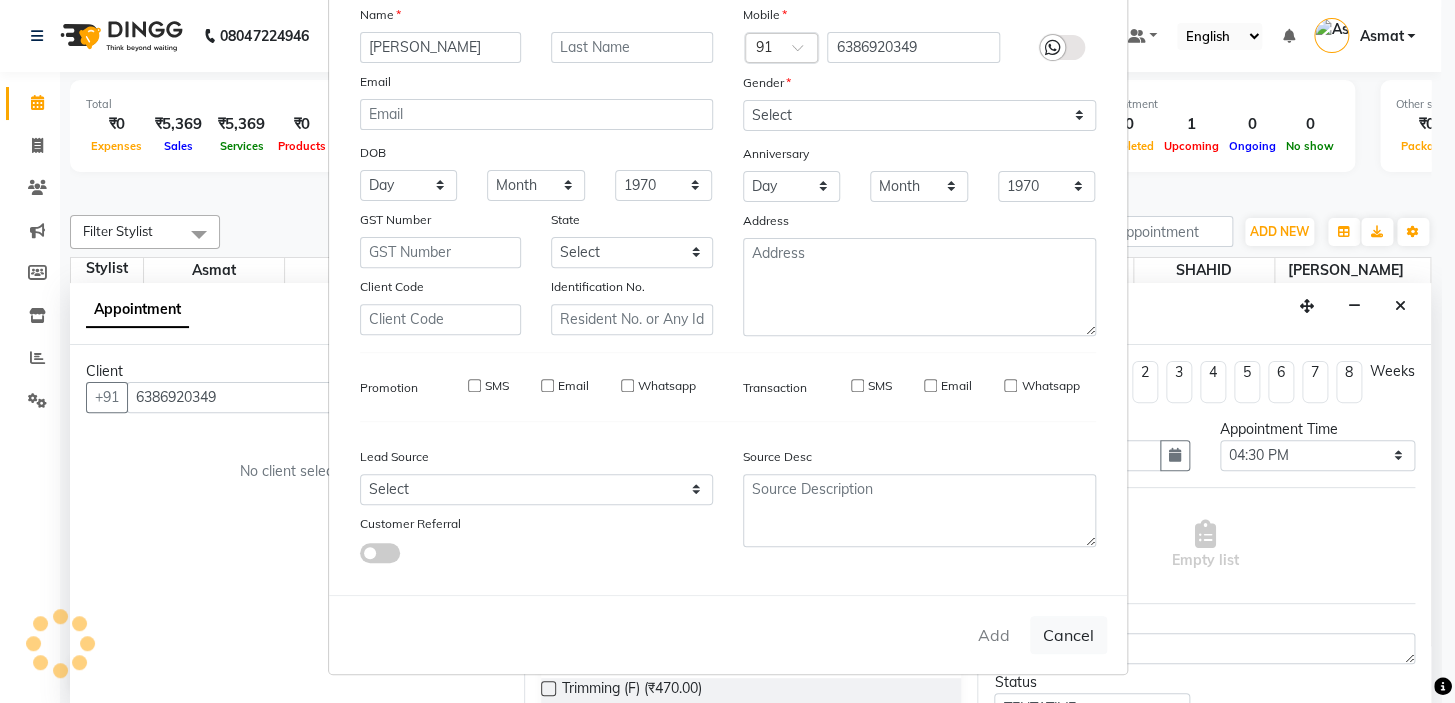 type on "63******49" 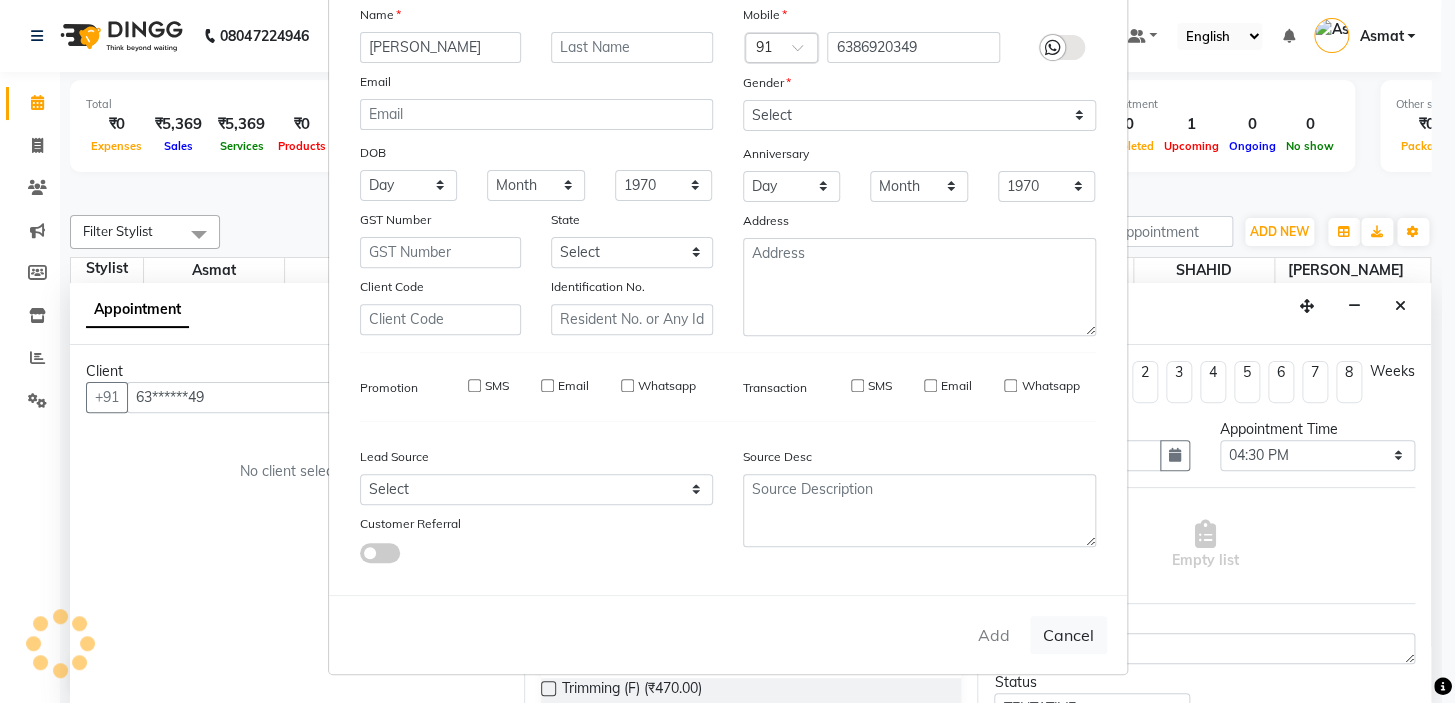 type 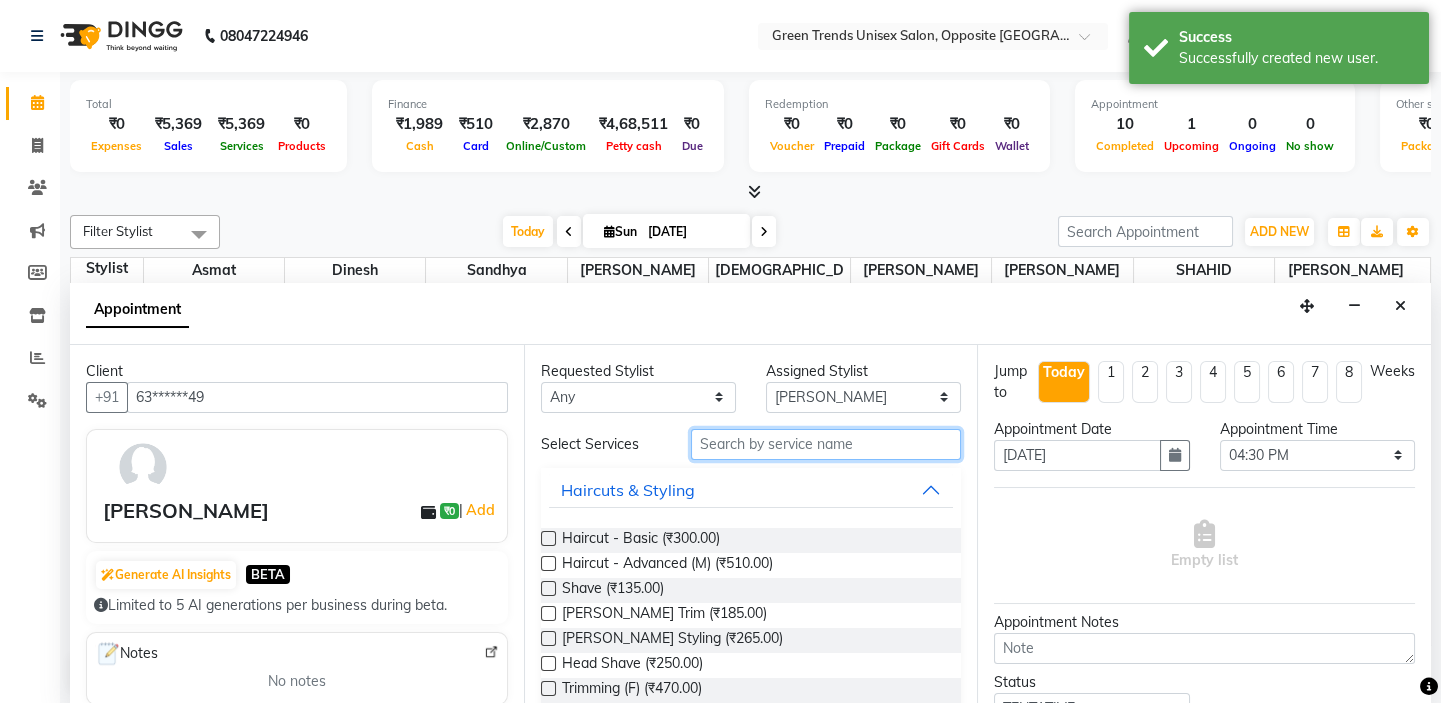 click at bounding box center [826, 444] 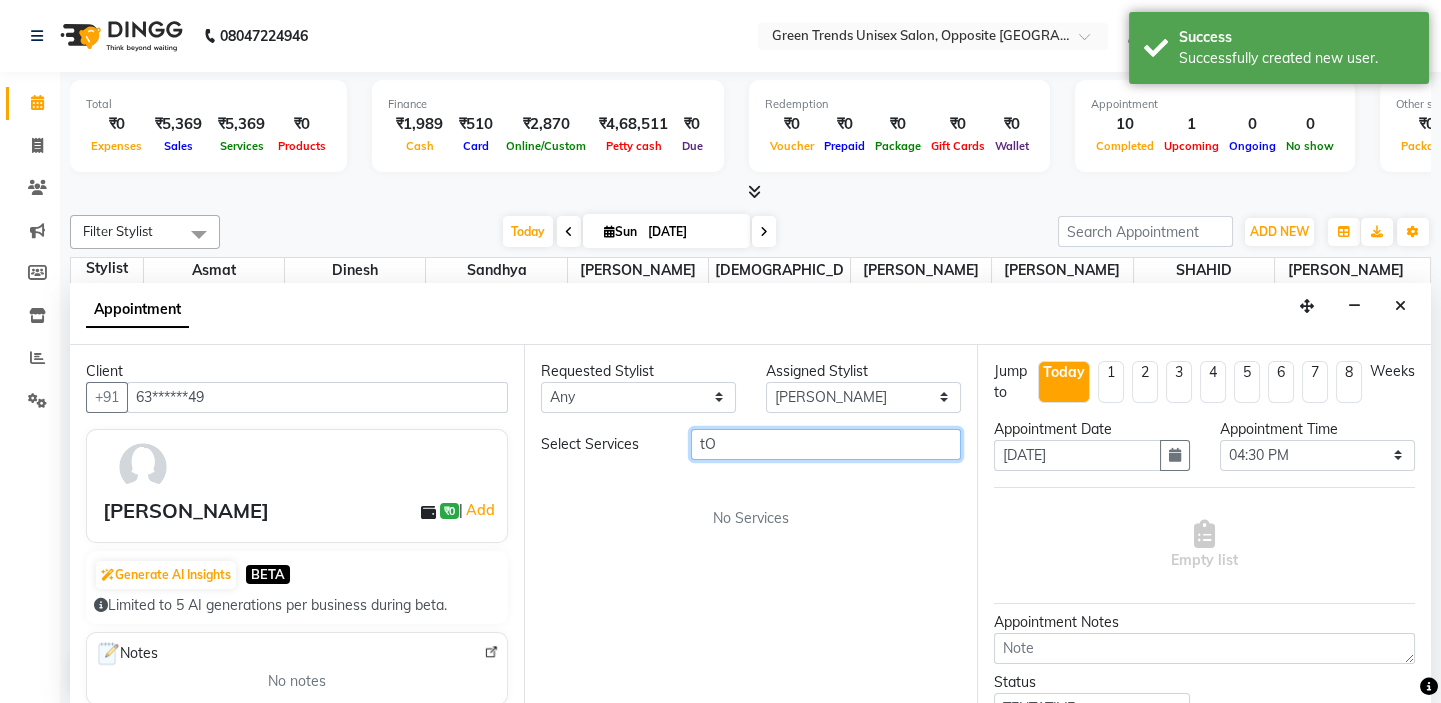 type on "t" 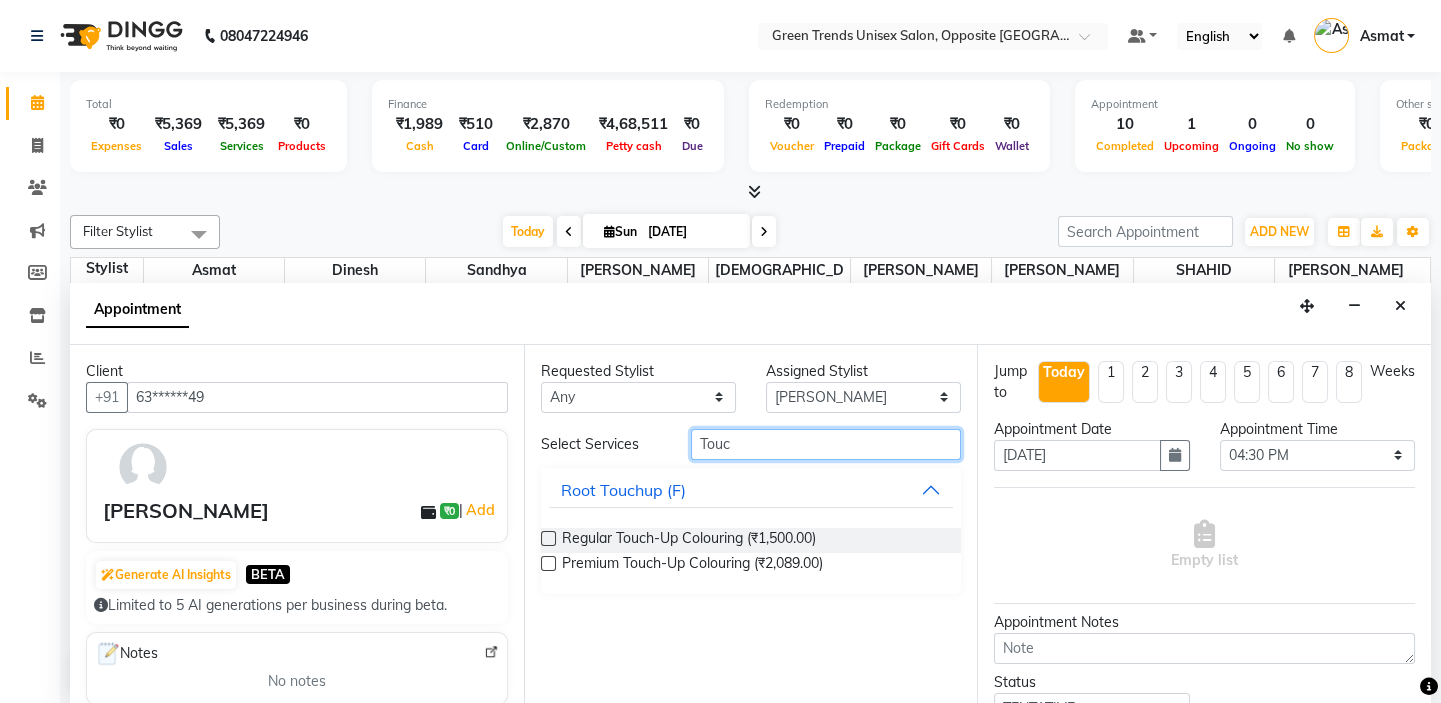 type on "Touc" 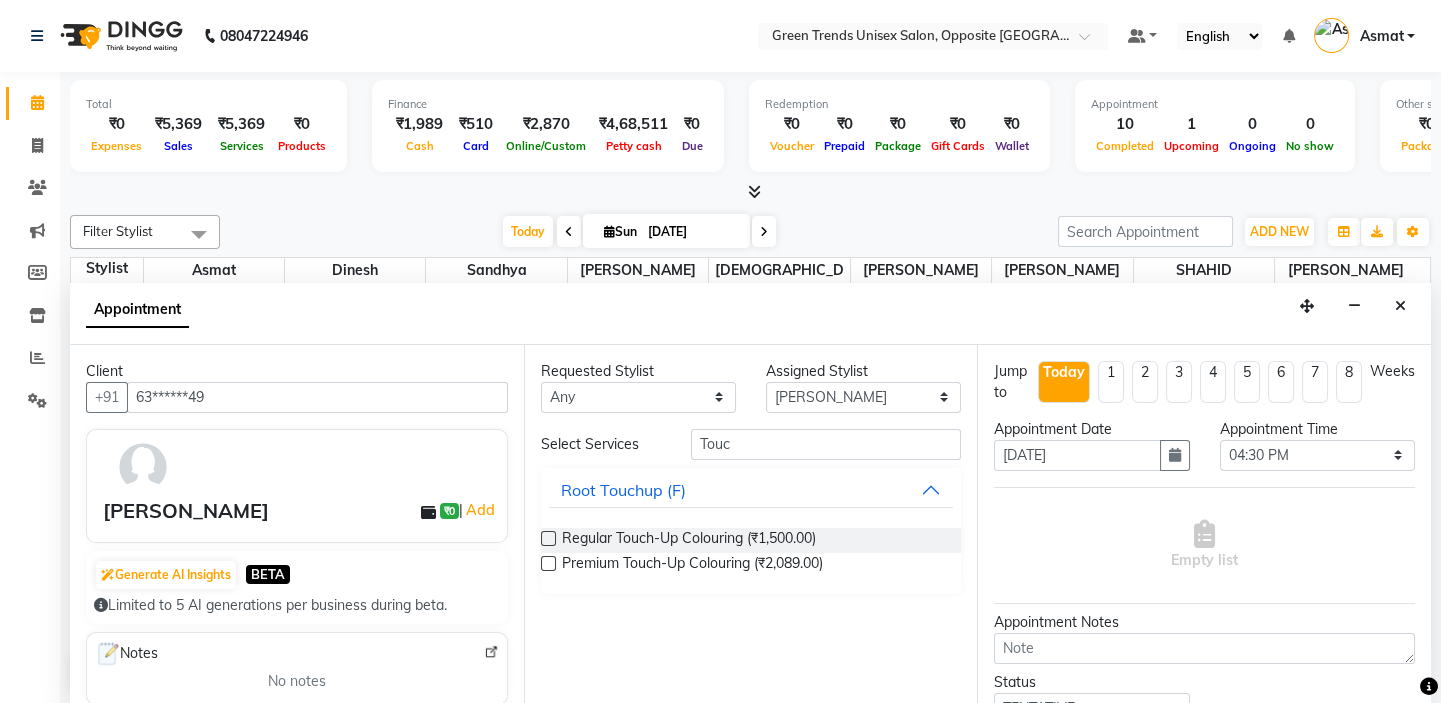 click on "Requested Stylist Any [PERSON_NAME] [PERSON_NAME] [PERSON_NAME] [PERSON_NAME] [PERSON_NAME] Assigned Stylist Select [PERSON_NAME] [PERSON_NAME] [PERSON_NAME] [PERSON_NAME] [PERSON_NAME] Select Services Touc    Root Touchup  (F)  Regular Touch-Up Colouring (₹1,500.00)  Premium Touch-Up Colouring (₹2,089.00)" at bounding box center (751, 525) 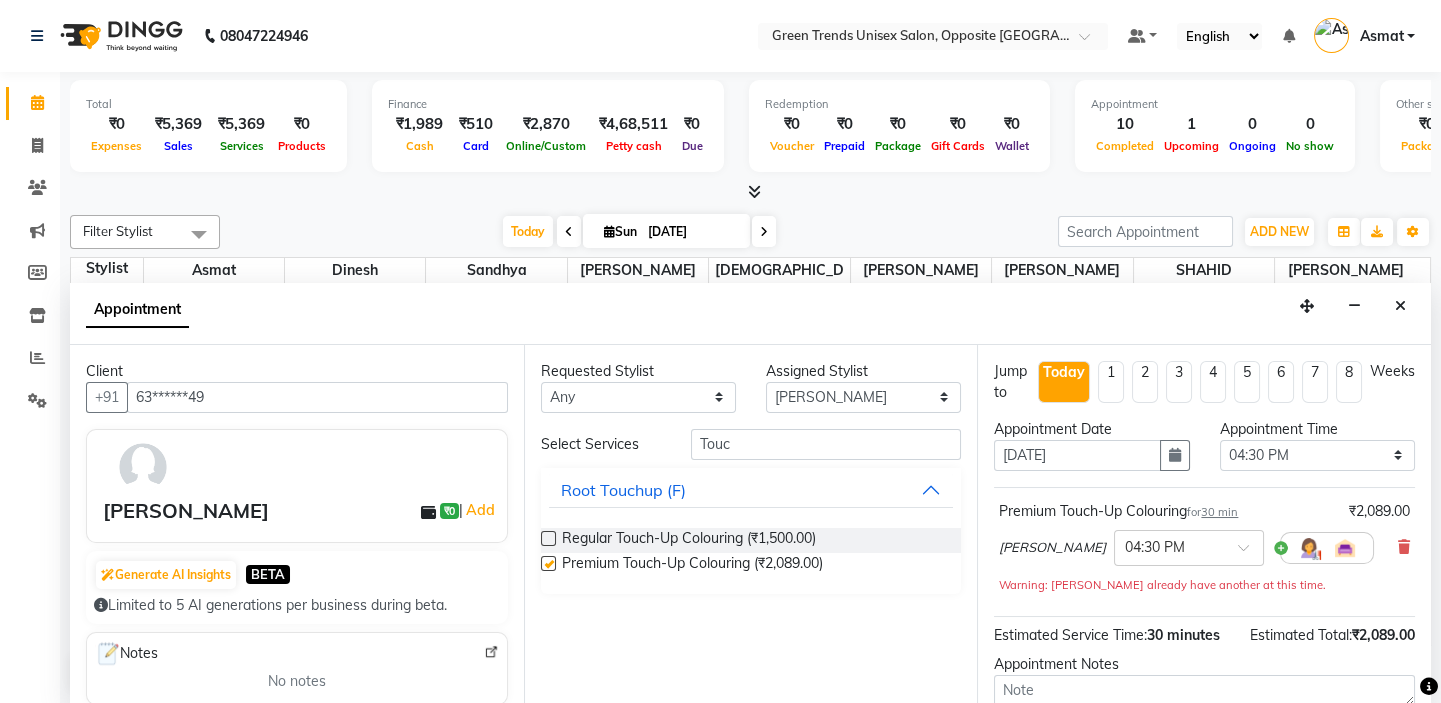 checkbox on "false" 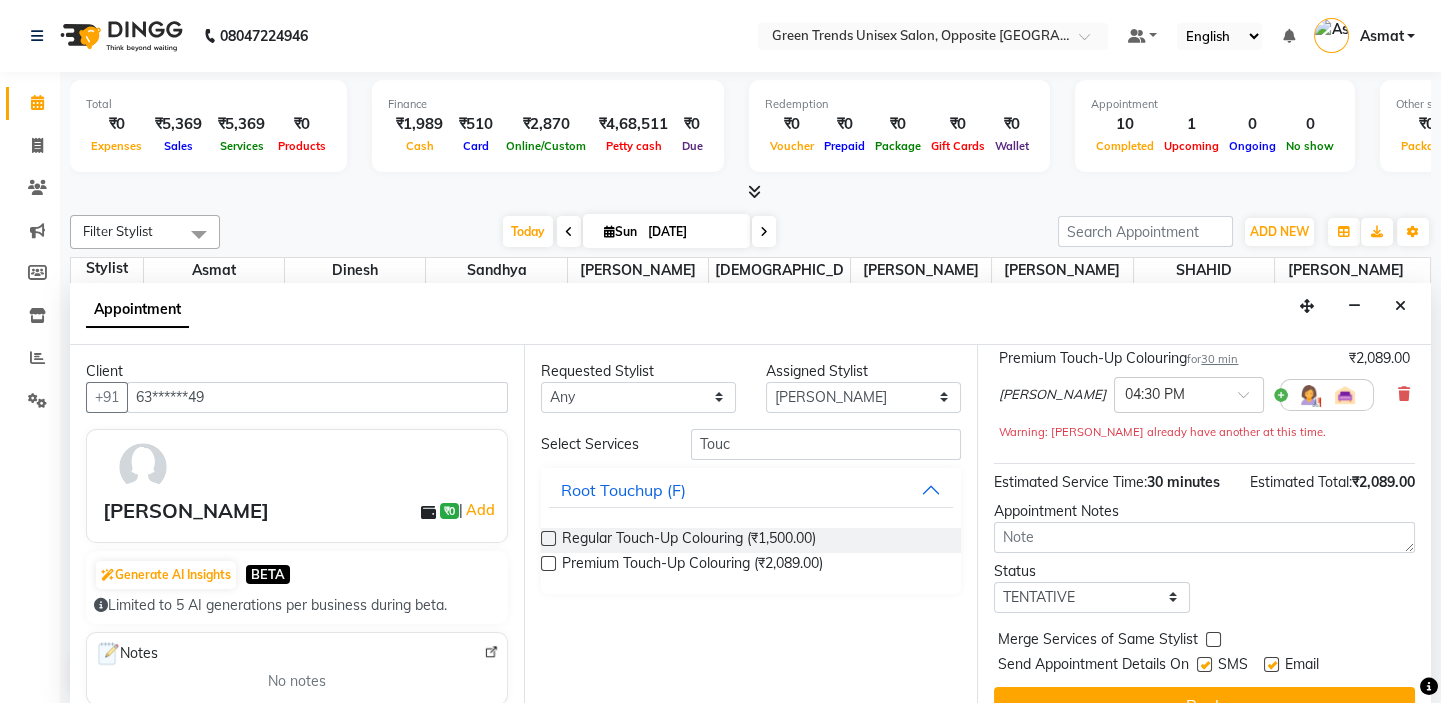 scroll, scrollTop: 186, scrollLeft: 0, axis: vertical 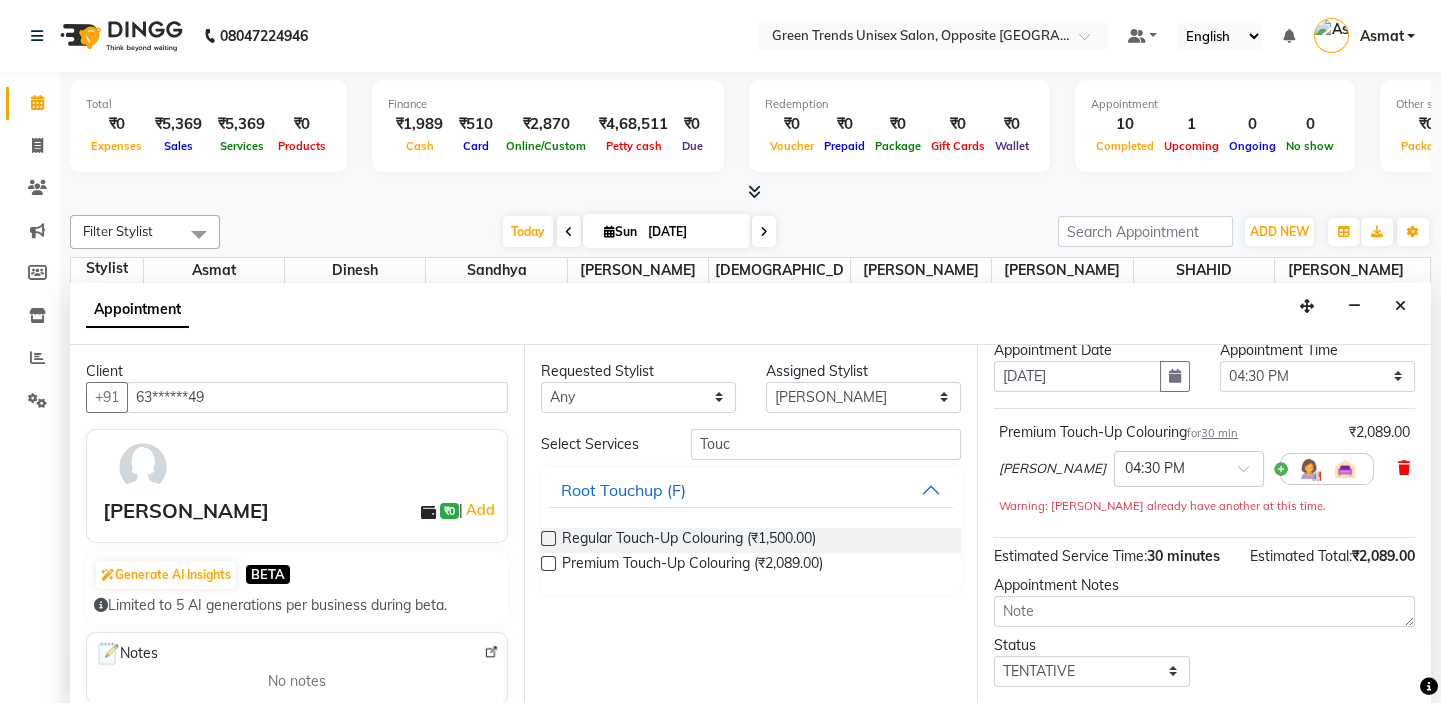 click at bounding box center [1404, 468] 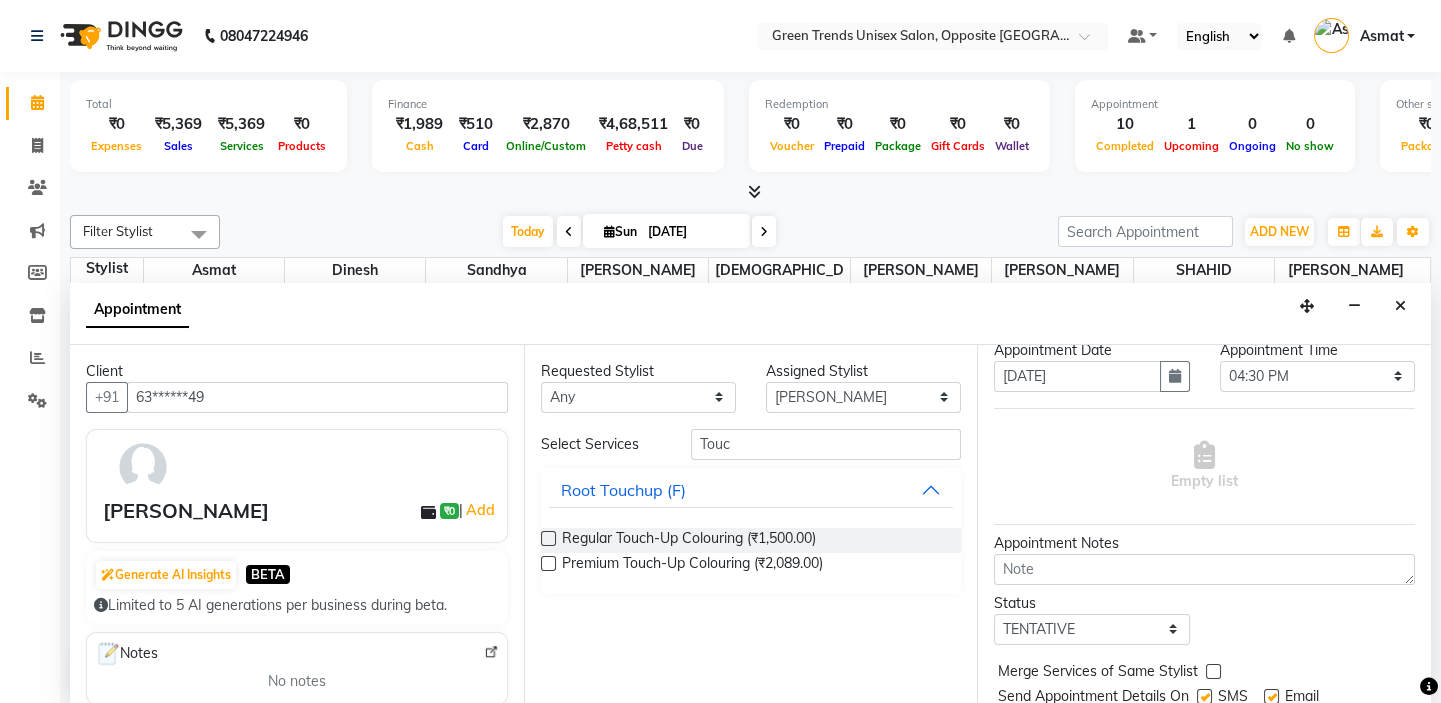 click at bounding box center (548, 538) 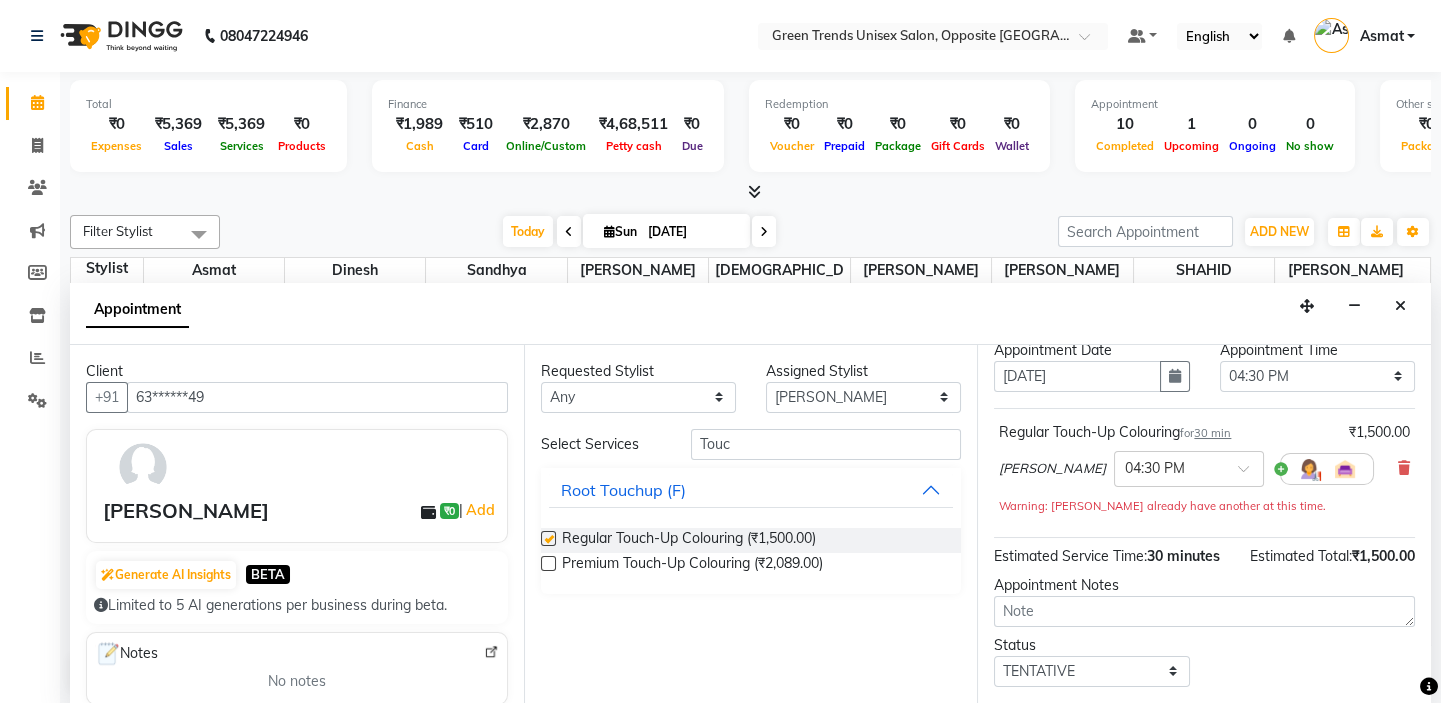 checkbox on "false" 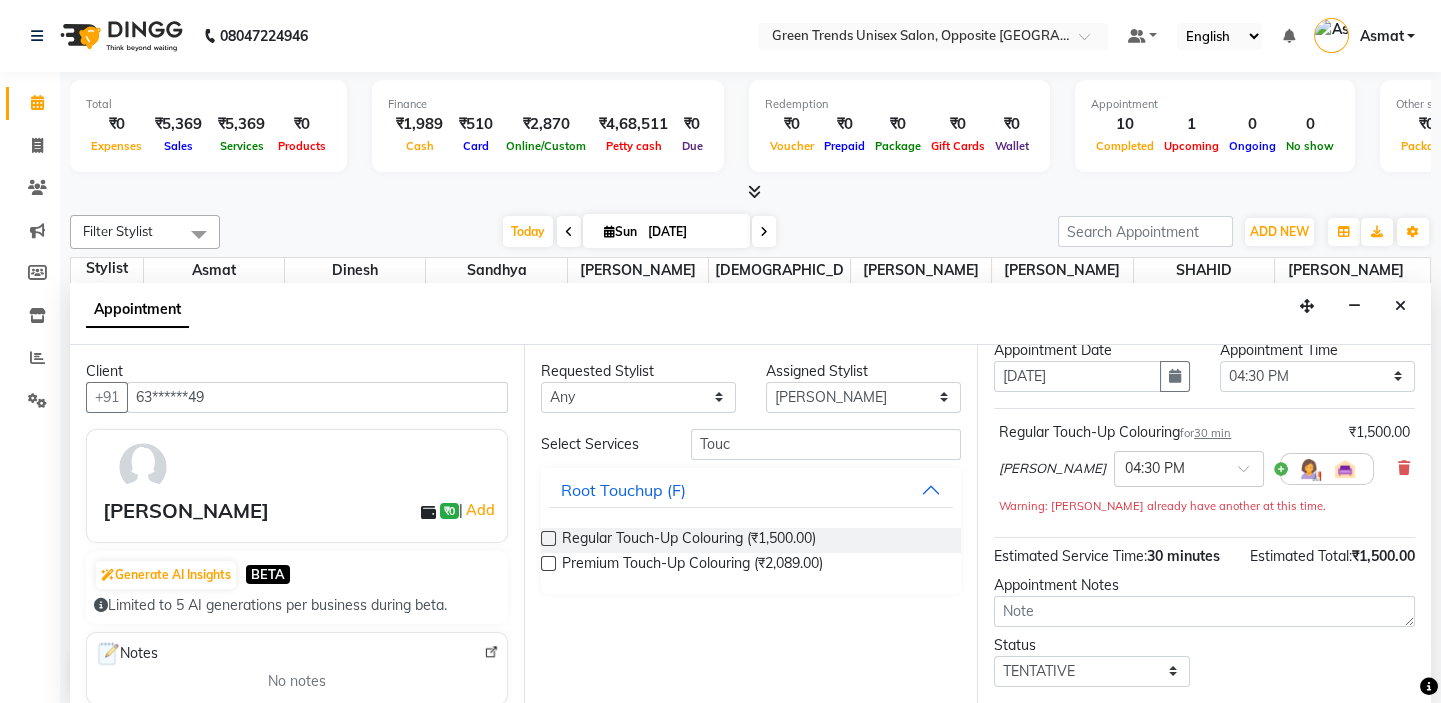 scroll, scrollTop: 186, scrollLeft: 0, axis: vertical 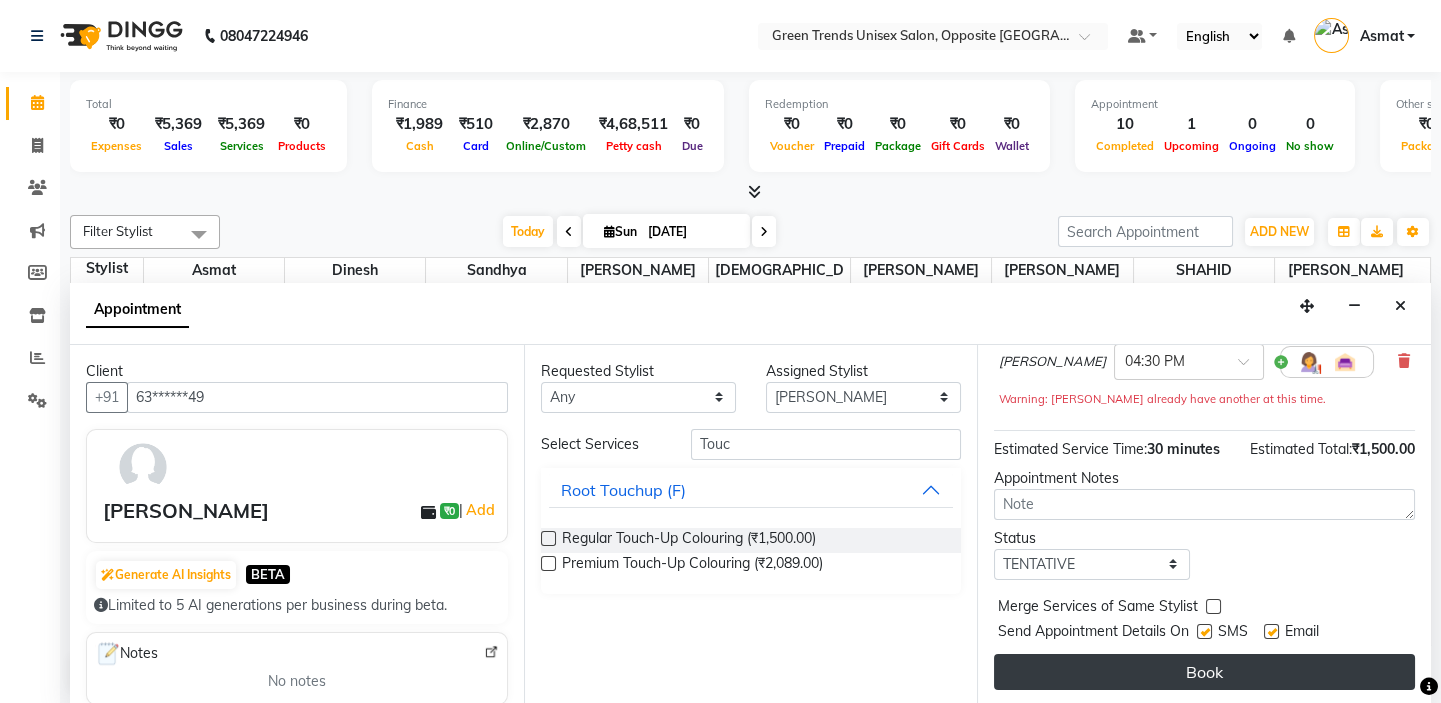 click on "Book" at bounding box center (1204, 672) 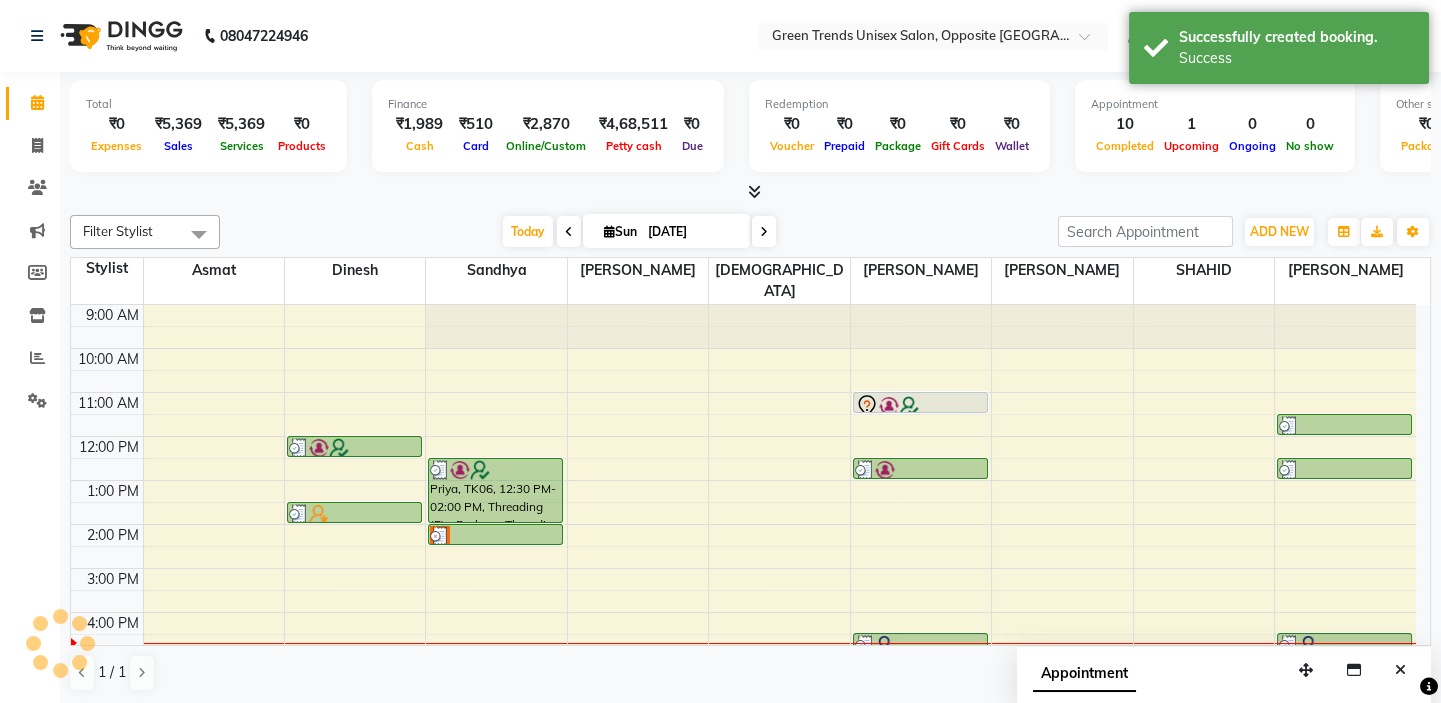 scroll, scrollTop: 0, scrollLeft: 0, axis: both 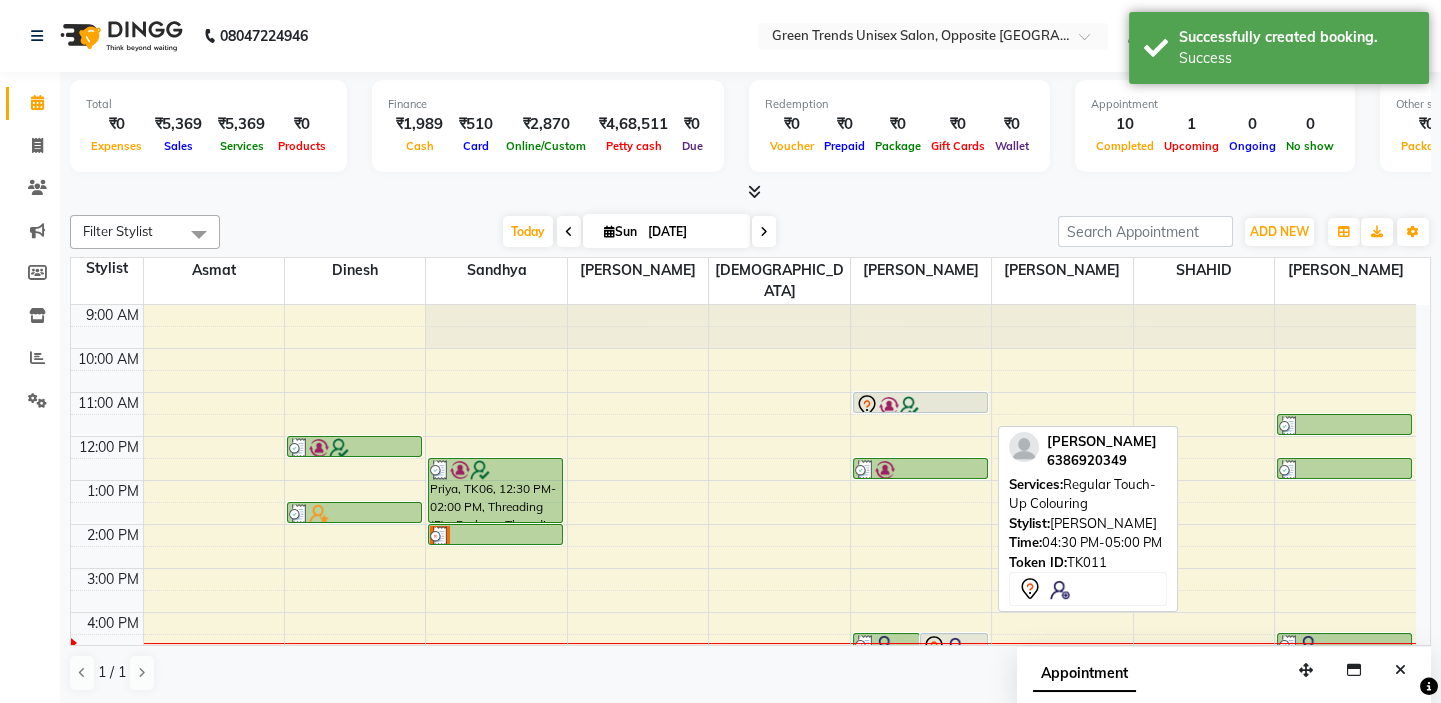 click at bounding box center (953, 647) 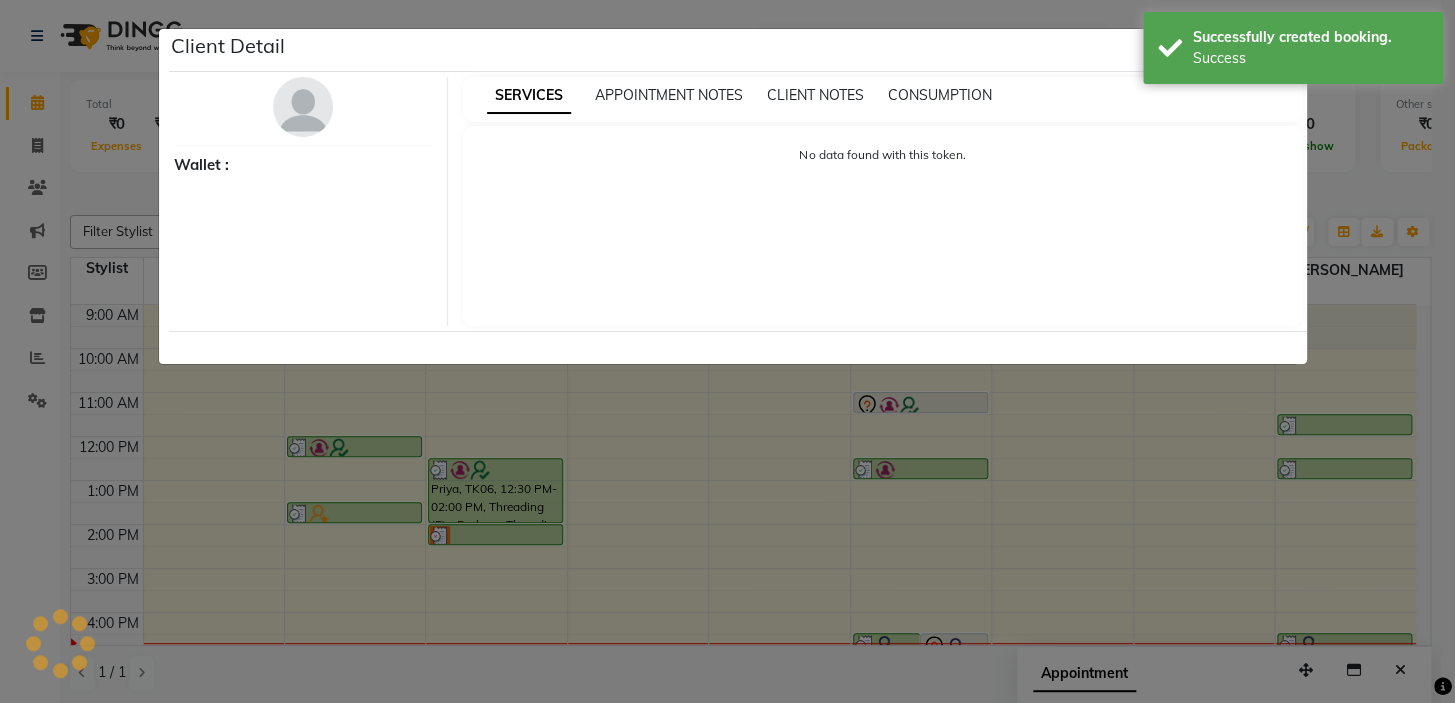 select on "7" 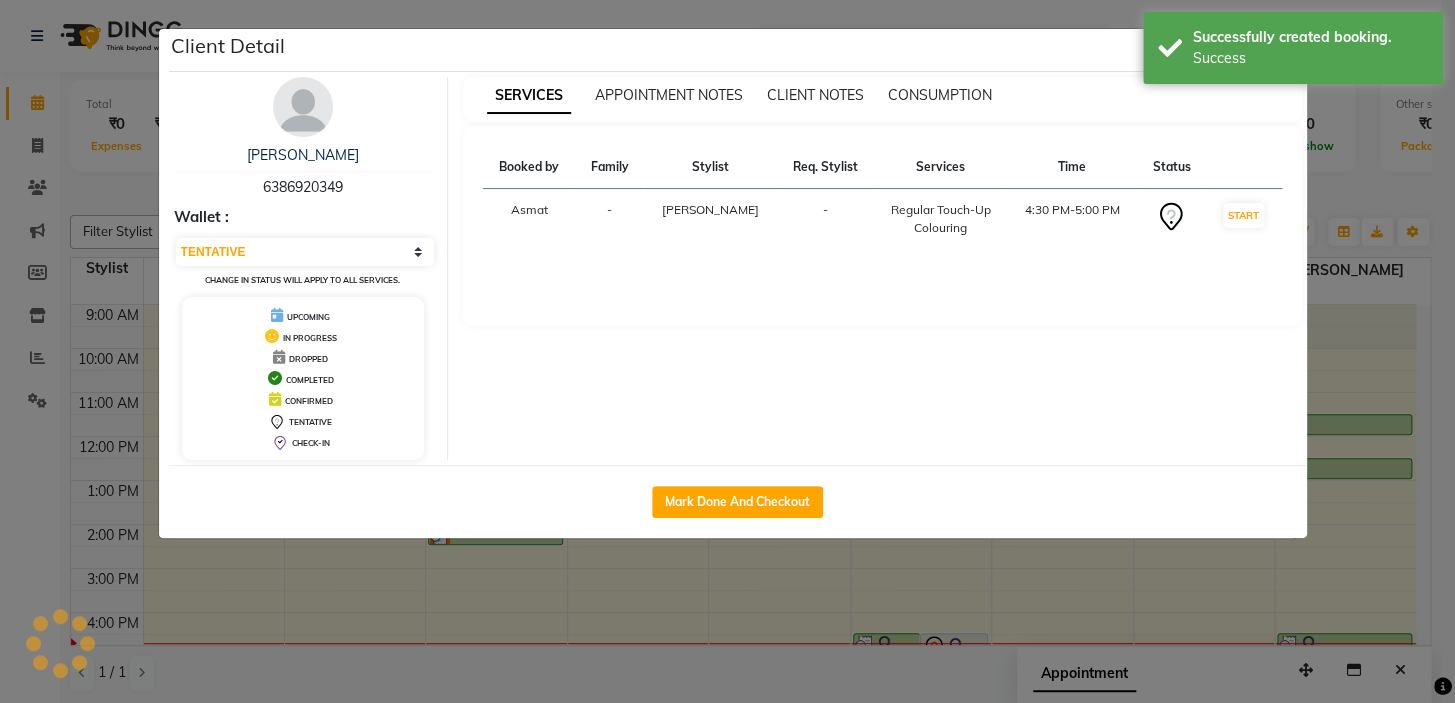 click on "Mark Done And Checkout" 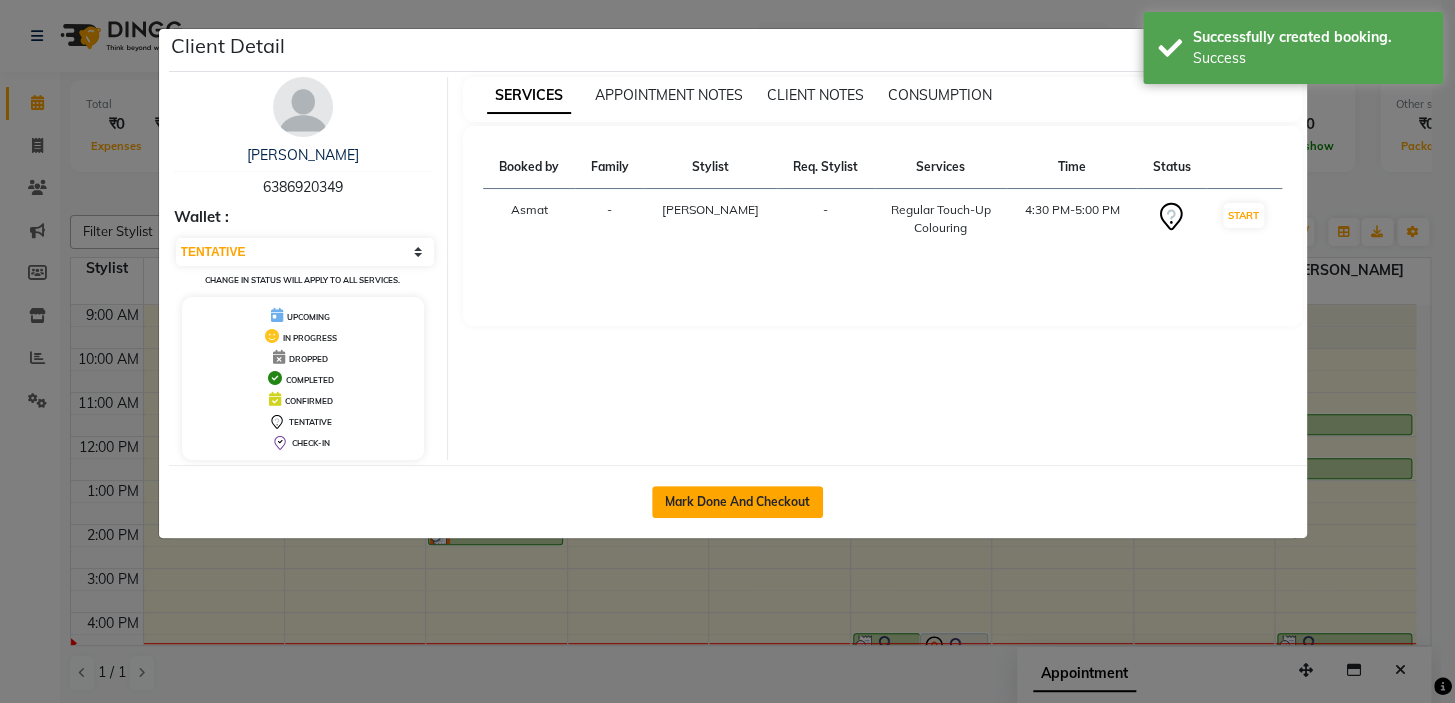click on "Mark Done And Checkout" 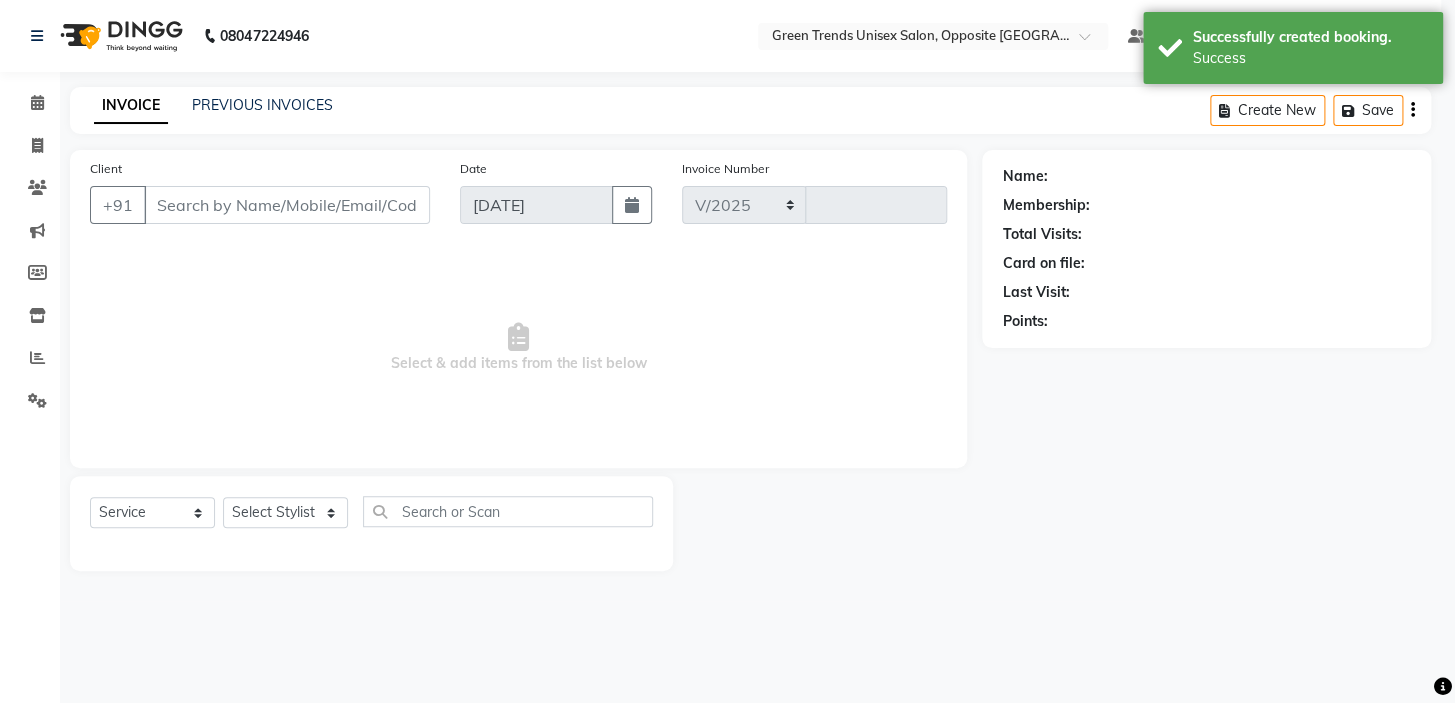 select on "5225" 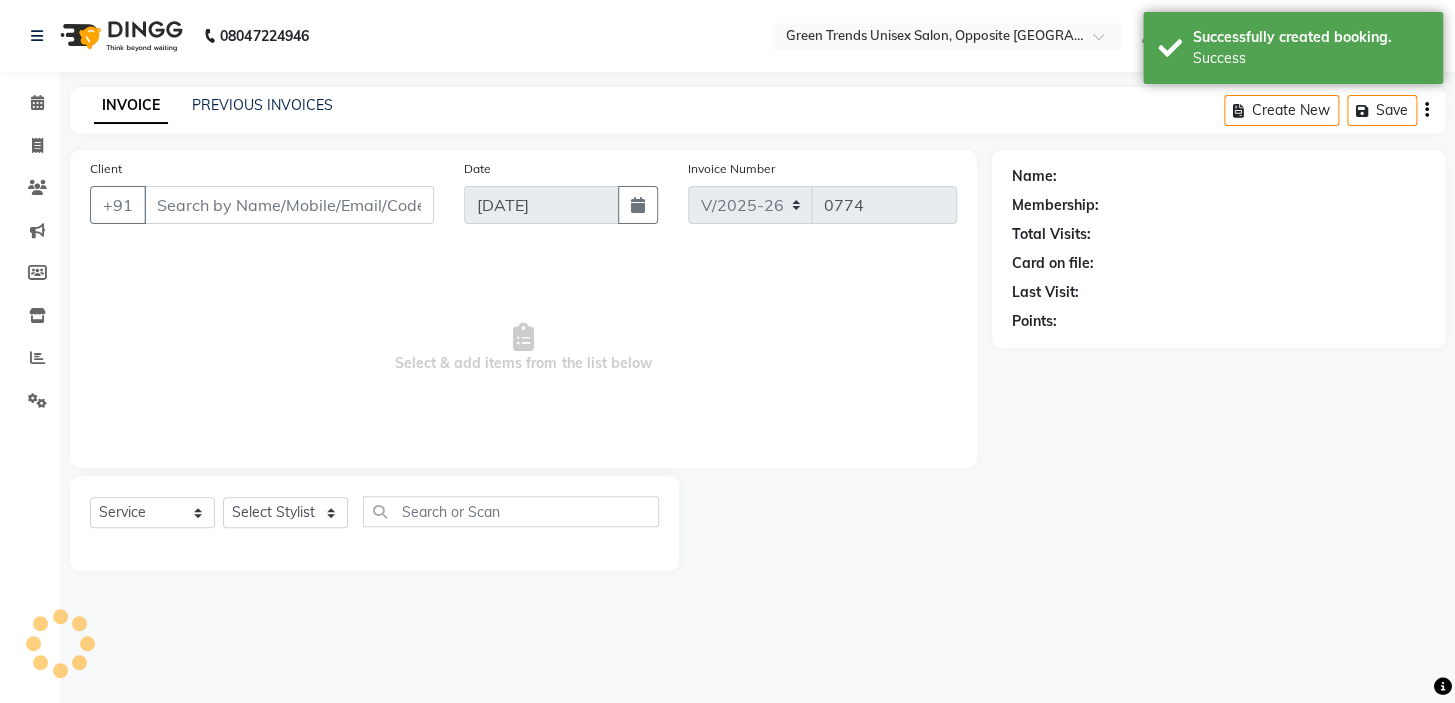 type on "63******49" 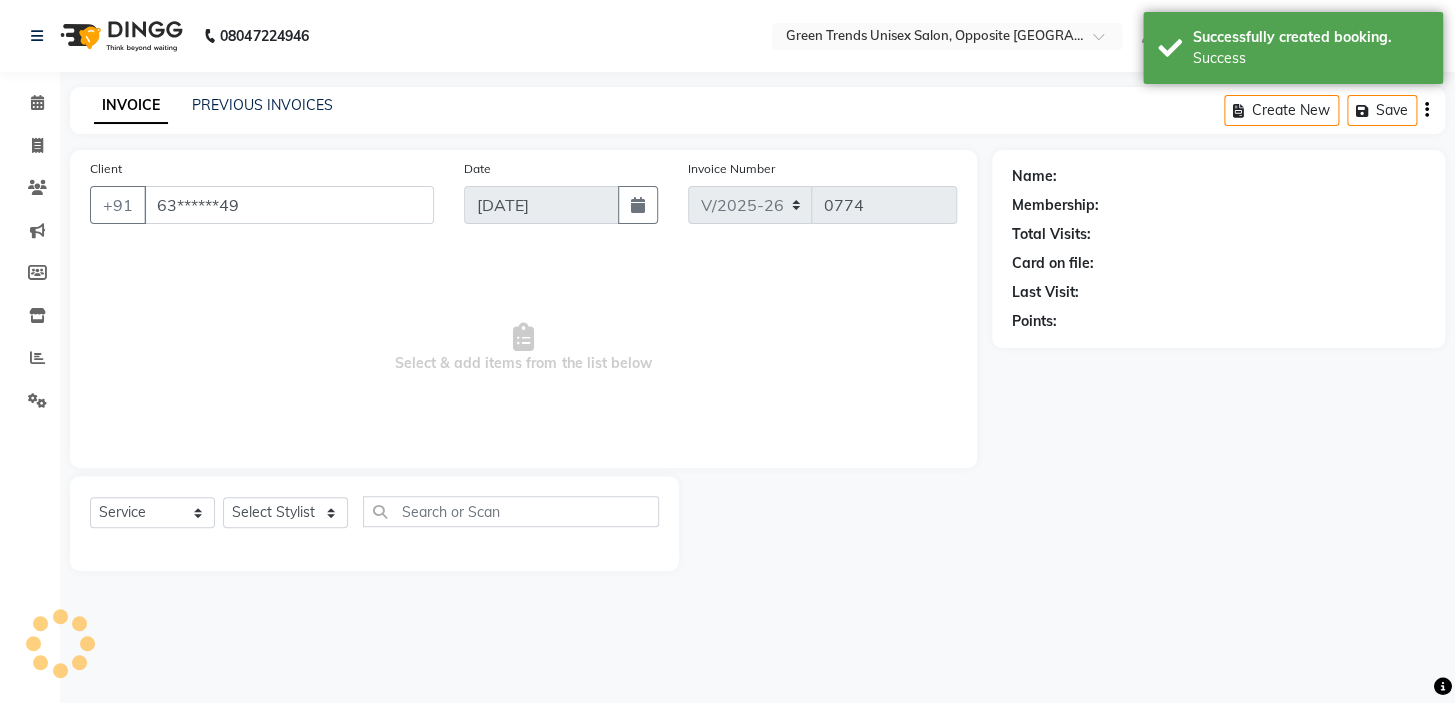 select on "75769" 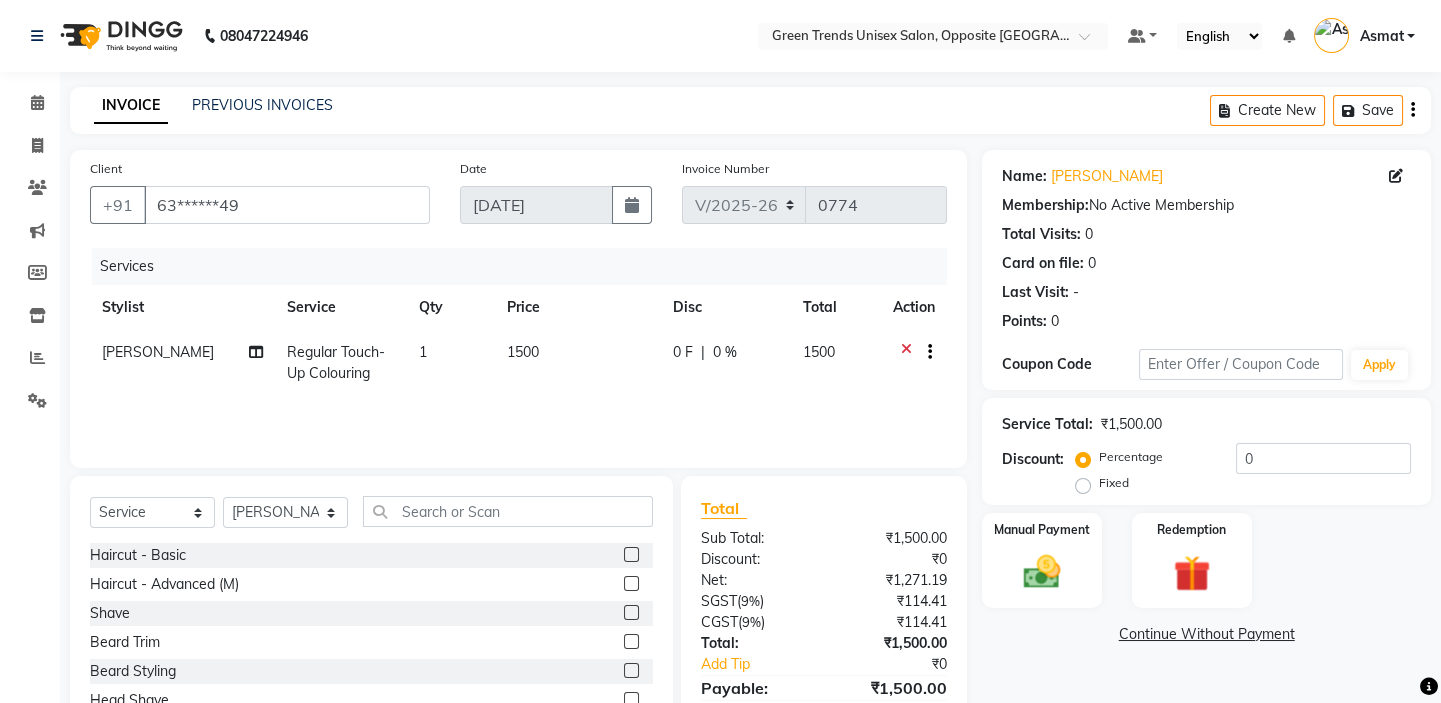 scroll, scrollTop: 99, scrollLeft: 0, axis: vertical 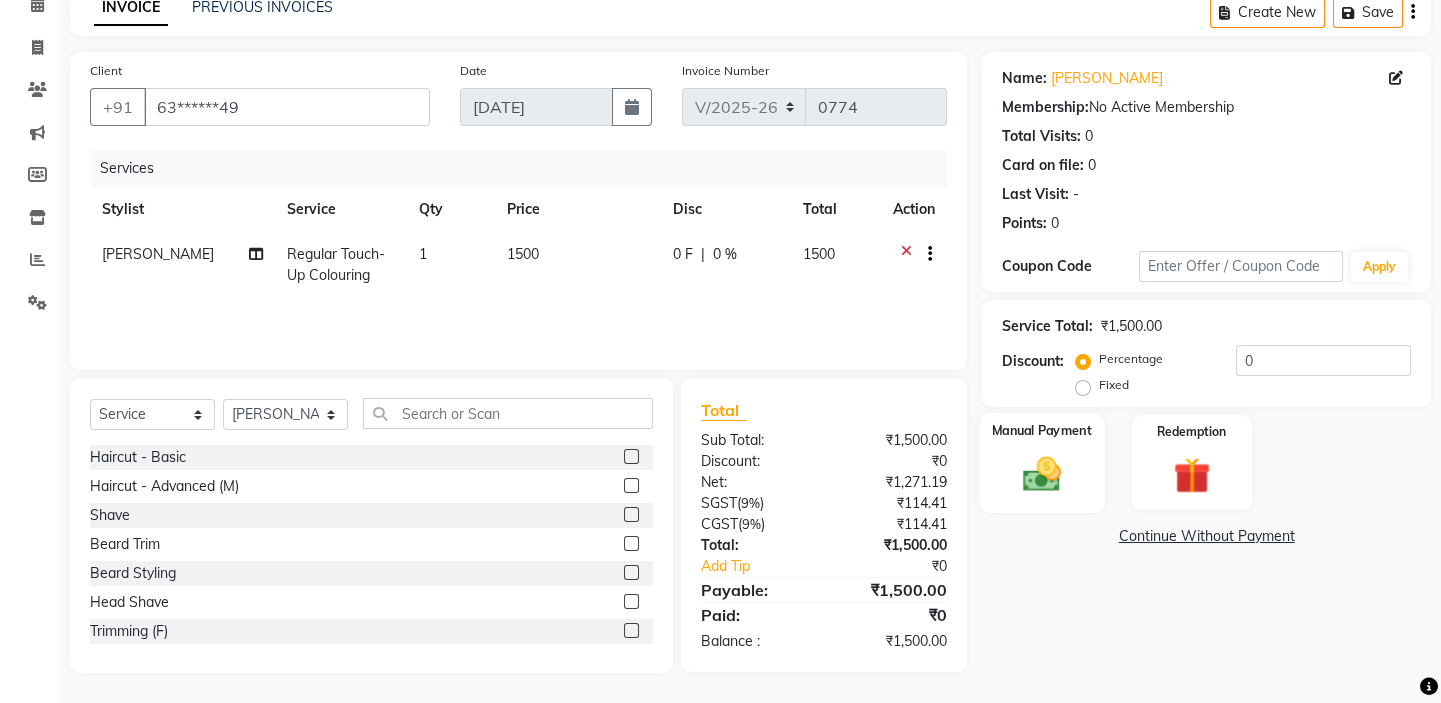 click 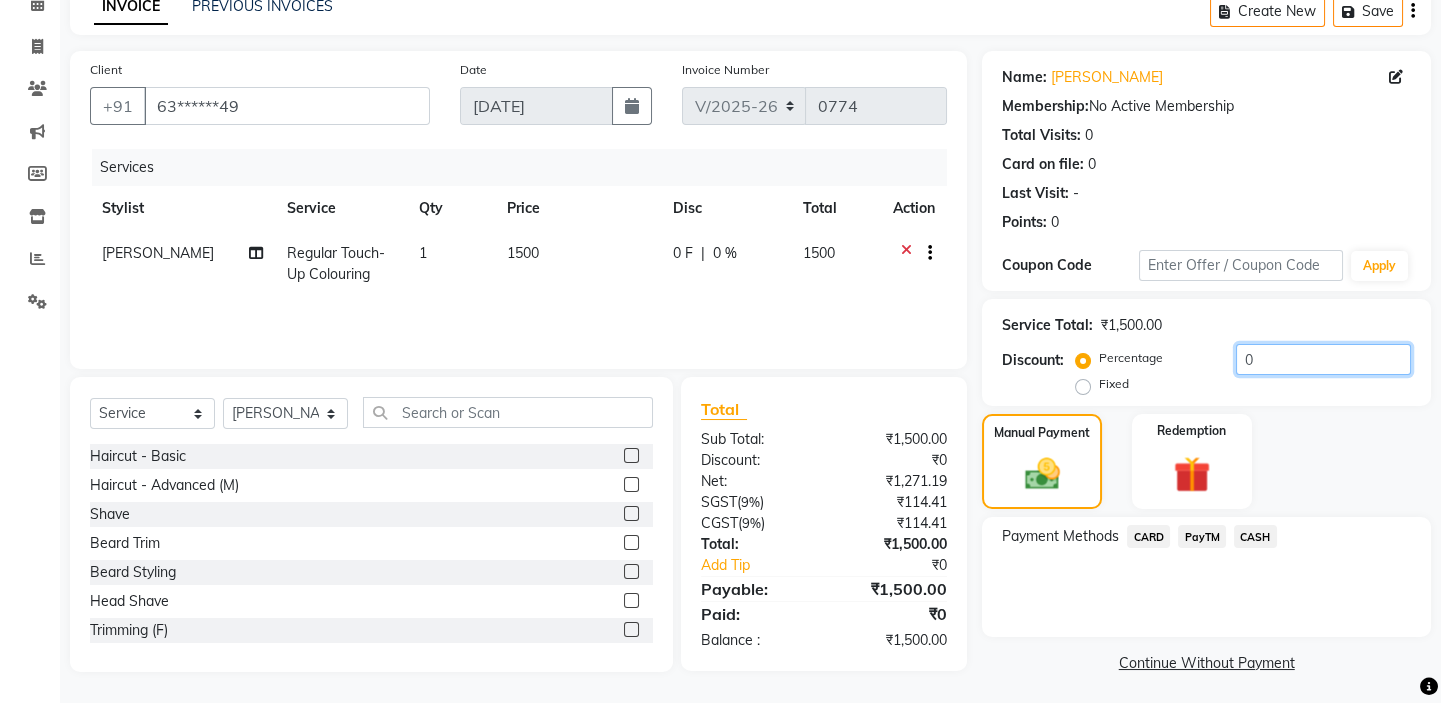 click on "0" 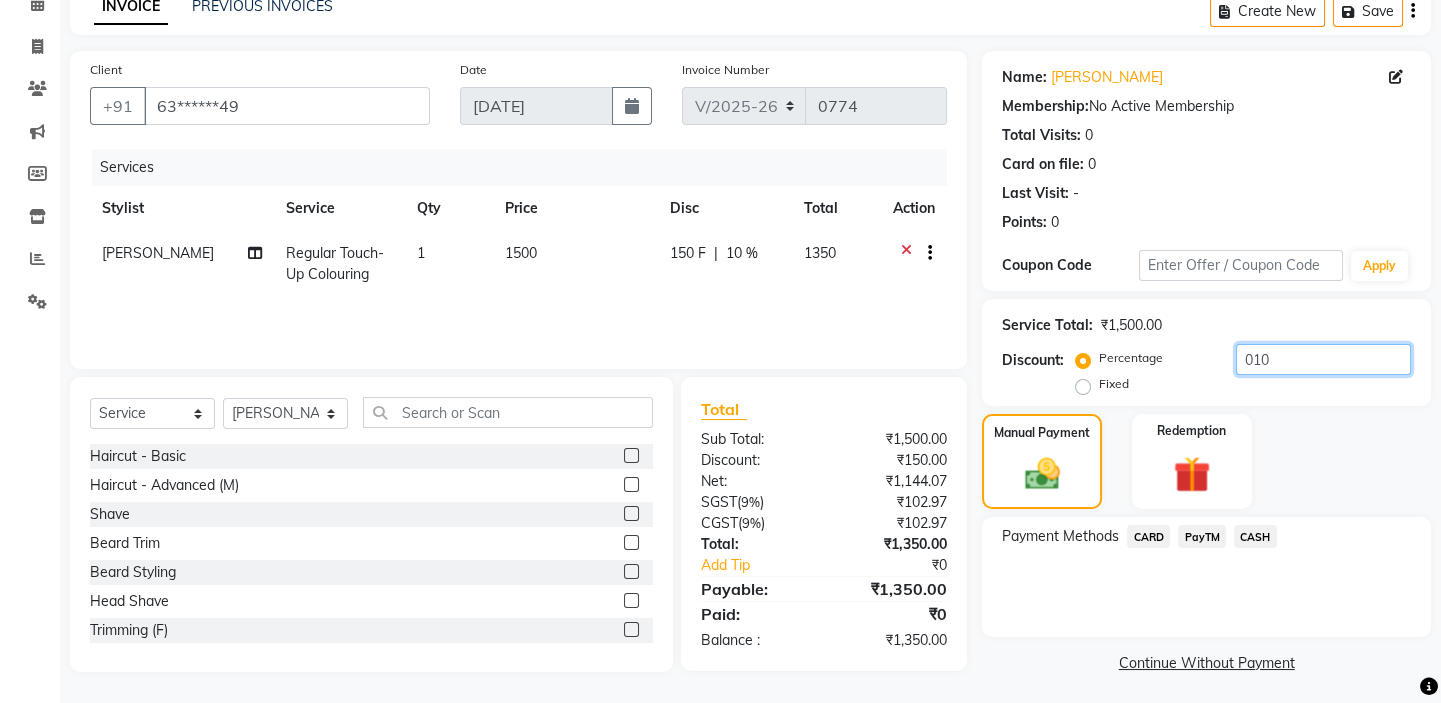 type on "010" 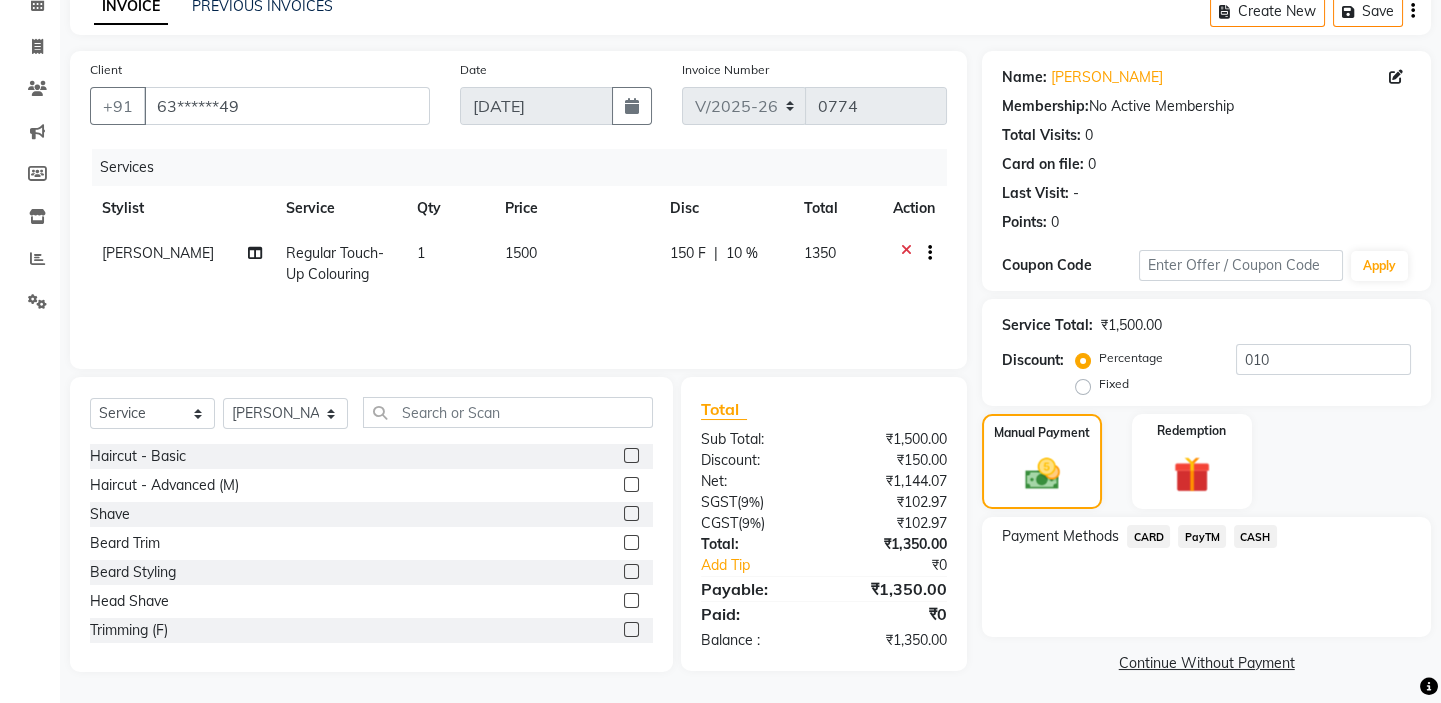 click on "Name: [PERSON_NAME]  Membership:  No Active Membership  Total Visits:  0 Card on file:  0 Last Visit:   - Points:   0  Coupon Code Apply Service Total:  ₹1,500.00  Discount:  Percentage   Fixed  010 Manual Payment Redemption Payment Methods  CARD   PayTM   CASH   Continue Without Payment" 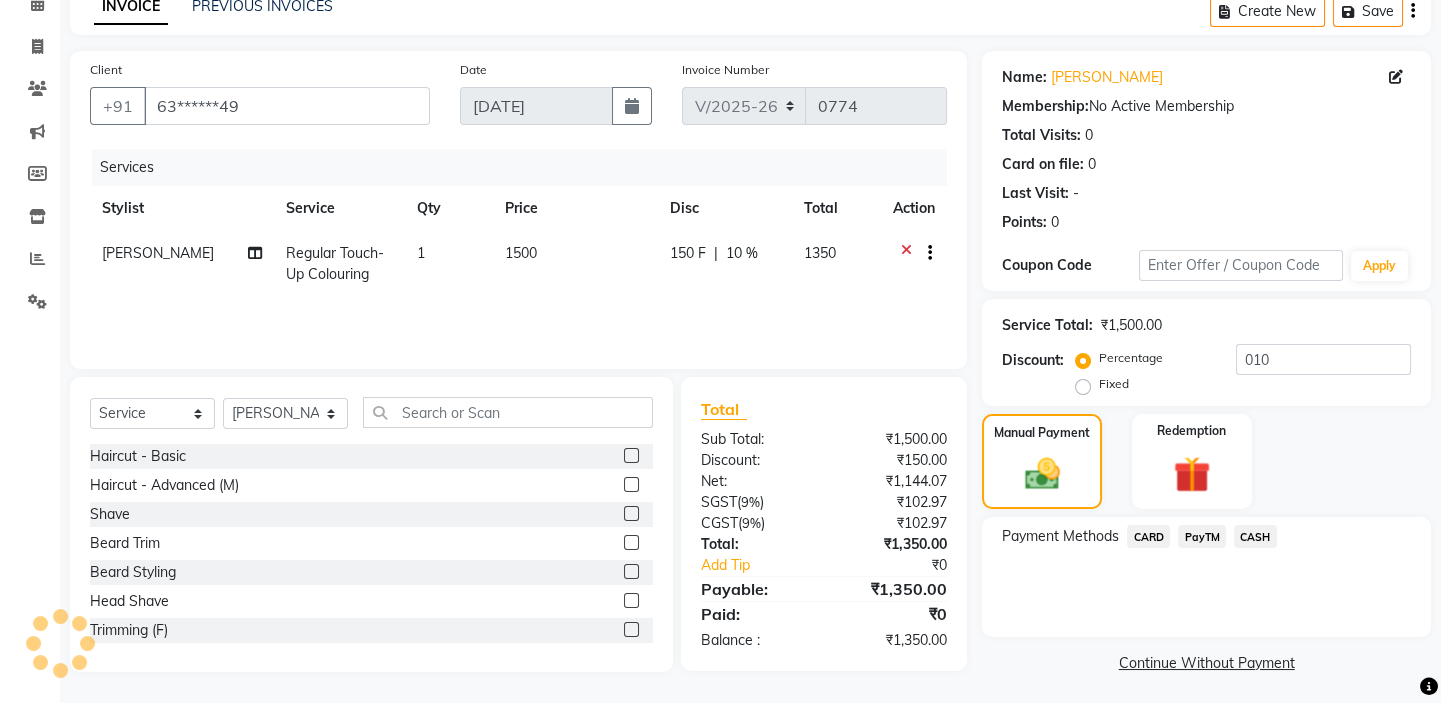 scroll, scrollTop: 104, scrollLeft: 0, axis: vertical 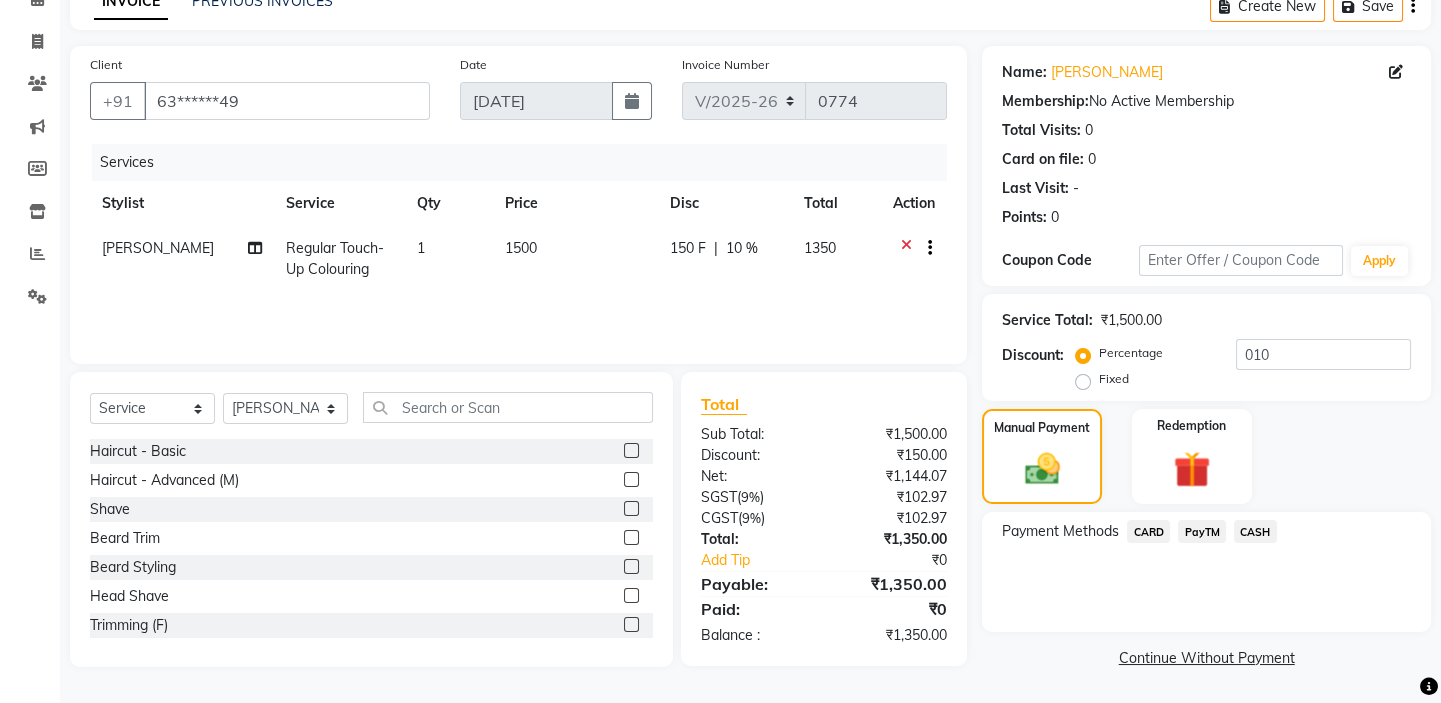 click on "PayTM" 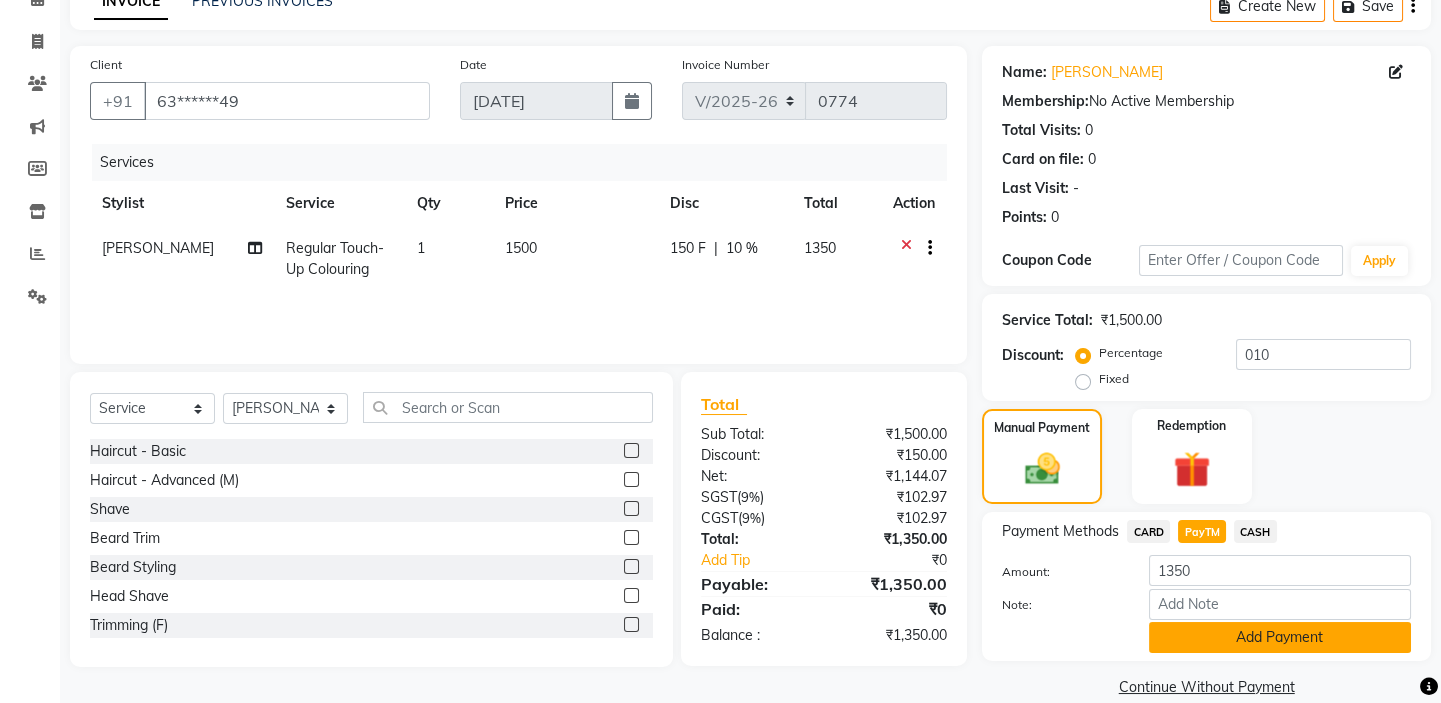 click on "Add Payment" 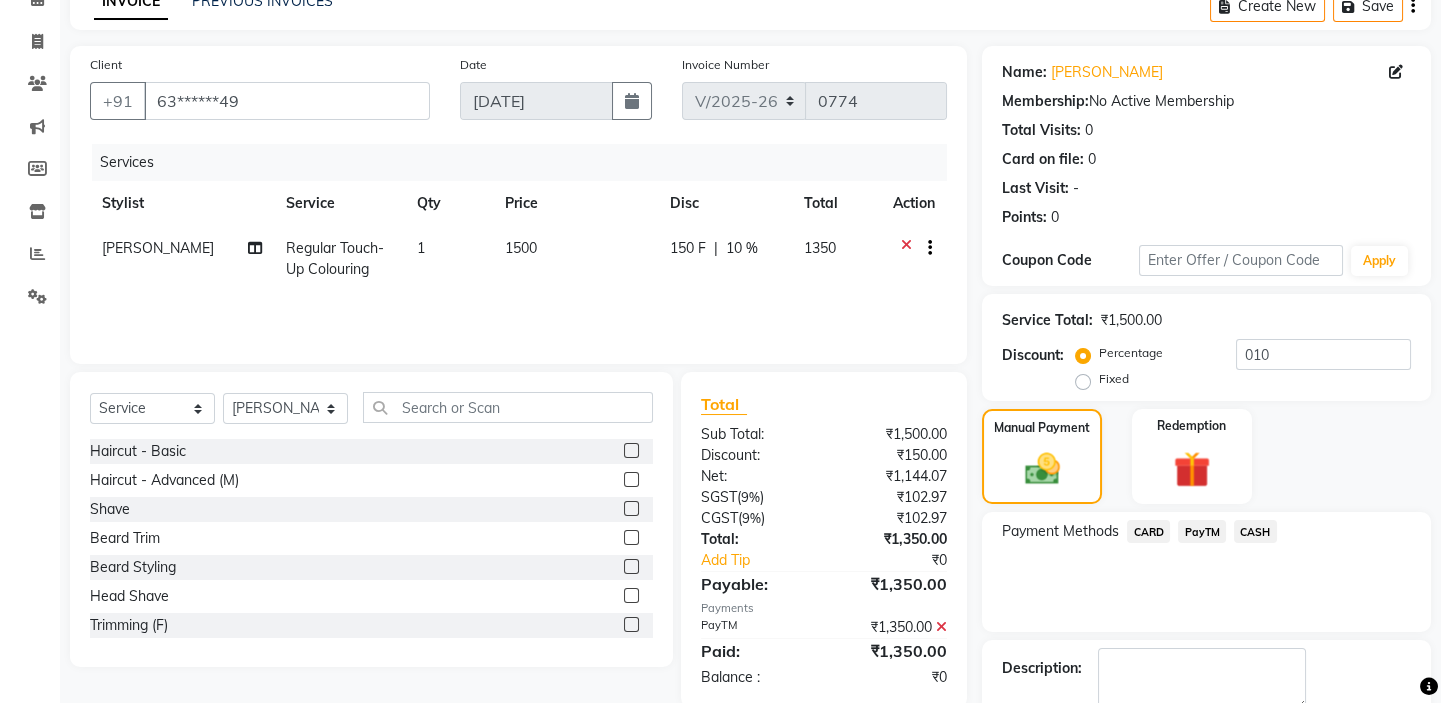 scroll, scrollTop: 216, scrollLeft: 0, axis: vertical 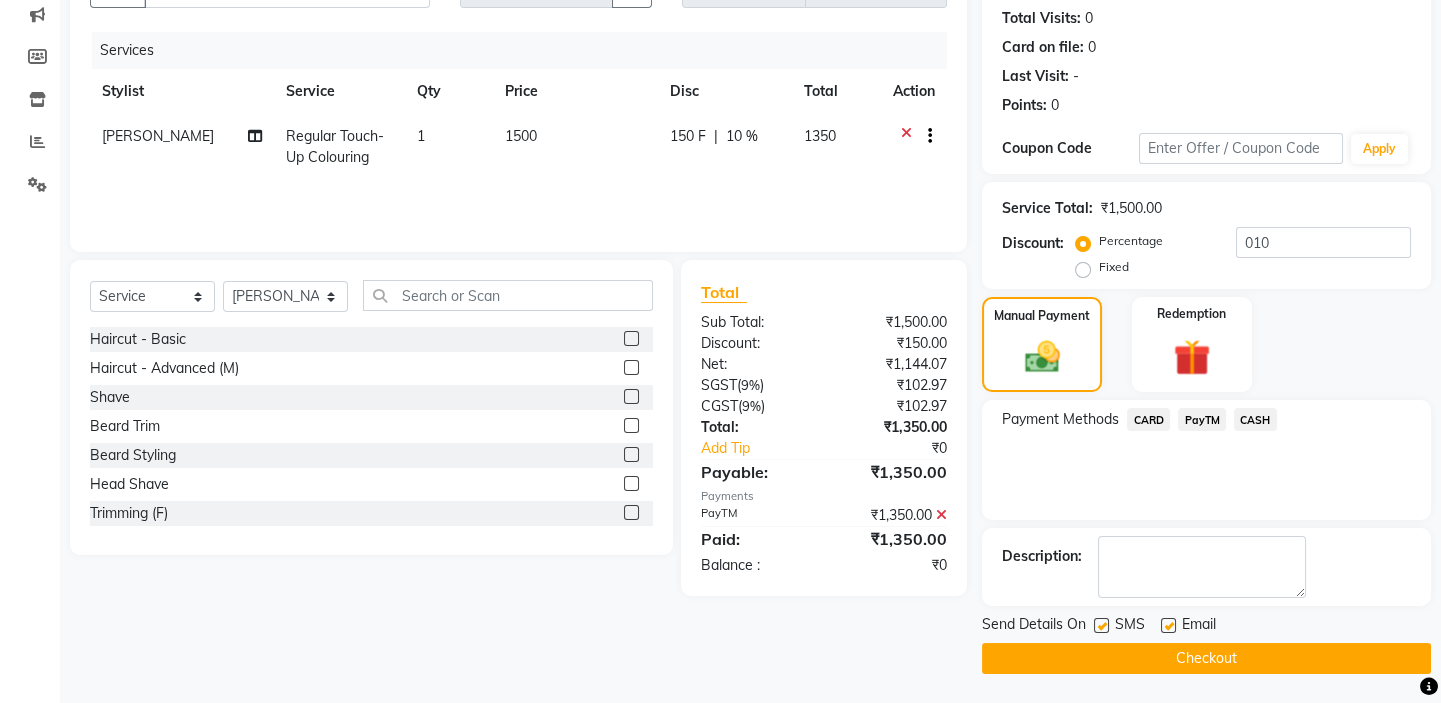 click on "Checkout" 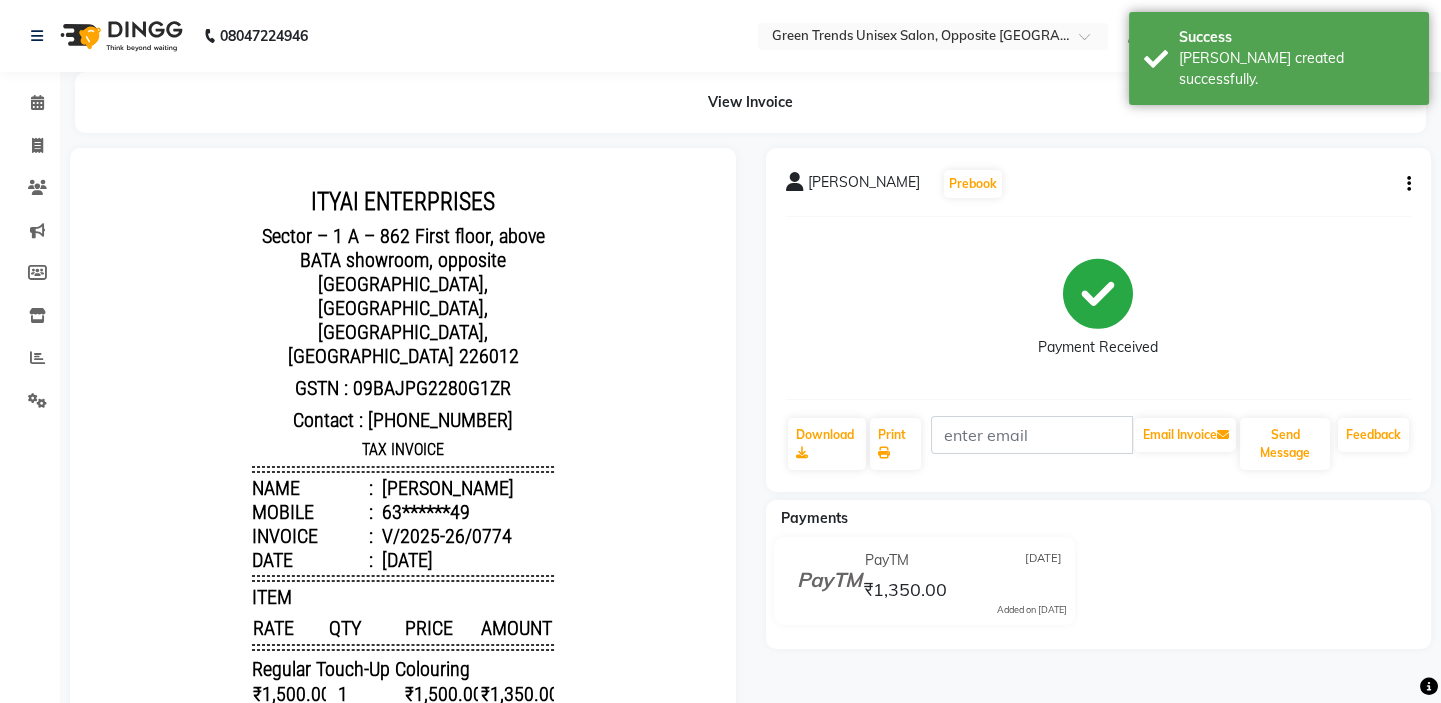 scroll, scrollTop: 0, scrollLeft: 0, axis: both 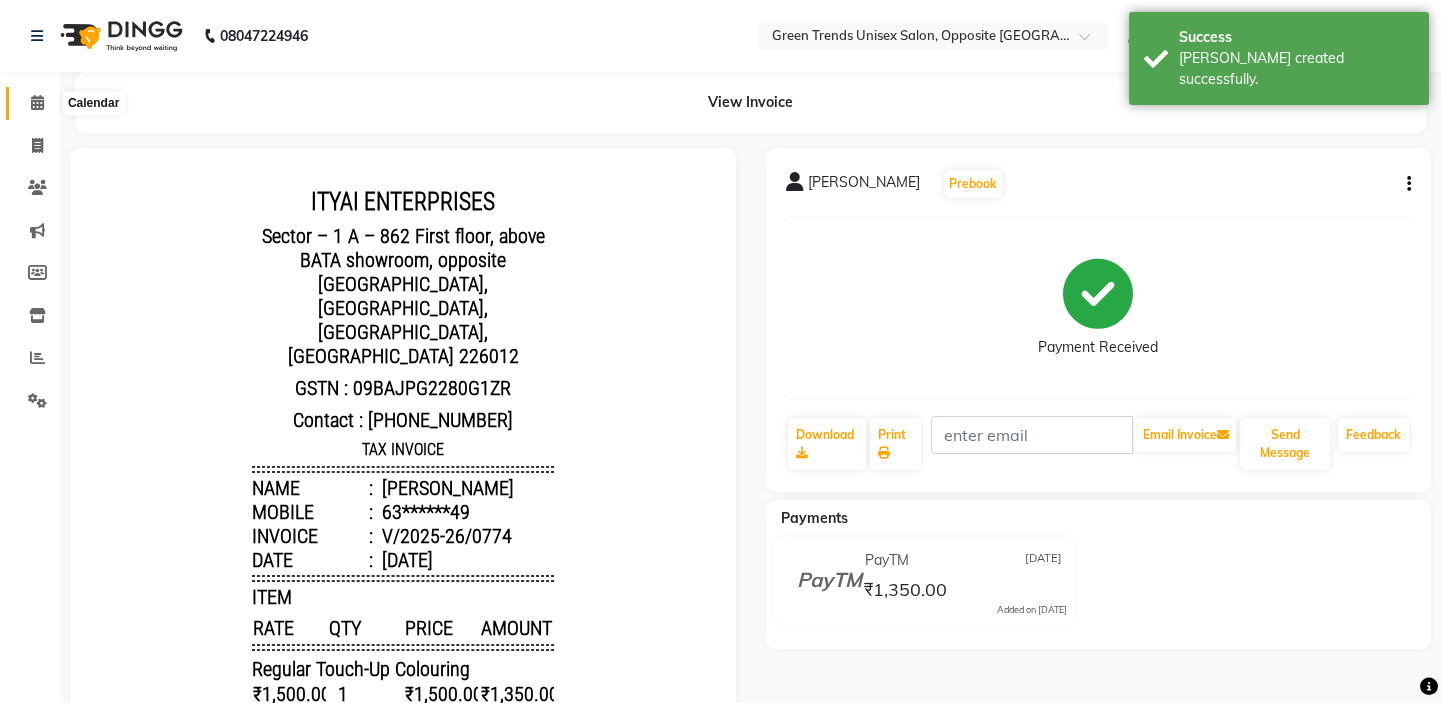 click 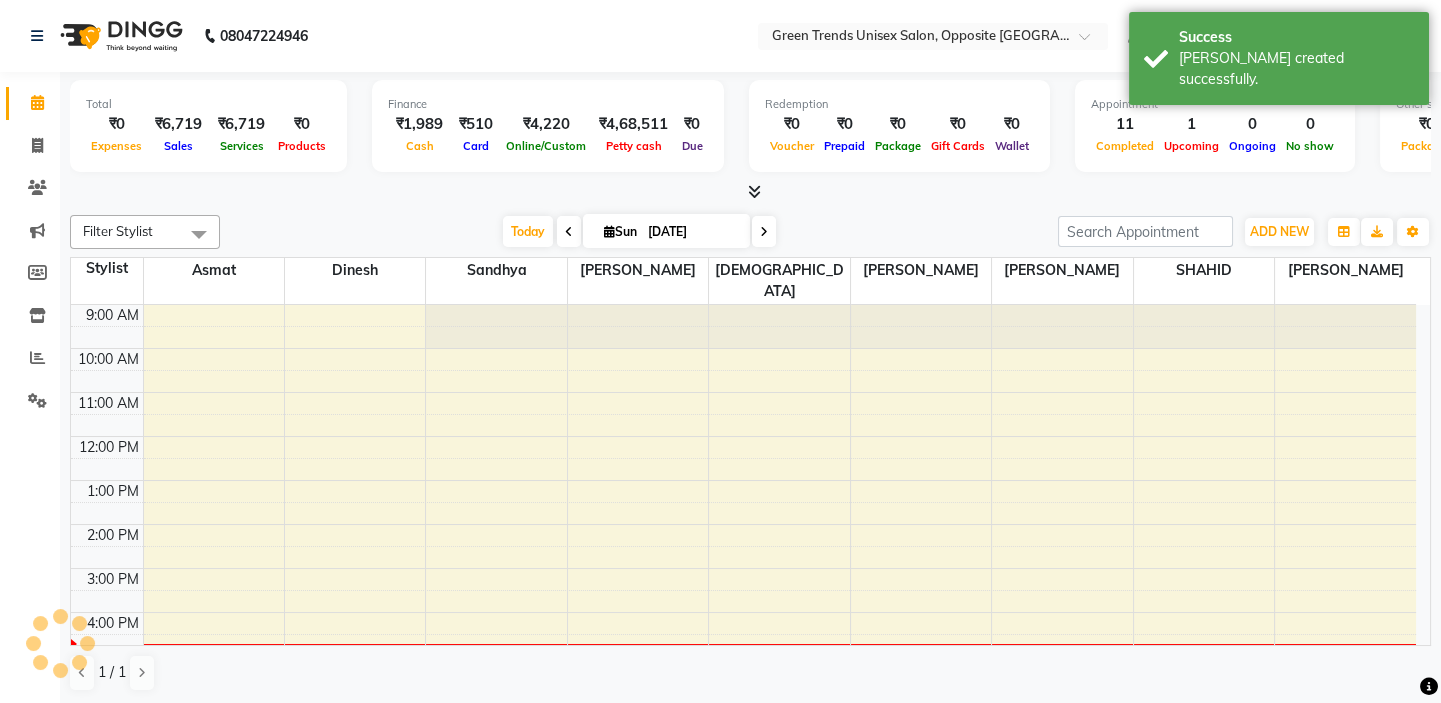 scroll, scrollTop: 0, scrollLeft: 0, axis: both 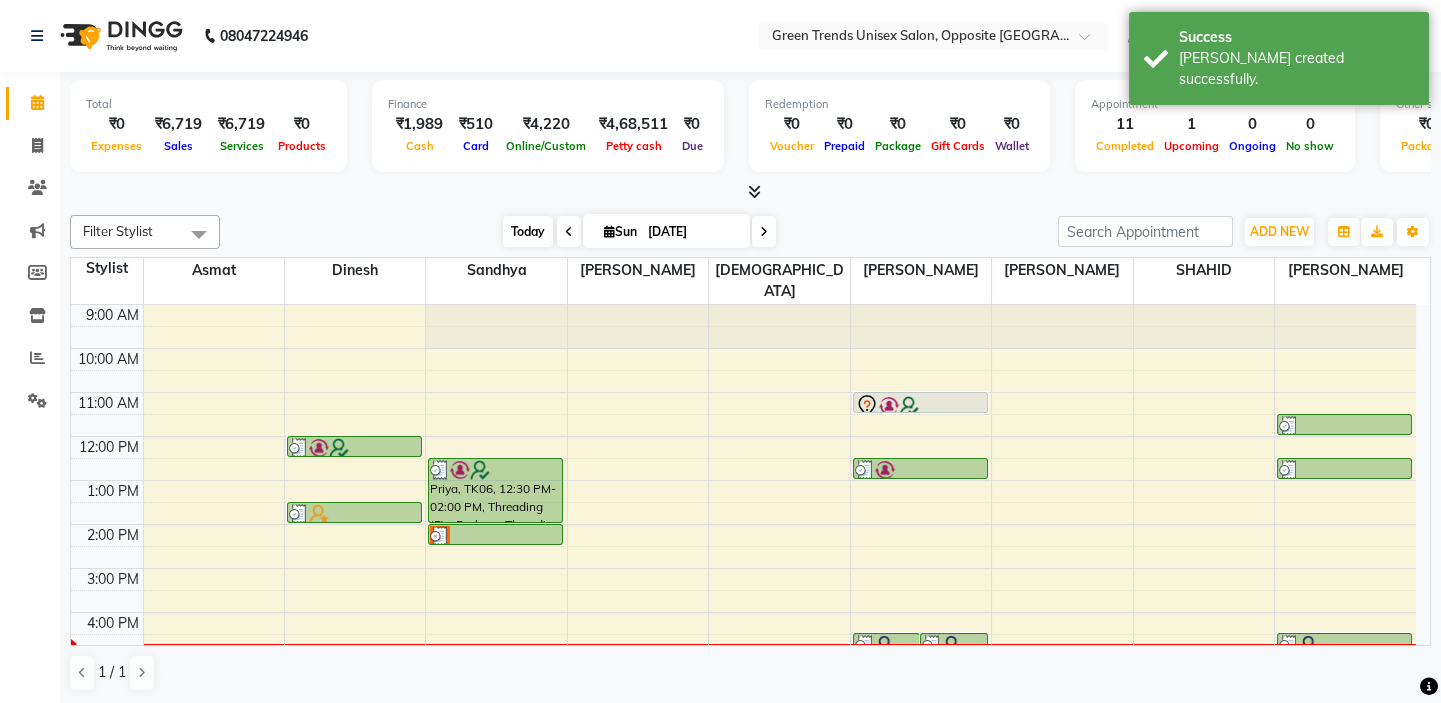 click on "Today" at bounding box center [528, 231] 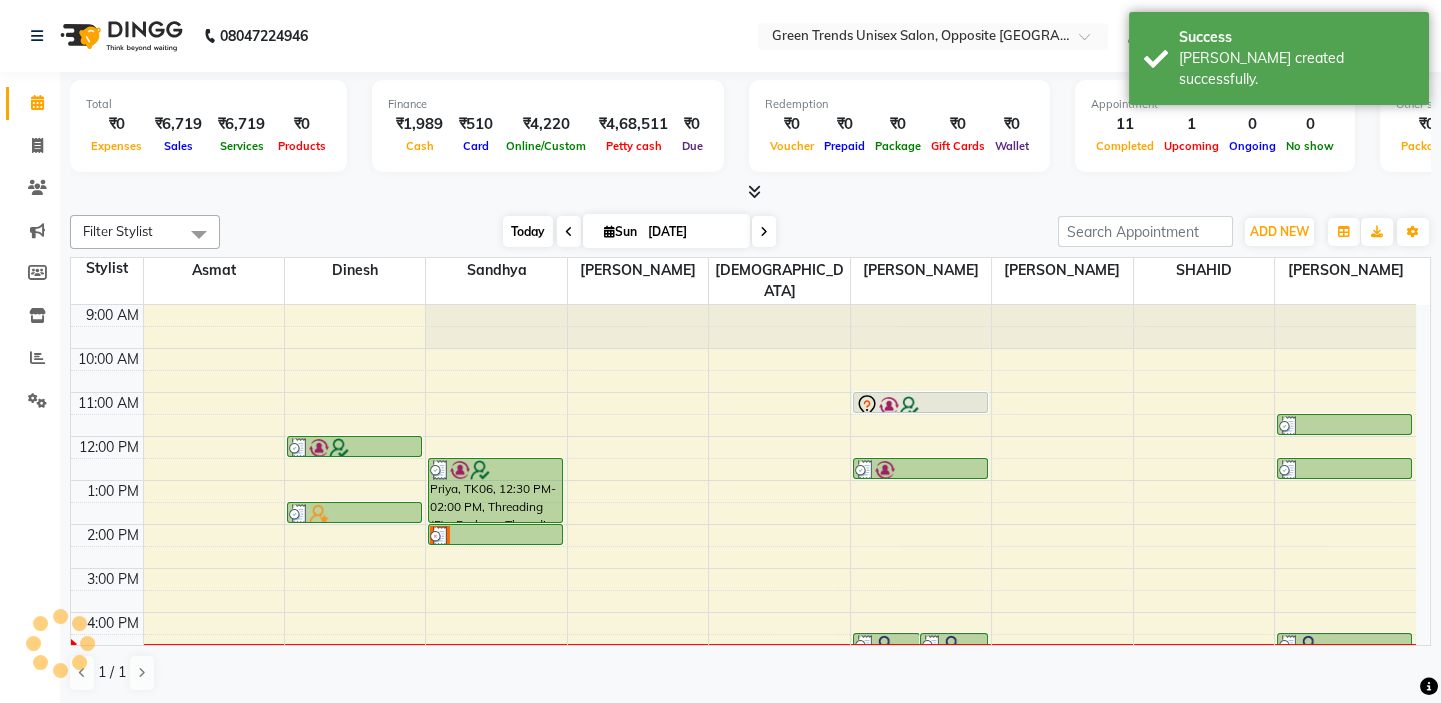 scroll, scrollTop: 208, scrollLeft: 0, axis: vertical 